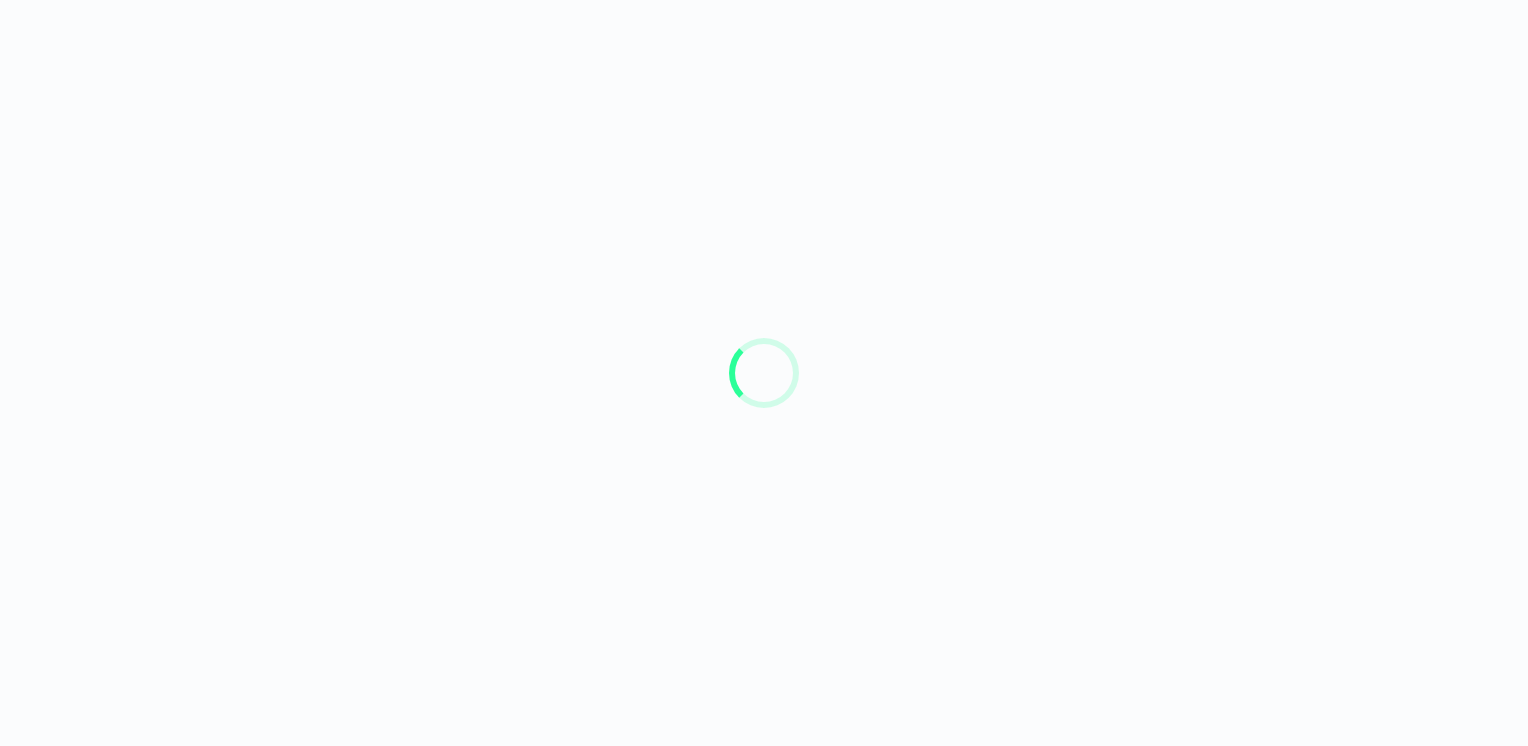 scroll, scrollTop: 0, scrollLeft: 0, axis: both 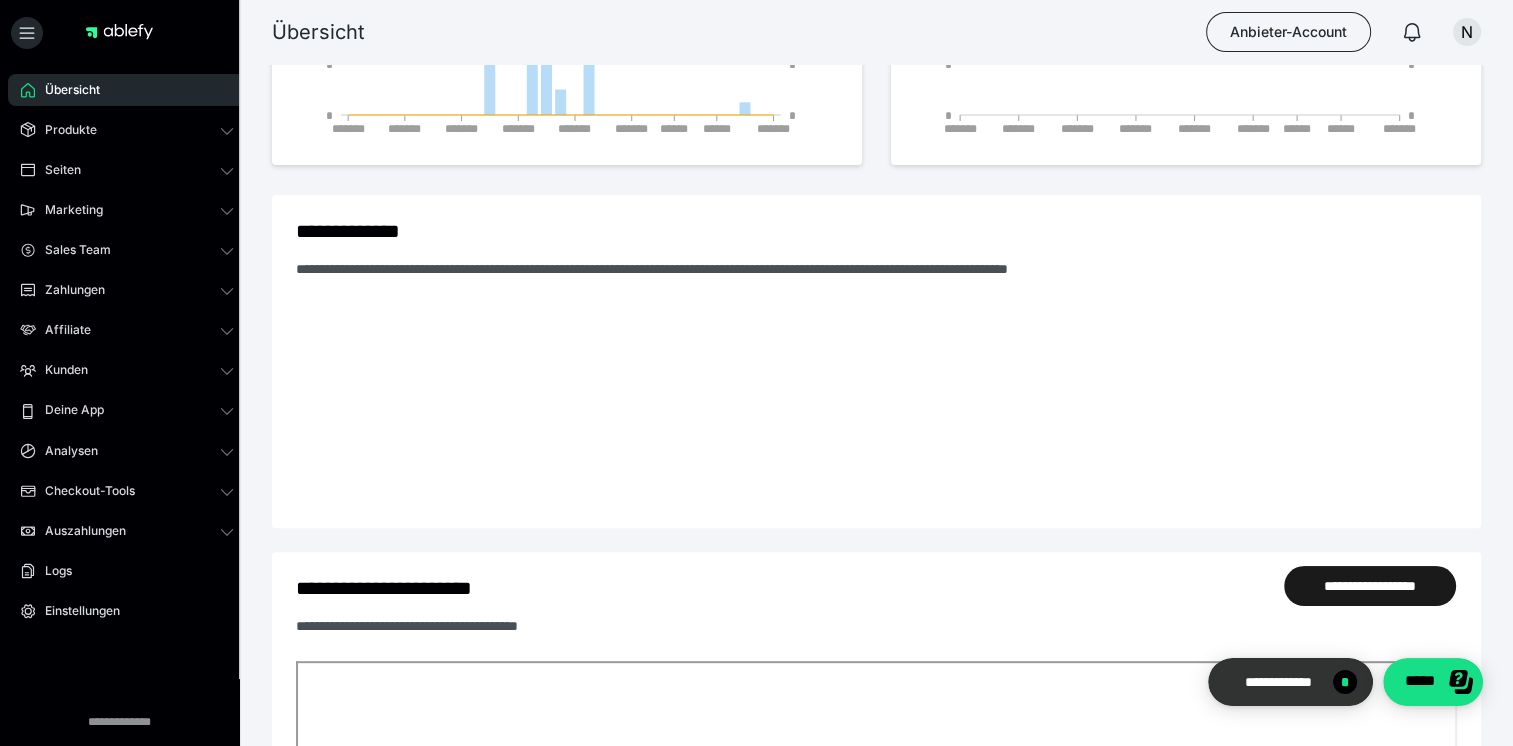 click on "**********" at bounding box center (1278, 682) 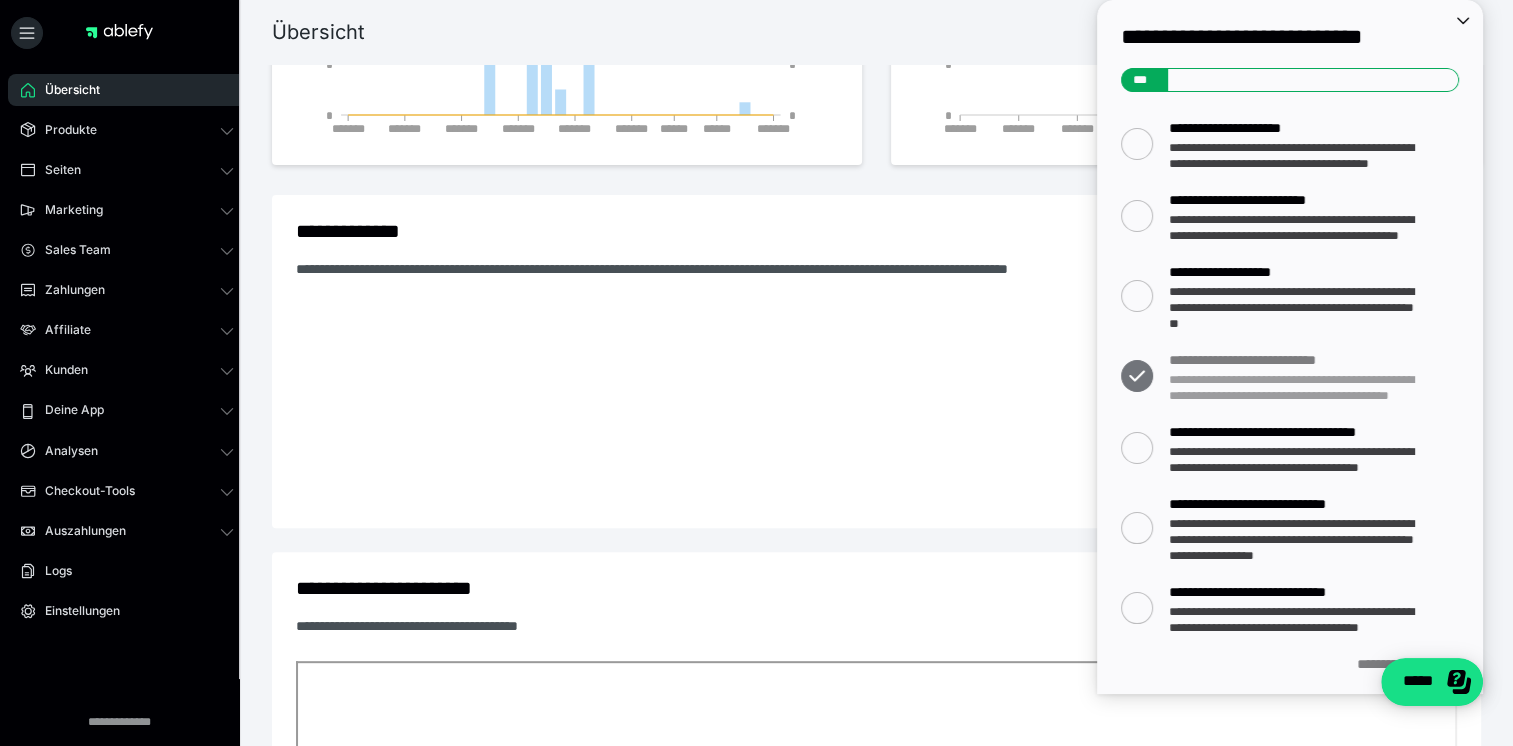 scroll, scrollTop: 0, scrollLeft: 0, axis: both 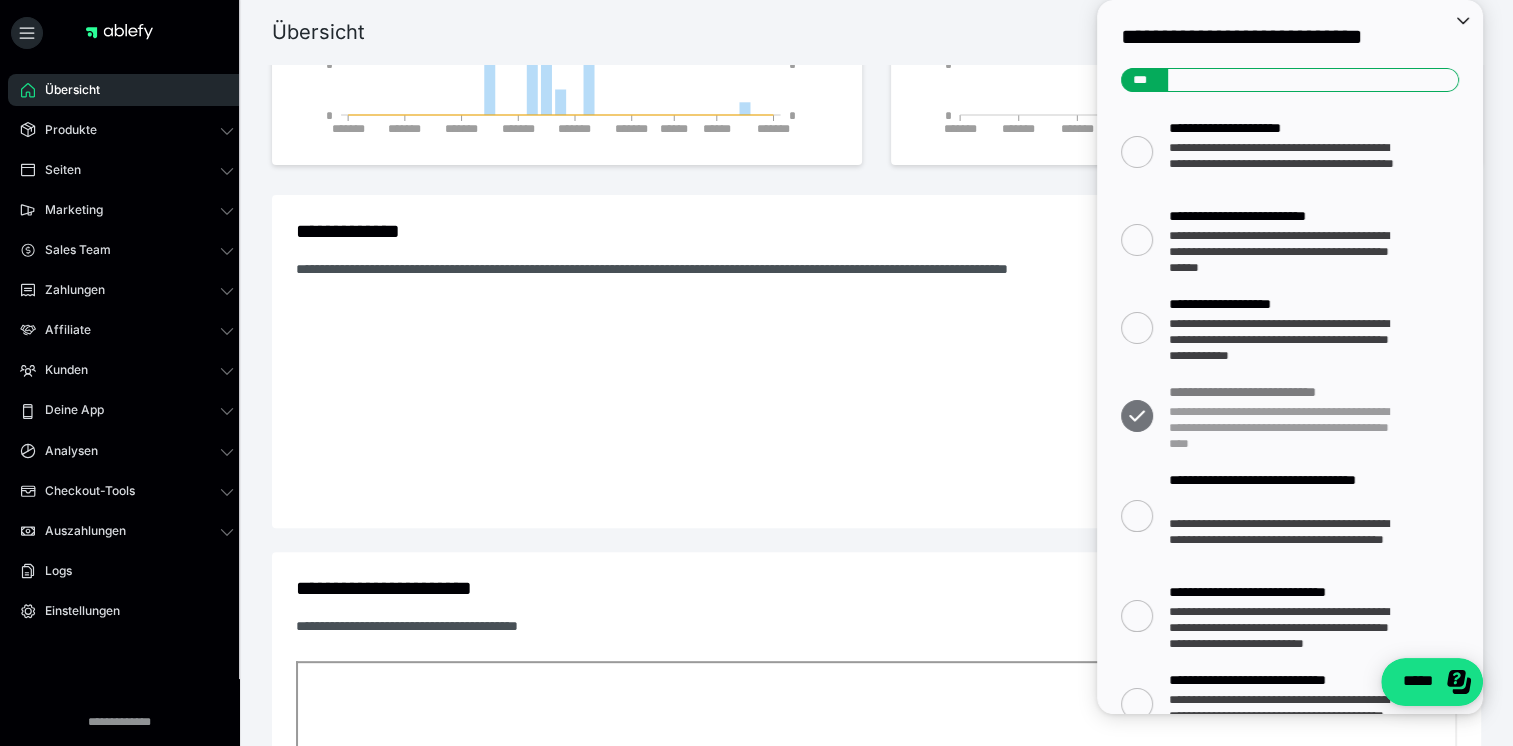 click at bounding box center [1020, 404] 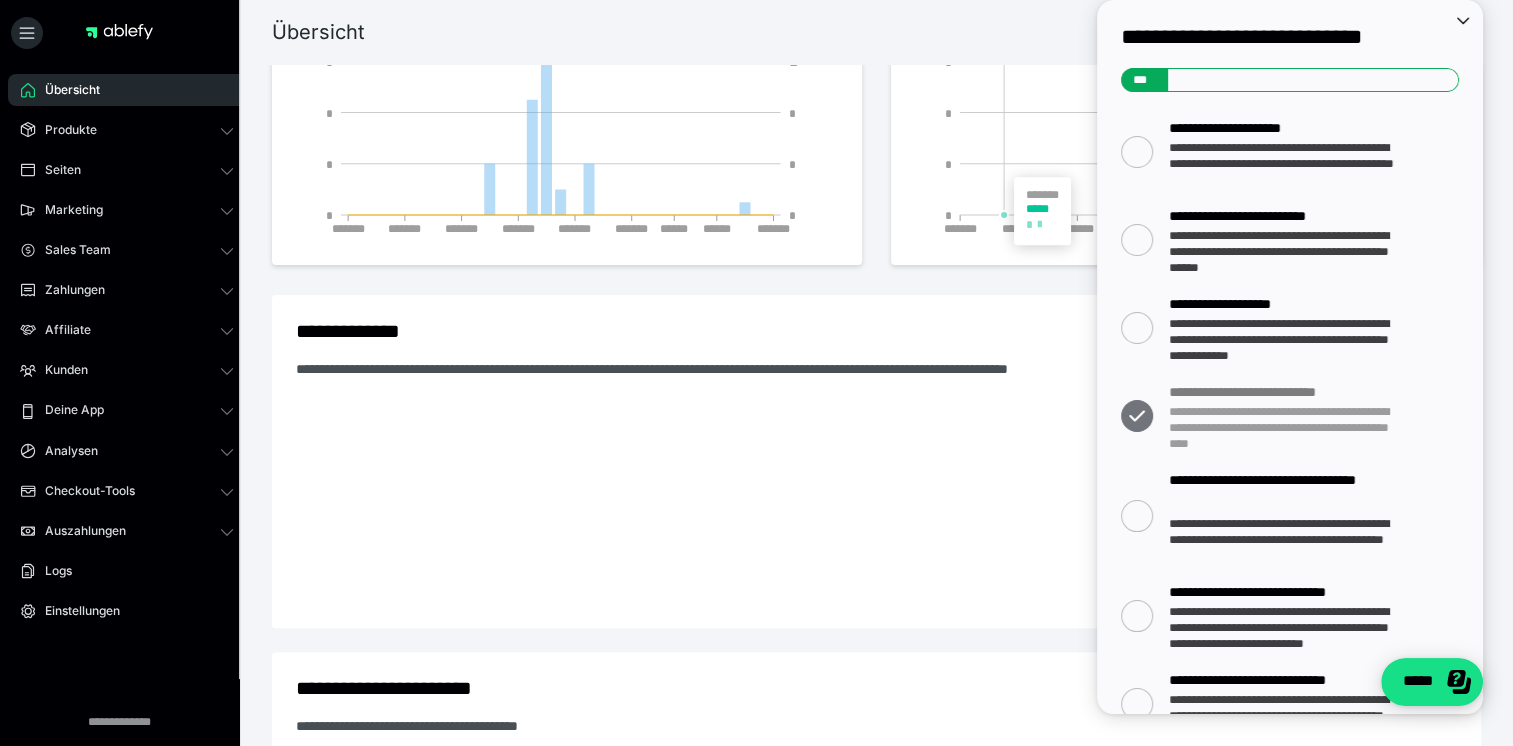 scroll, scrollTop: 400, scrollLeft: 0, axis: vertical 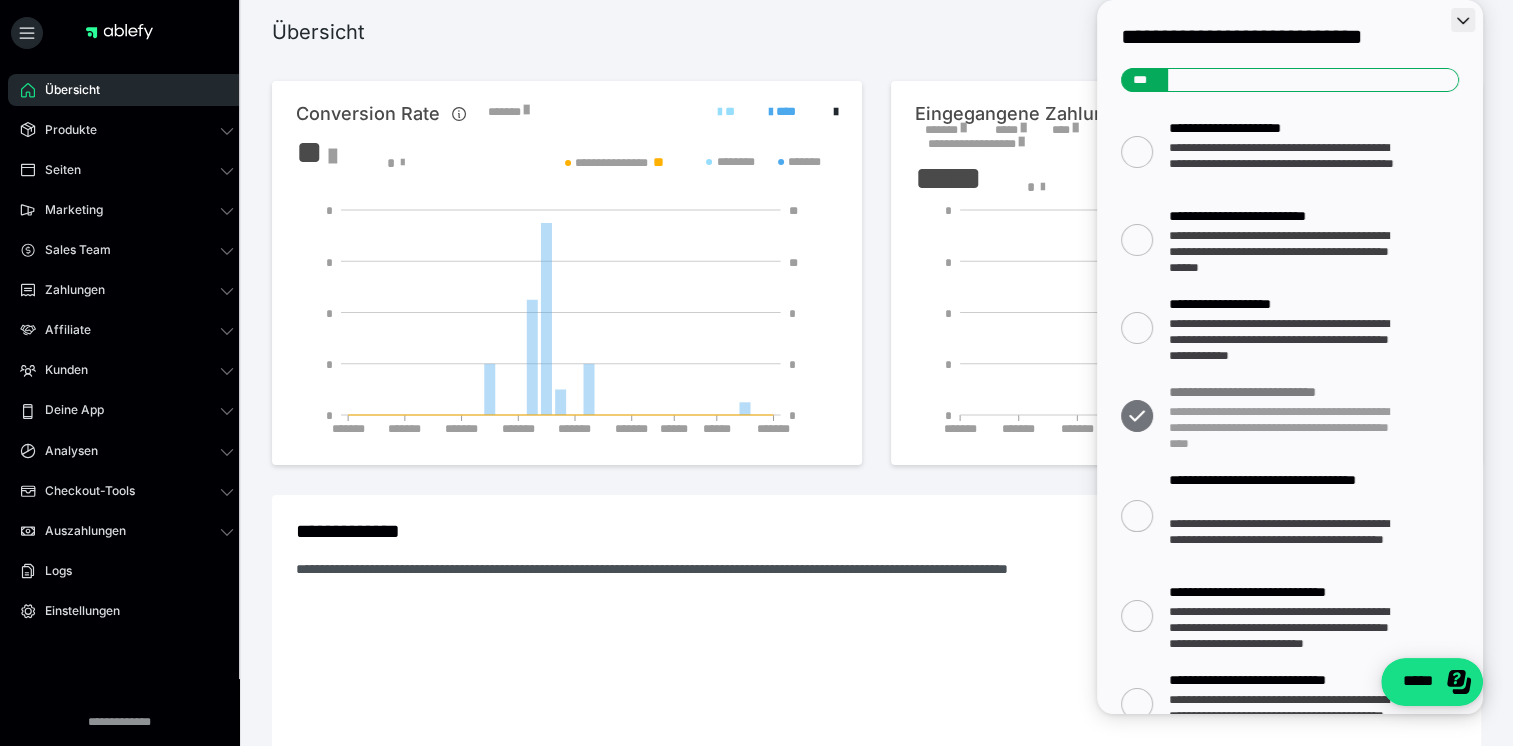 click 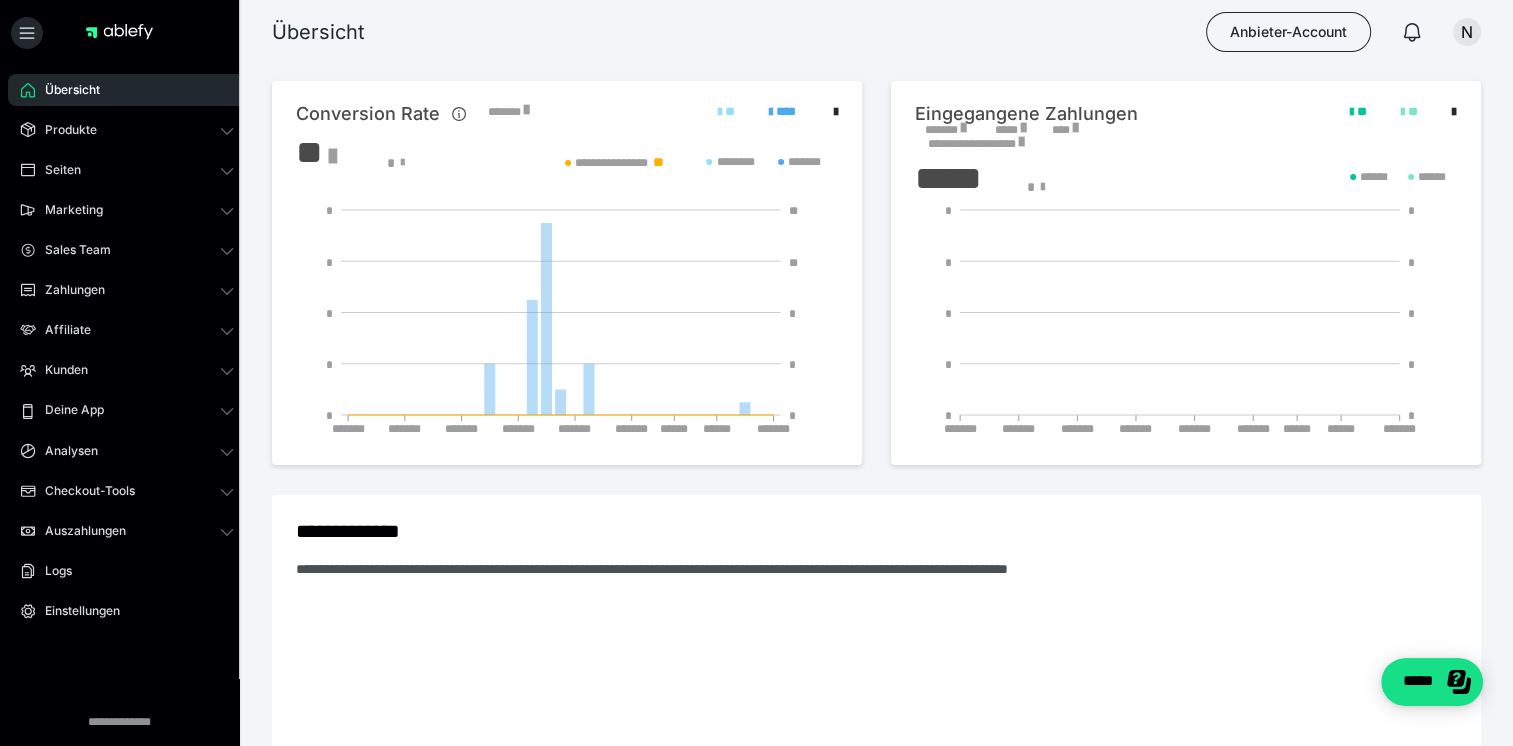 scroll, scrollTop: 0, scrollLeft: 0, axis: both 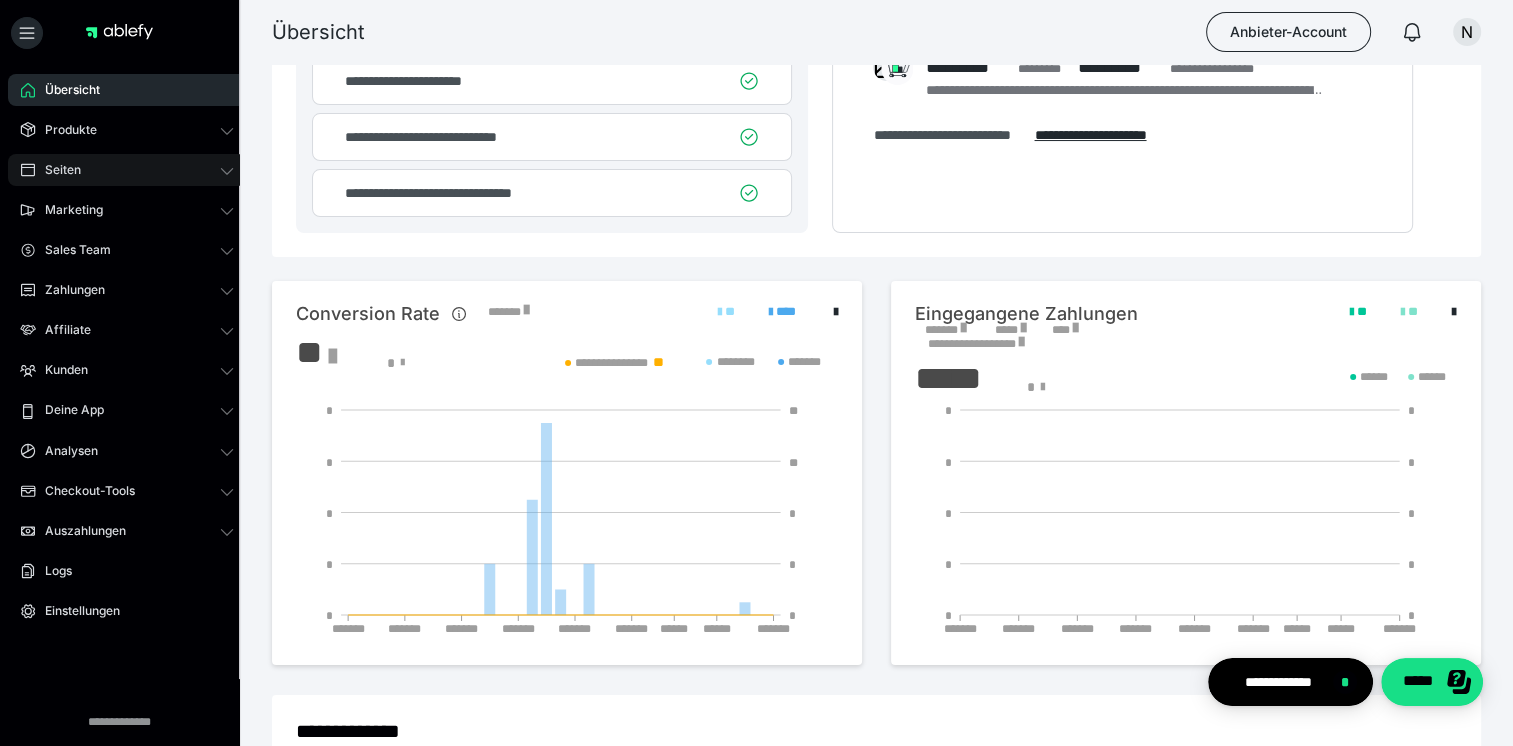 click on "Seiten" at bounding box center (127, 170) 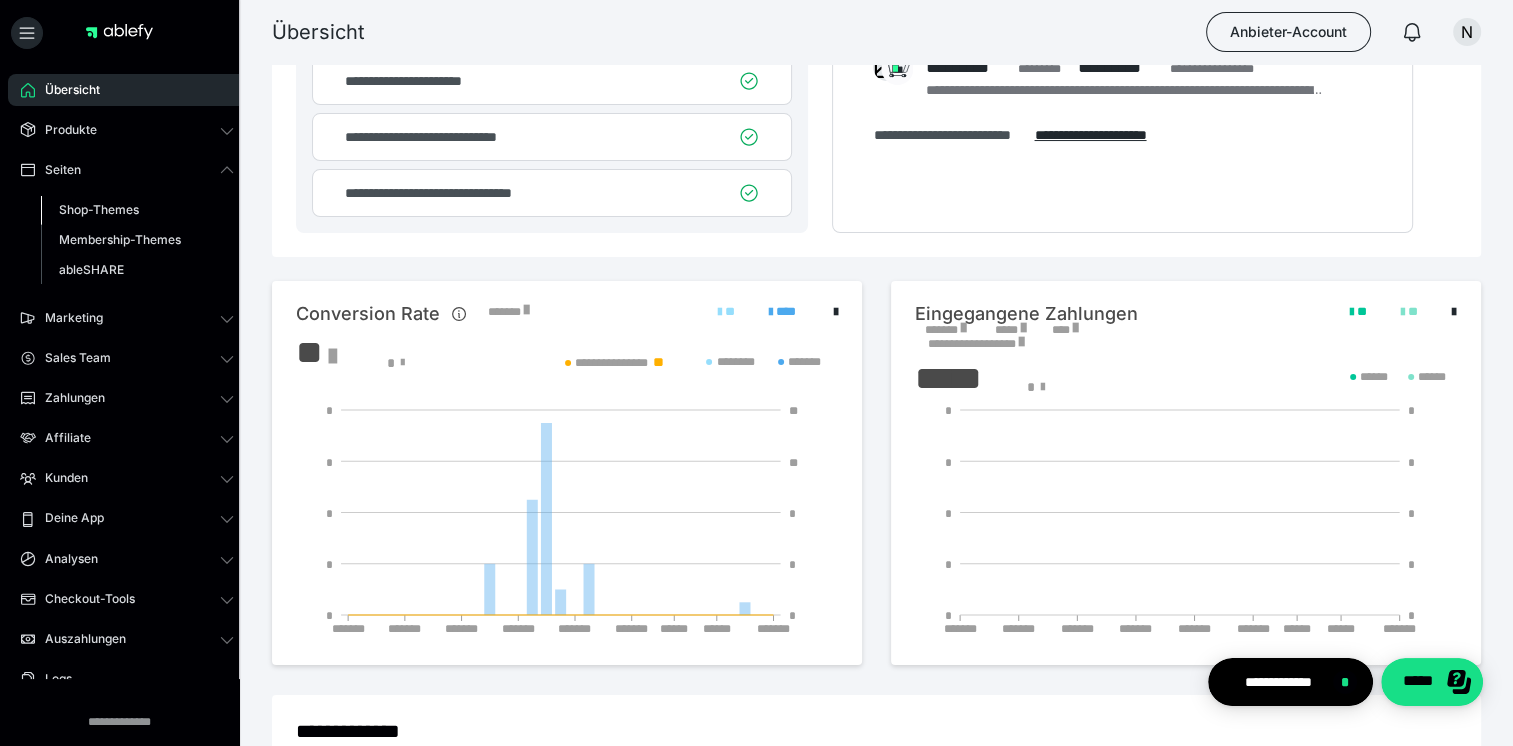click on "Shop-Themes" at bounding box center (99, 209) 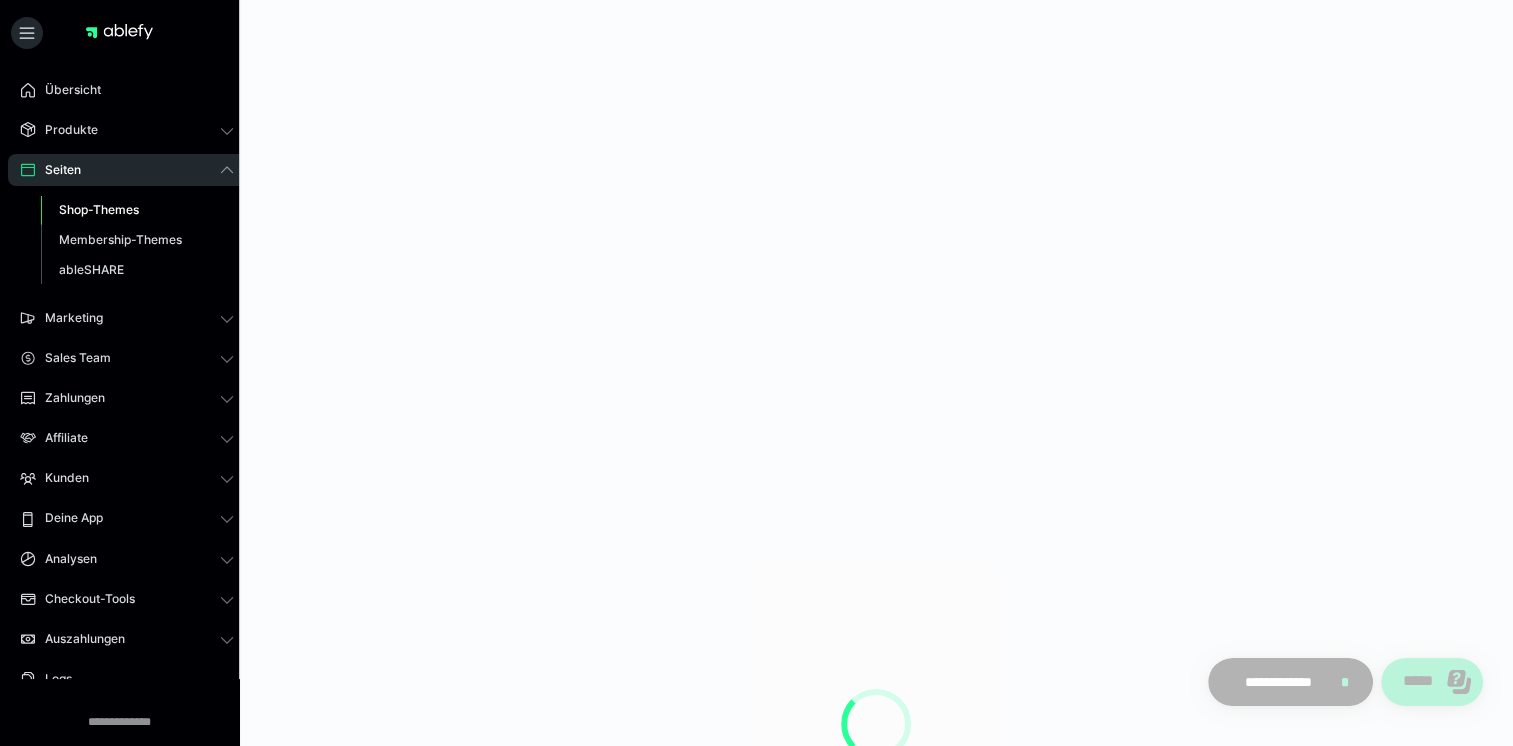 scroll, scrollTop: 0, scrollLeft: 0, axis: both 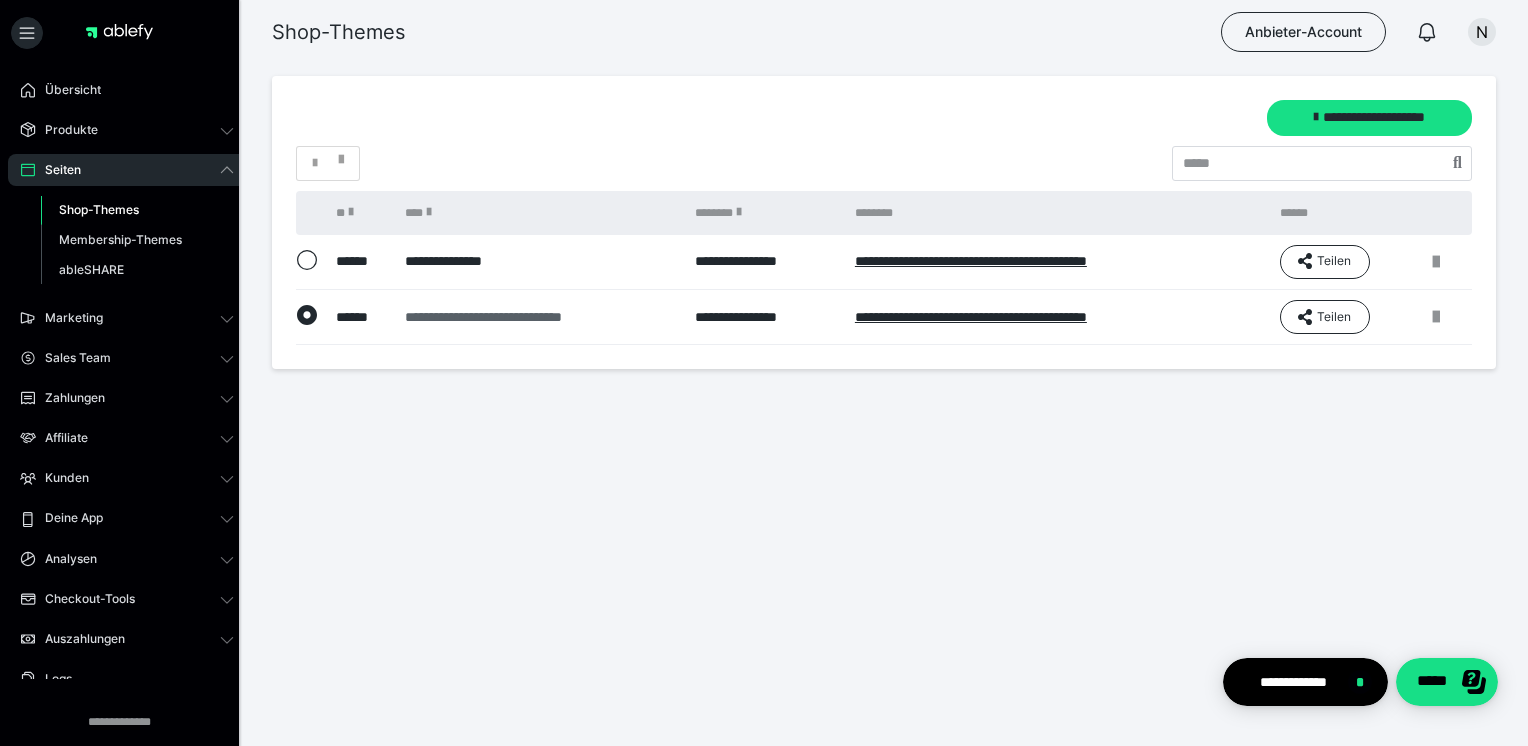 click on "**********" at bounding box center [538, 317] 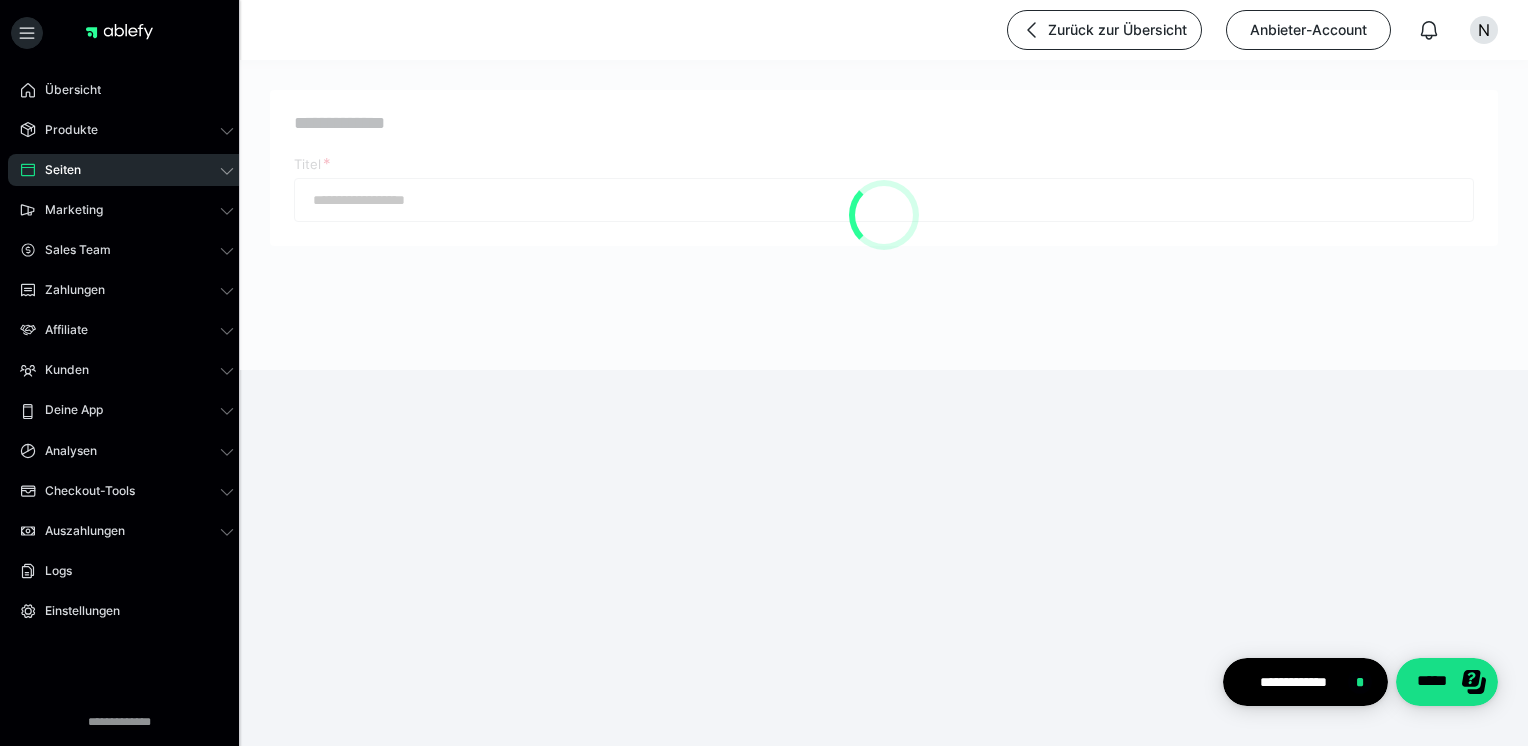 type on "**********" 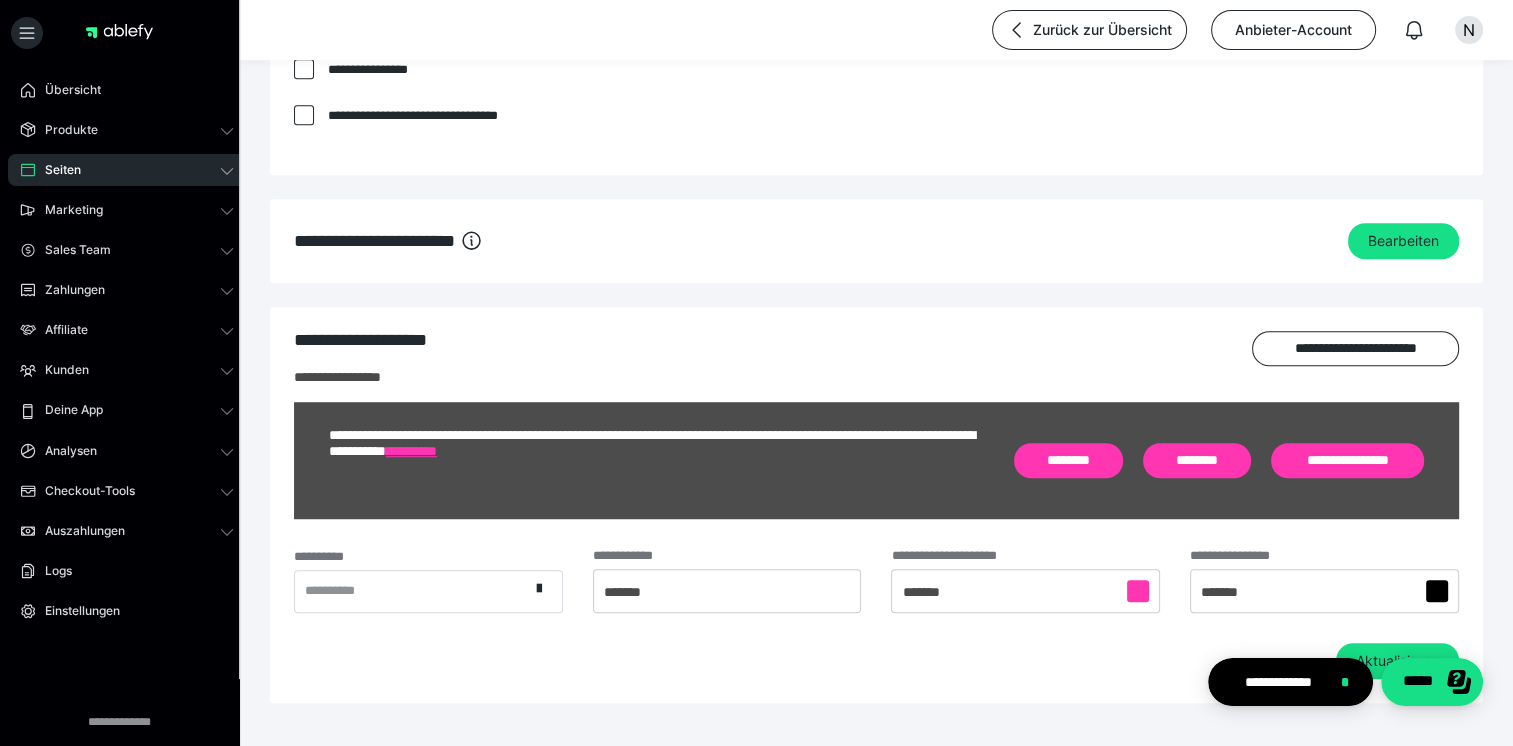 scroll, scrollTop: 1377, scrollLeft: 0, axis: vertical 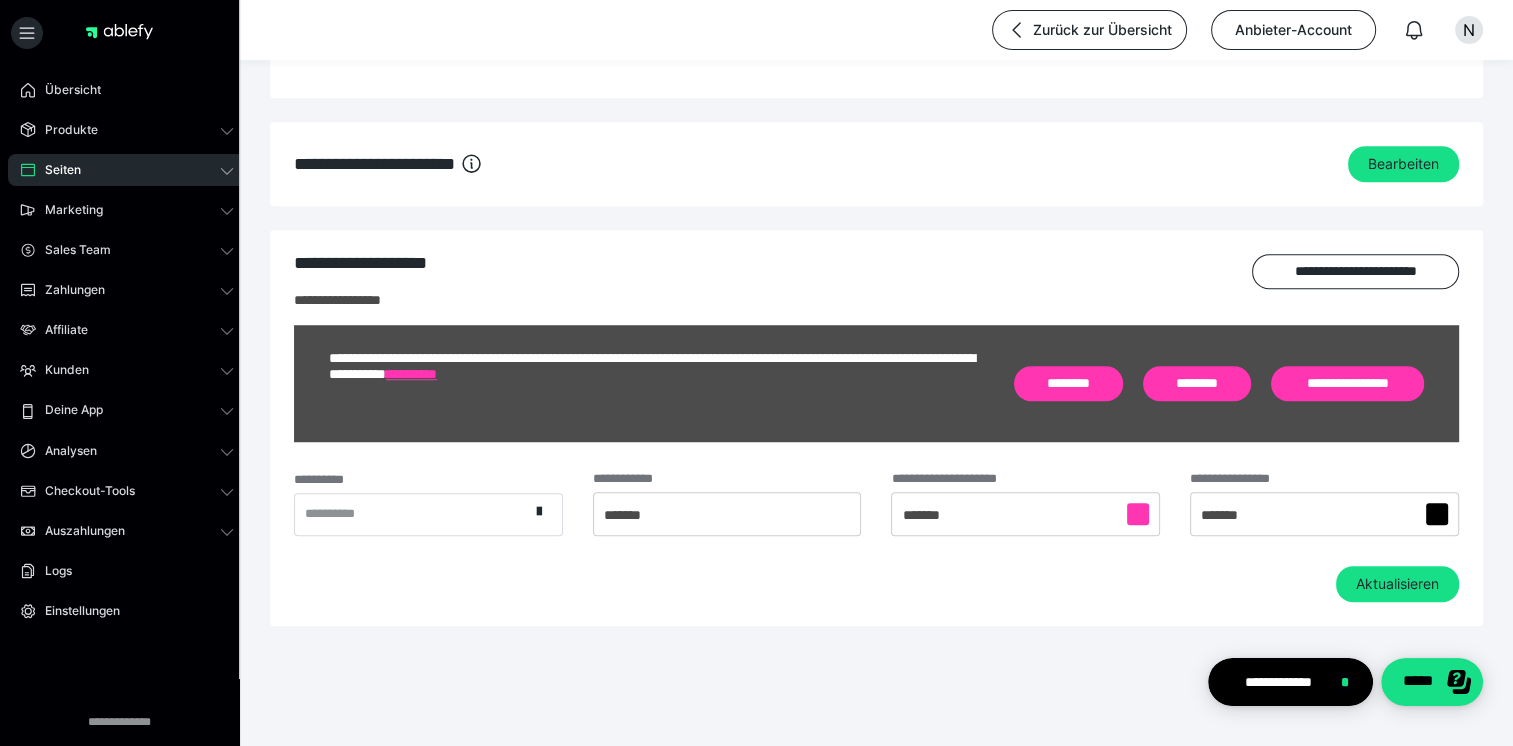 click on "Seiten" at bounding box center [127, 170] 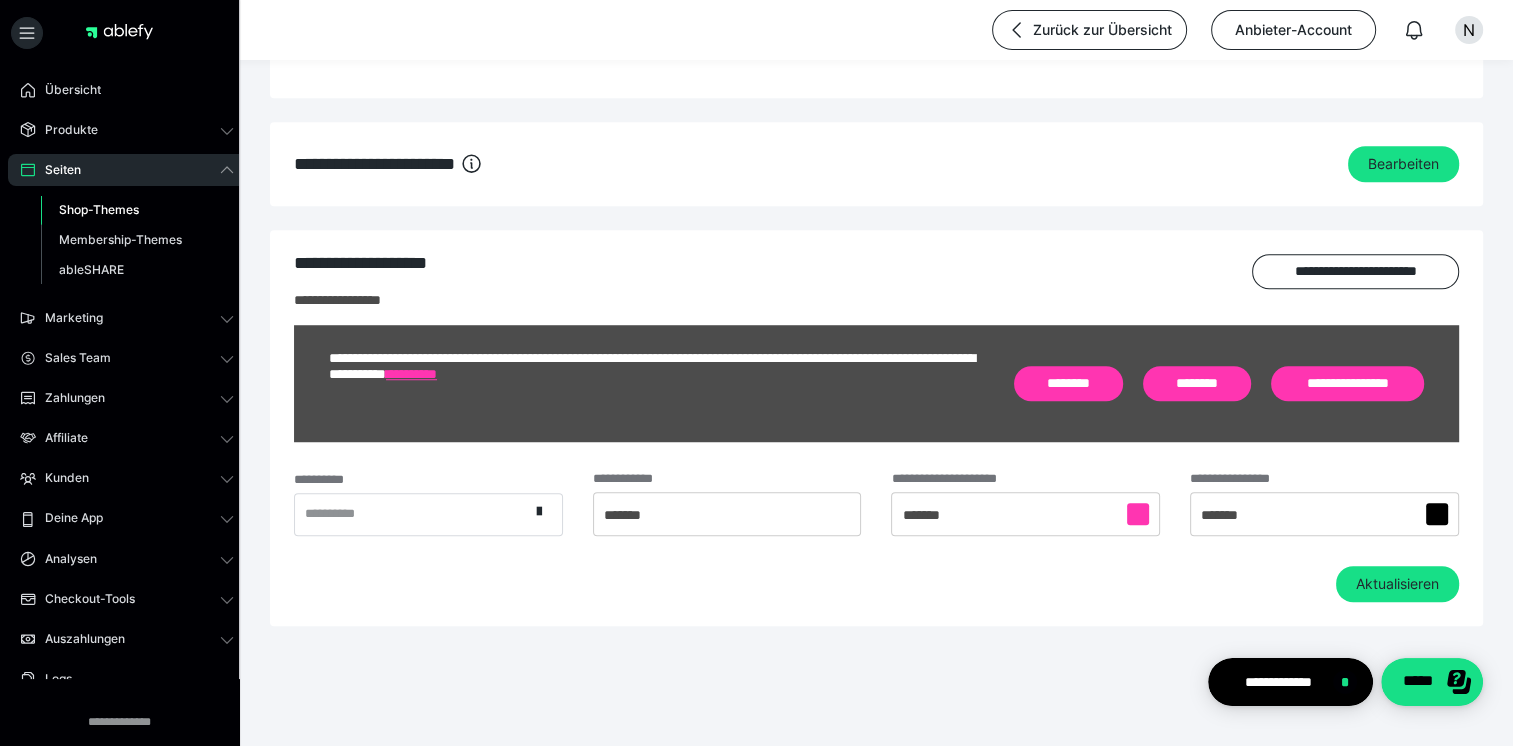 click 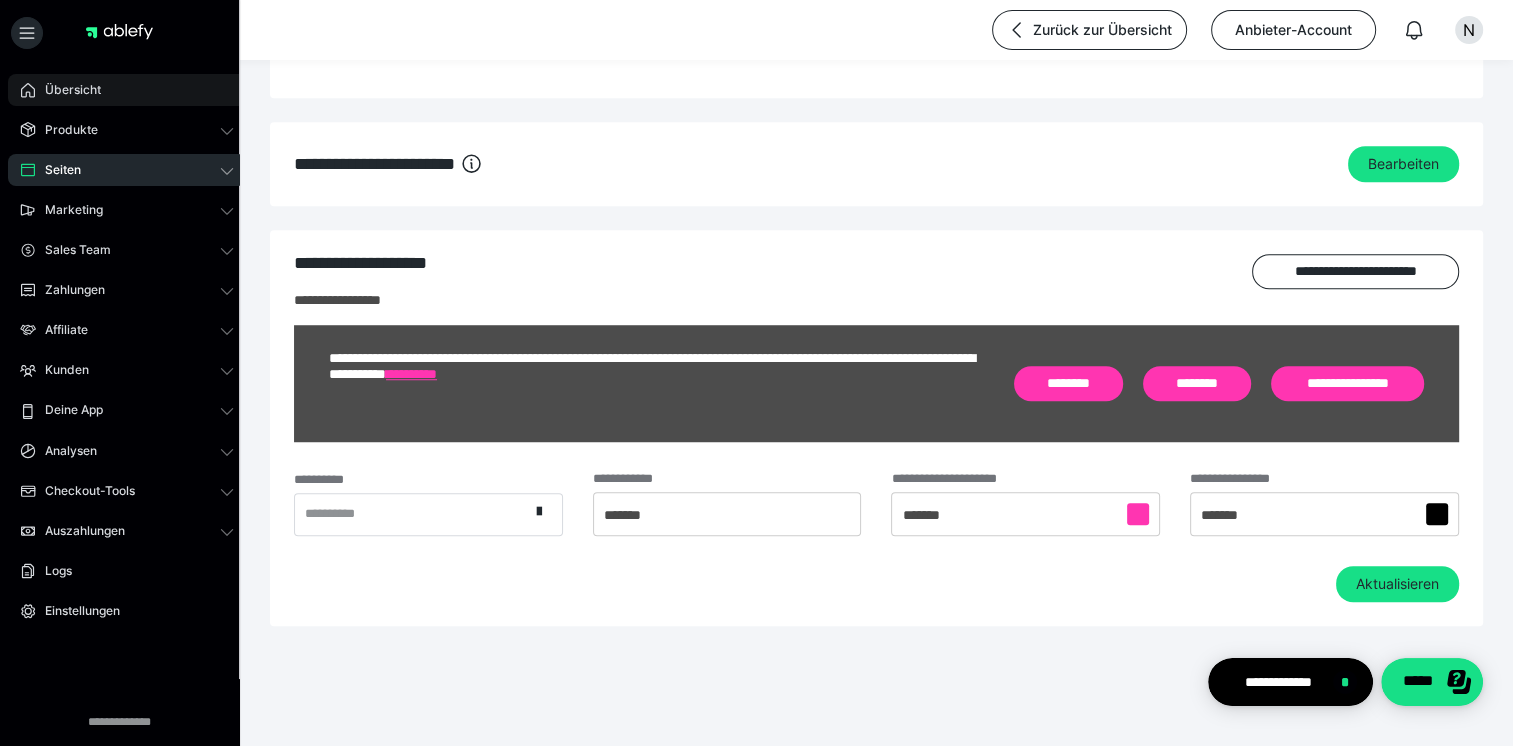click on "Übersicht" at bounding box center [127, 90] 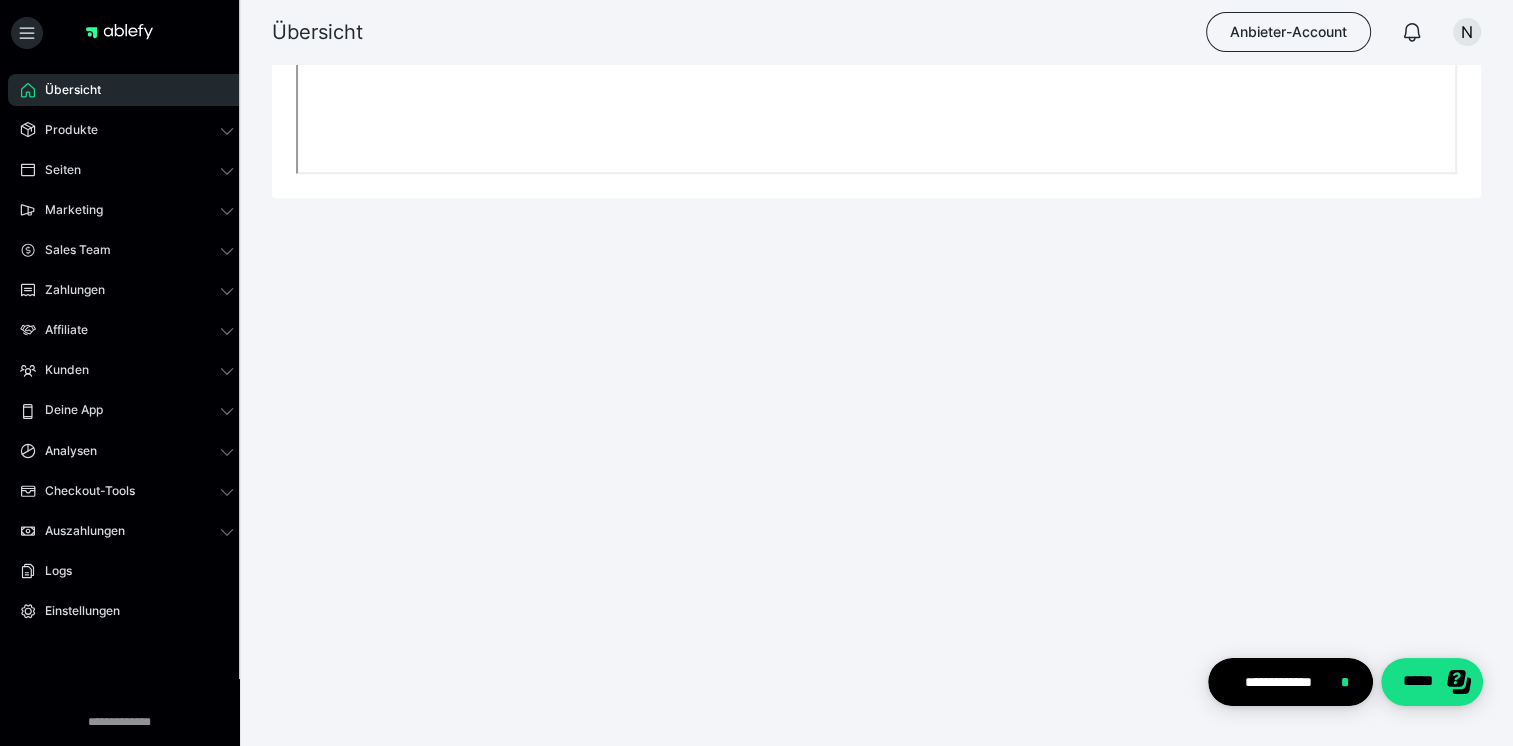 scroll, scrollTop: 1160, scrollLeft: 0, axis: vertical 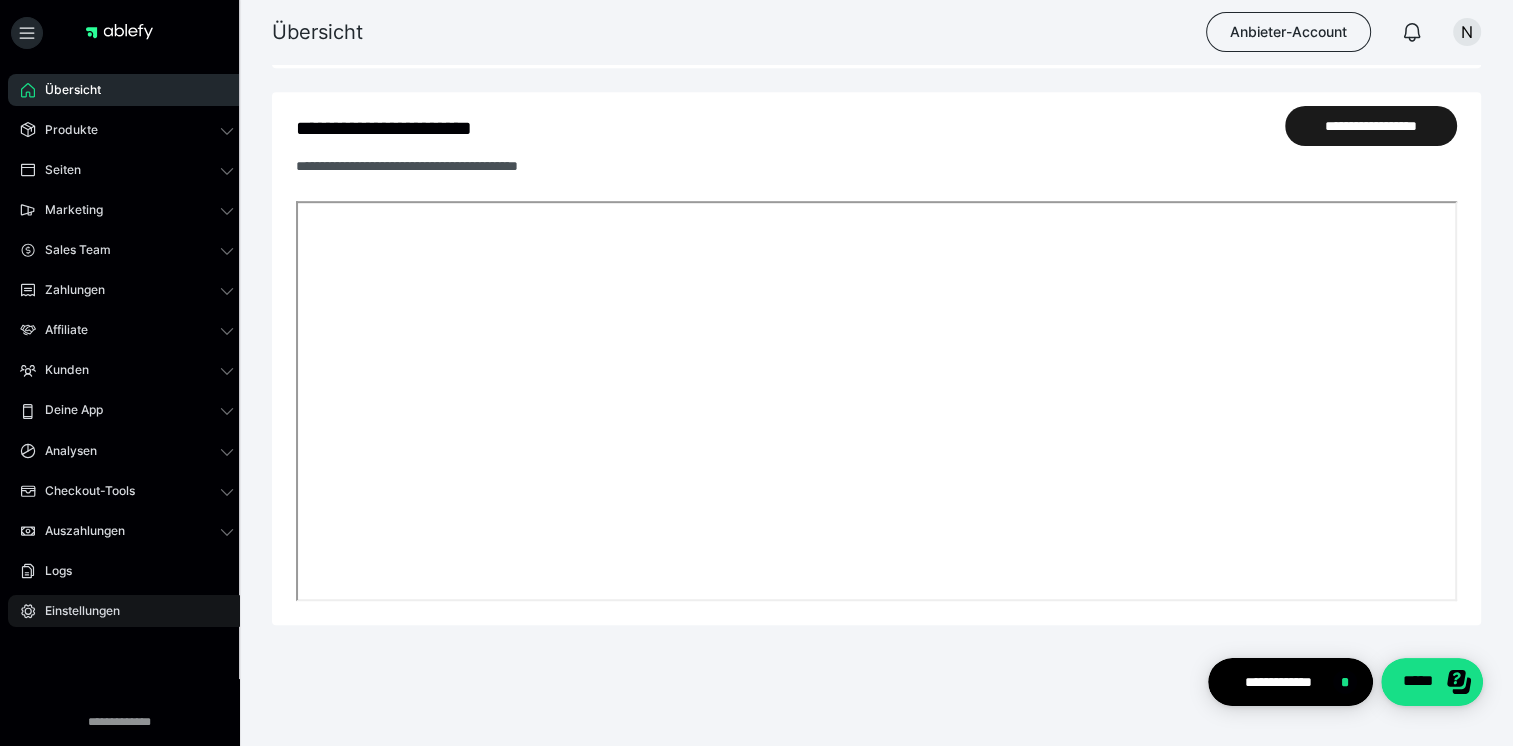 click on "Einstellungen" at bounding box center (127, 611) 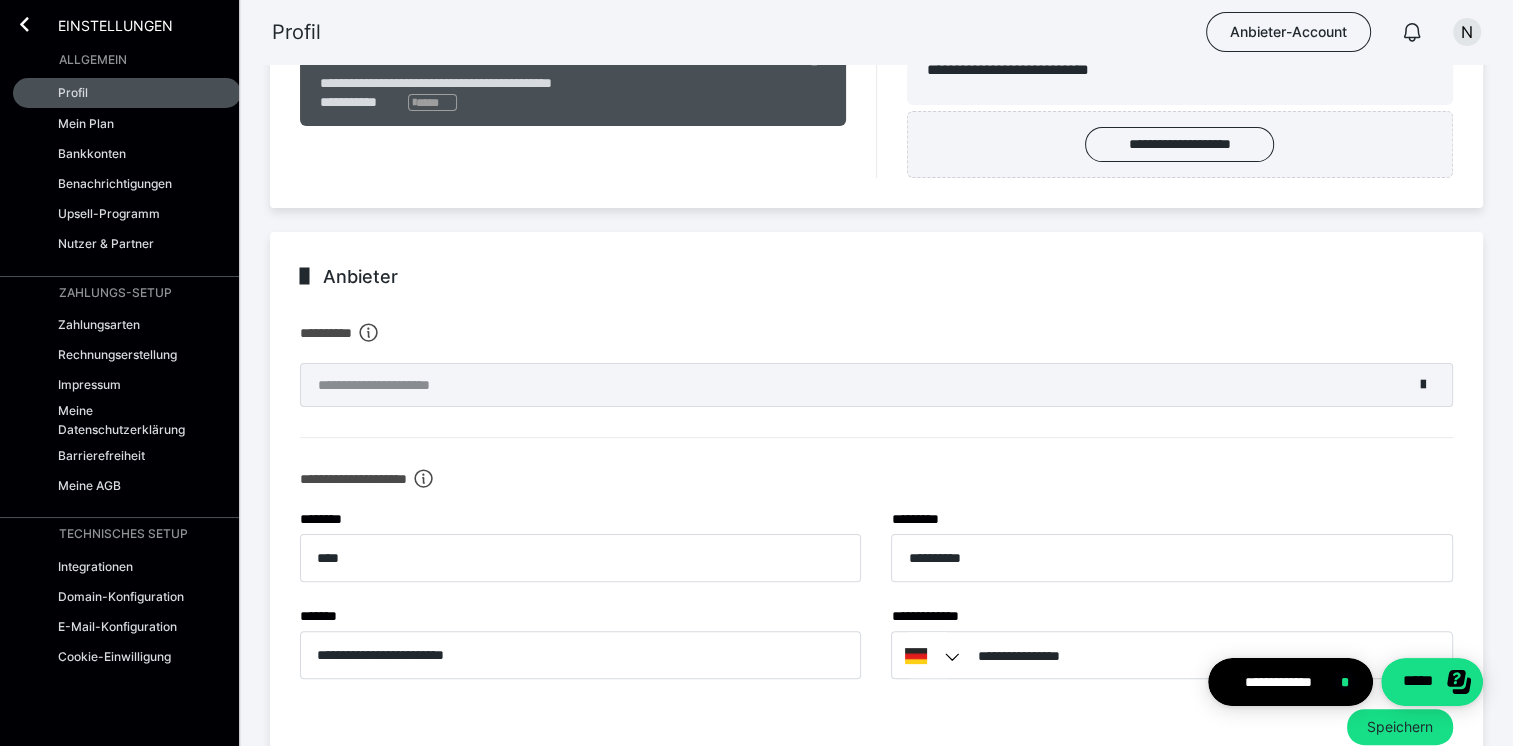 scroll, scrollTop: 700, scrollLeft: 0, axis: vertical 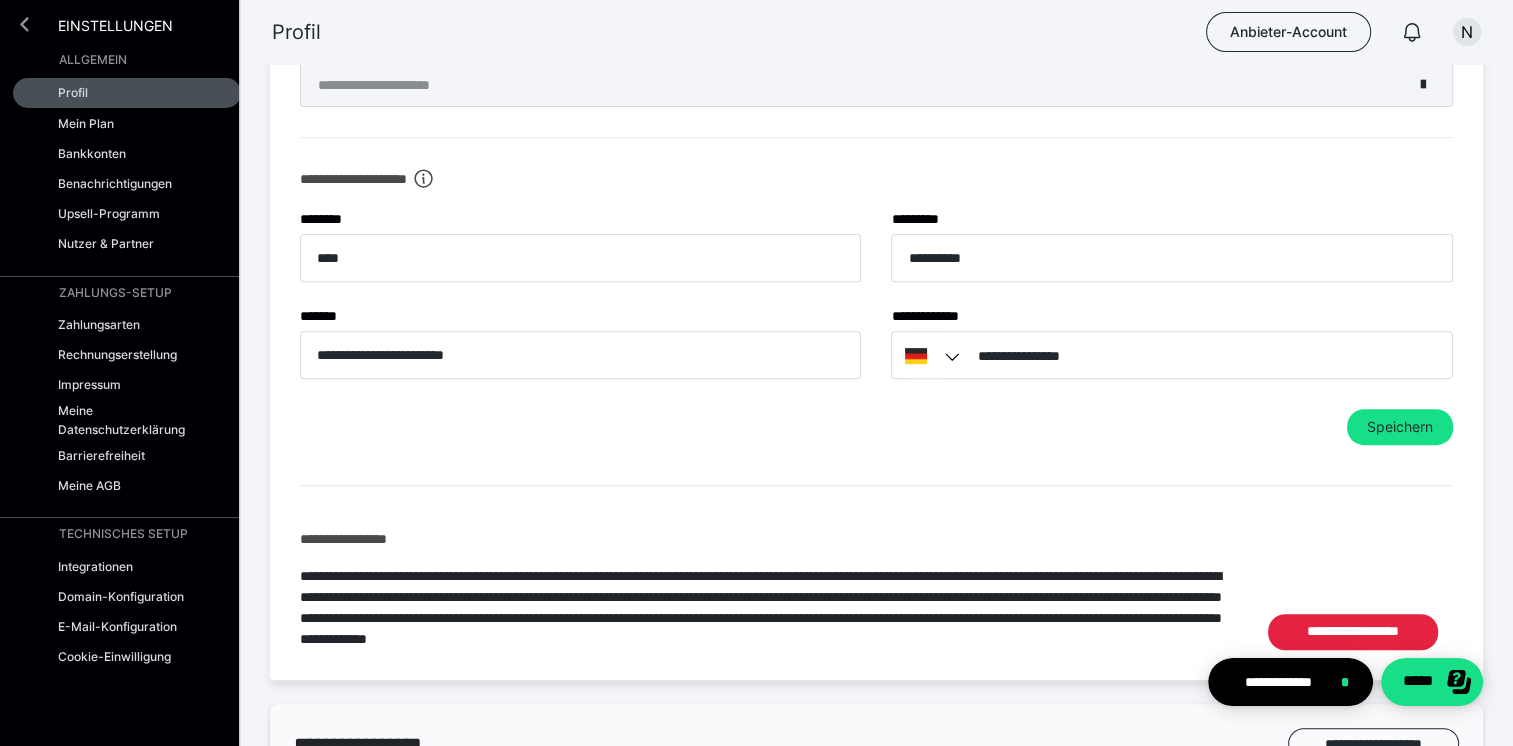 click at bounding box center (24, 24) 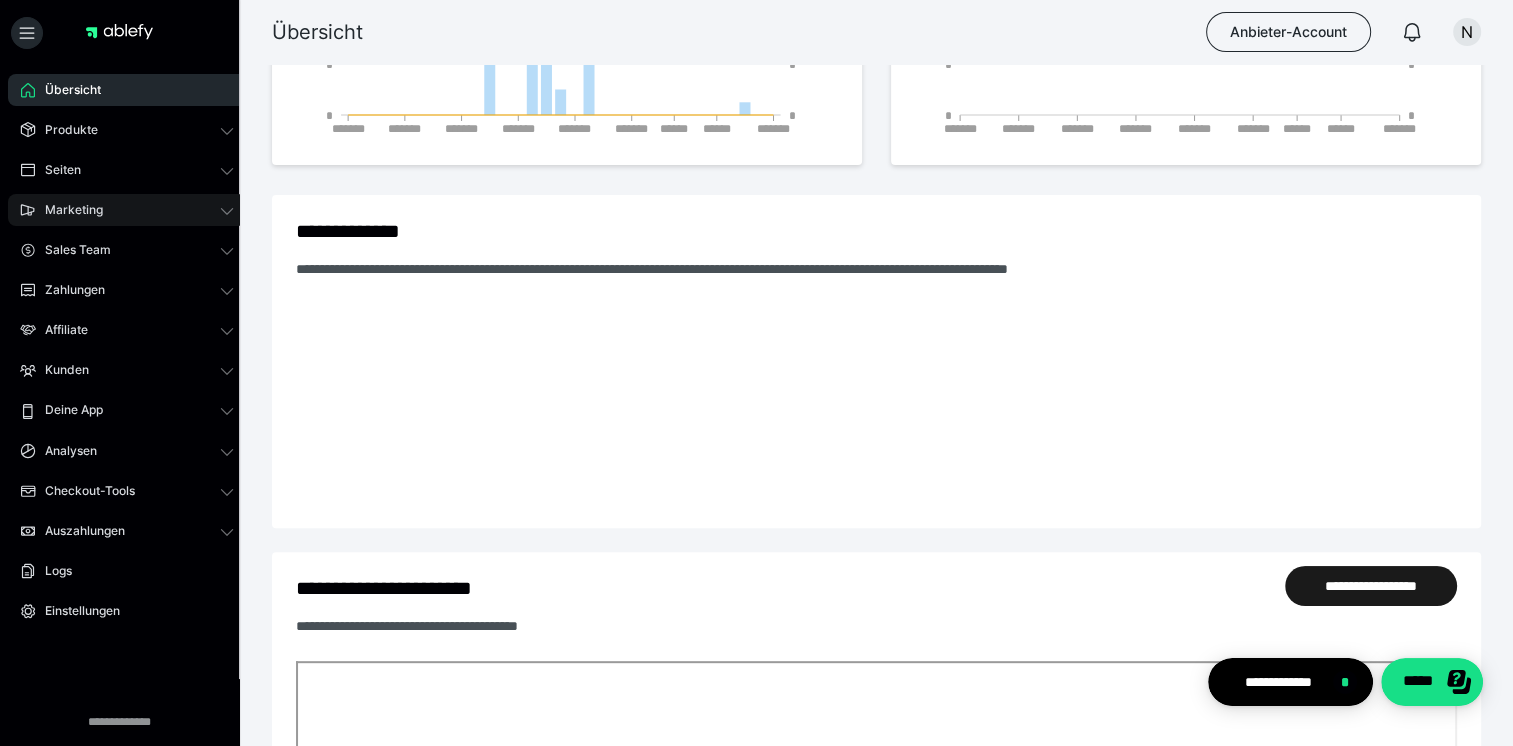 click 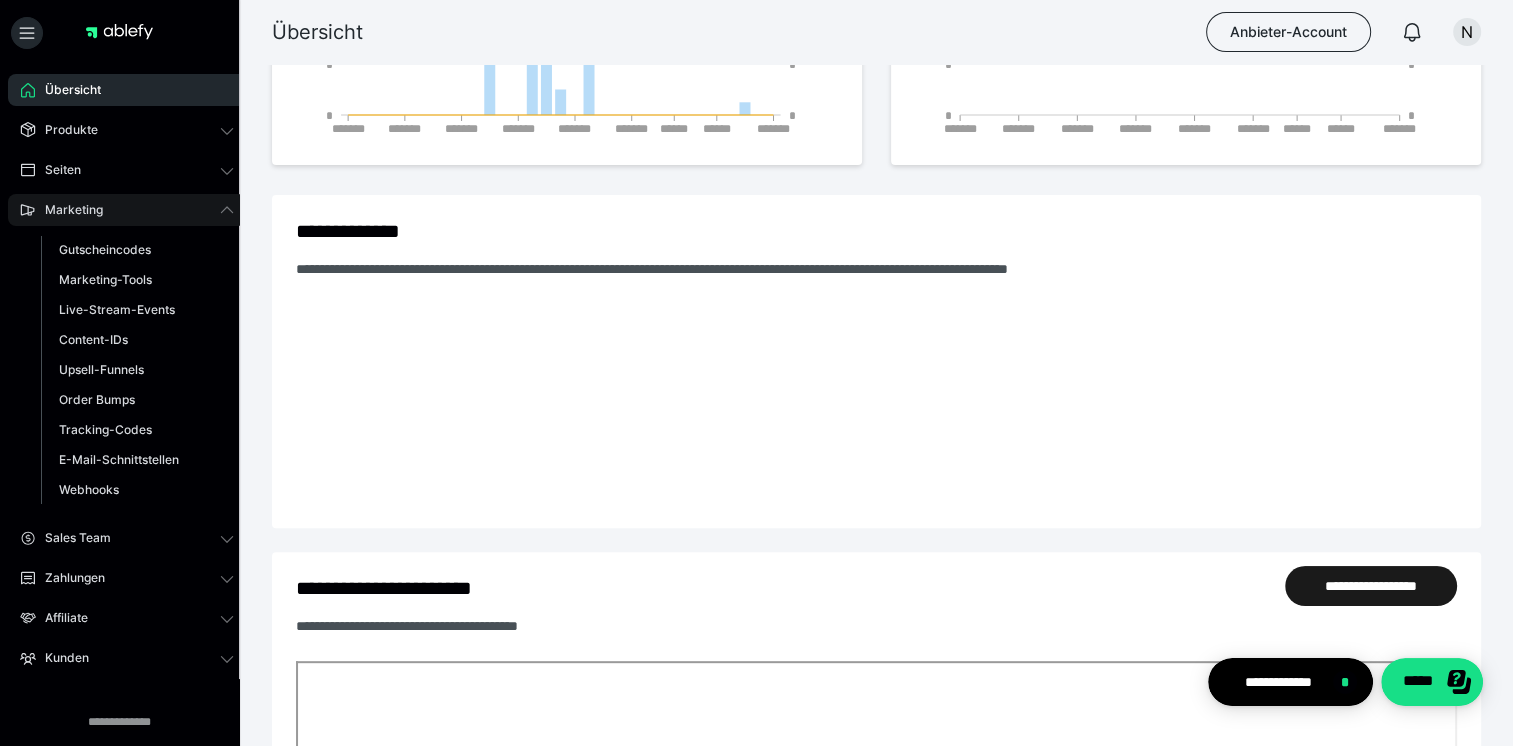 click 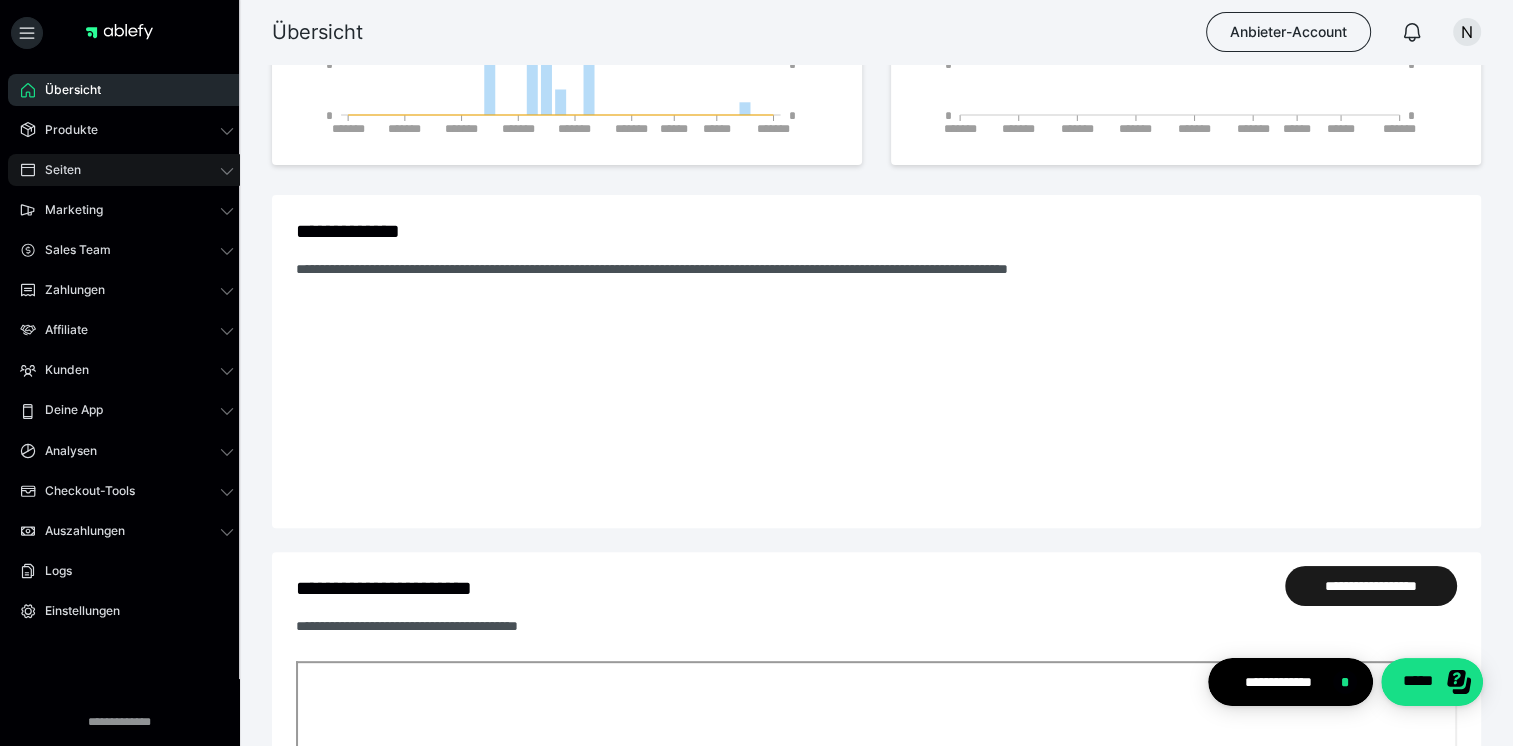 click 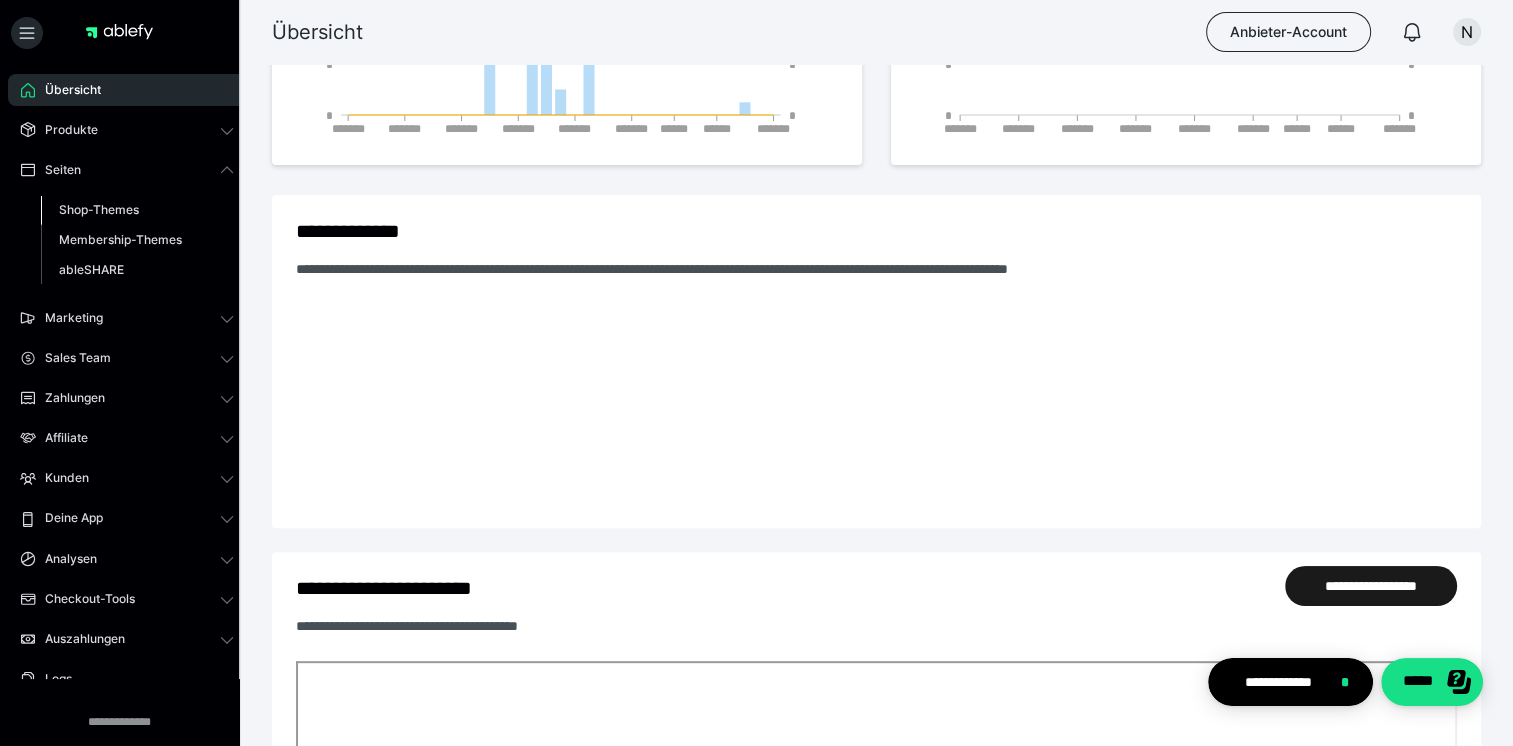 click on "Shop-Themes" at bounding box center [99, 209] 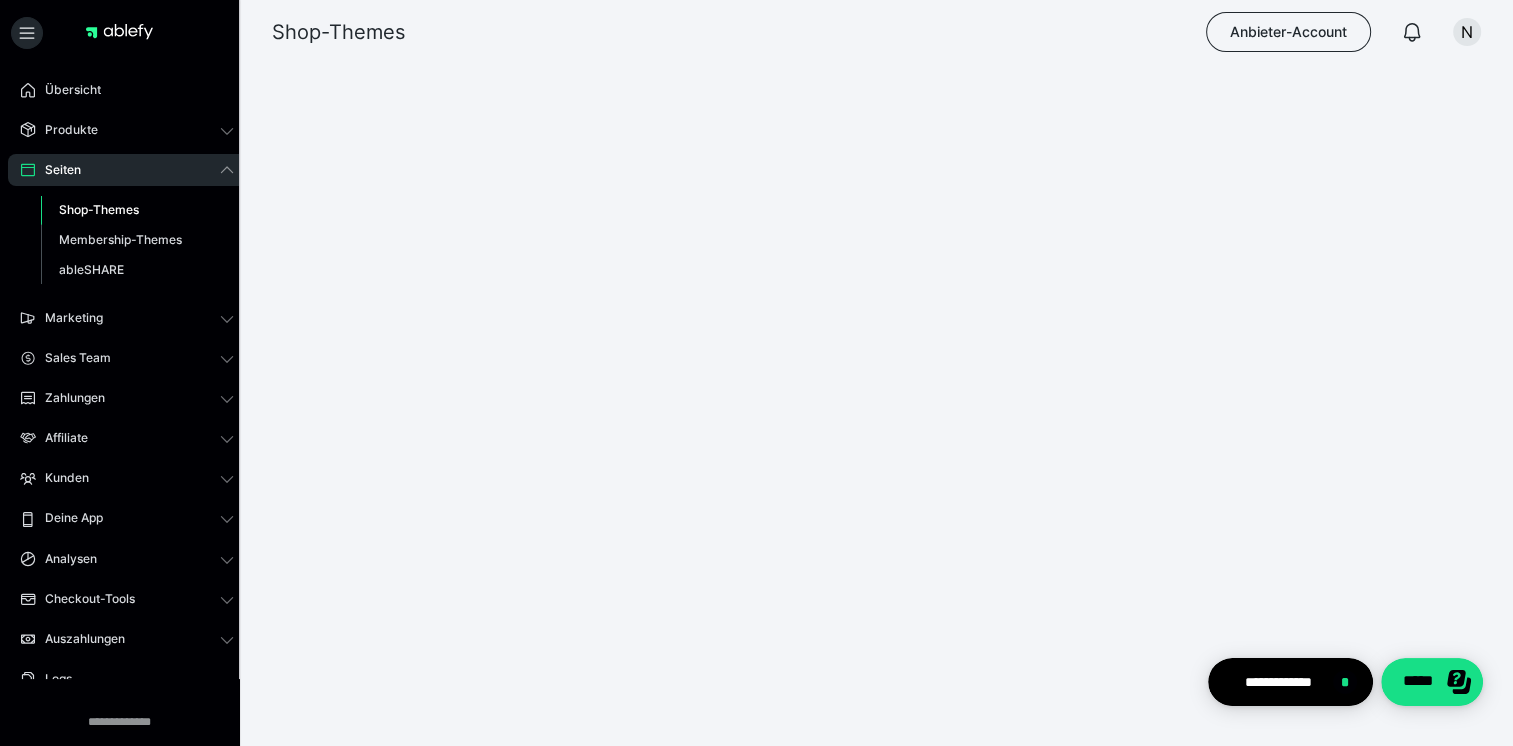 scroll, scrollTop: 0, scrollLeft: 0, axis: both 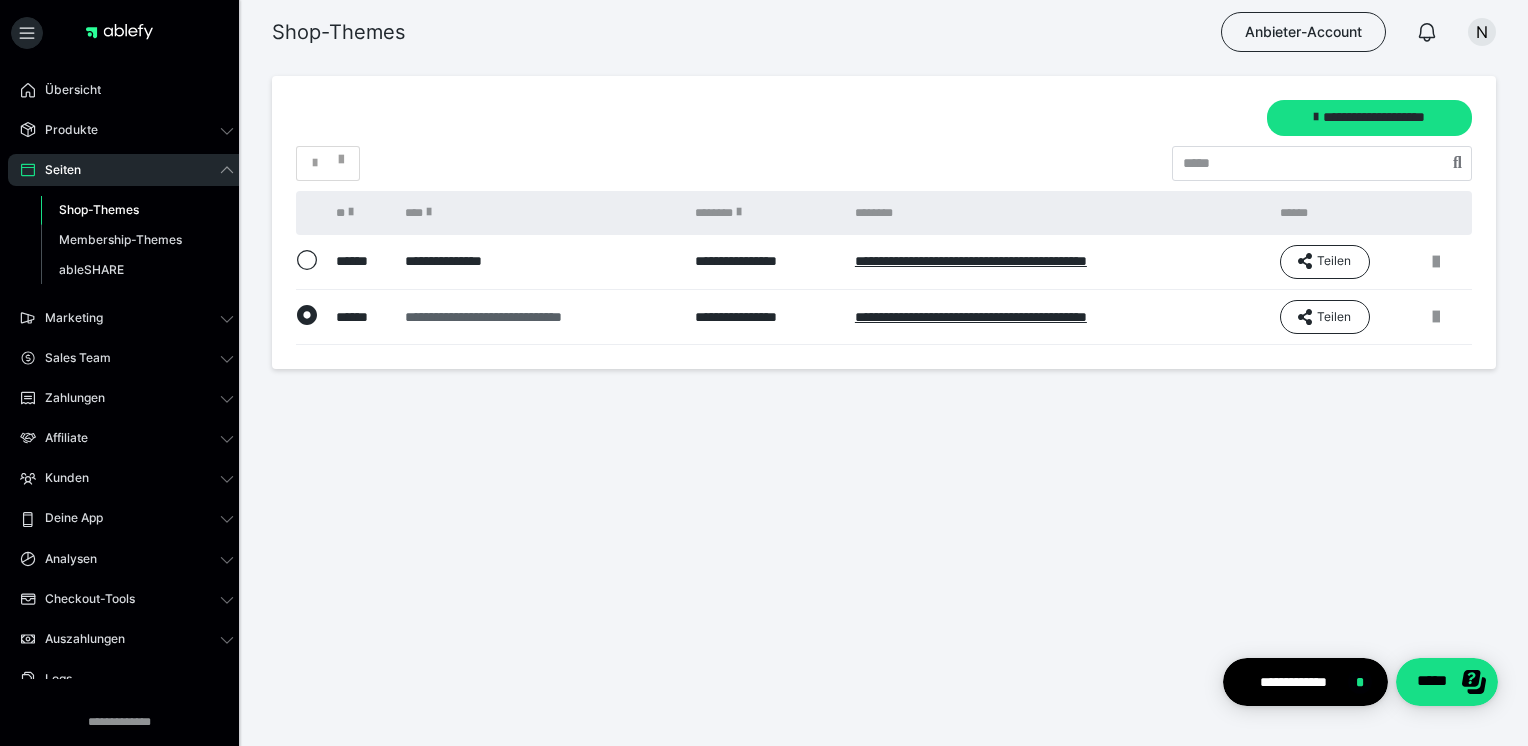 click on "**********" at bounding box center (538, 317) 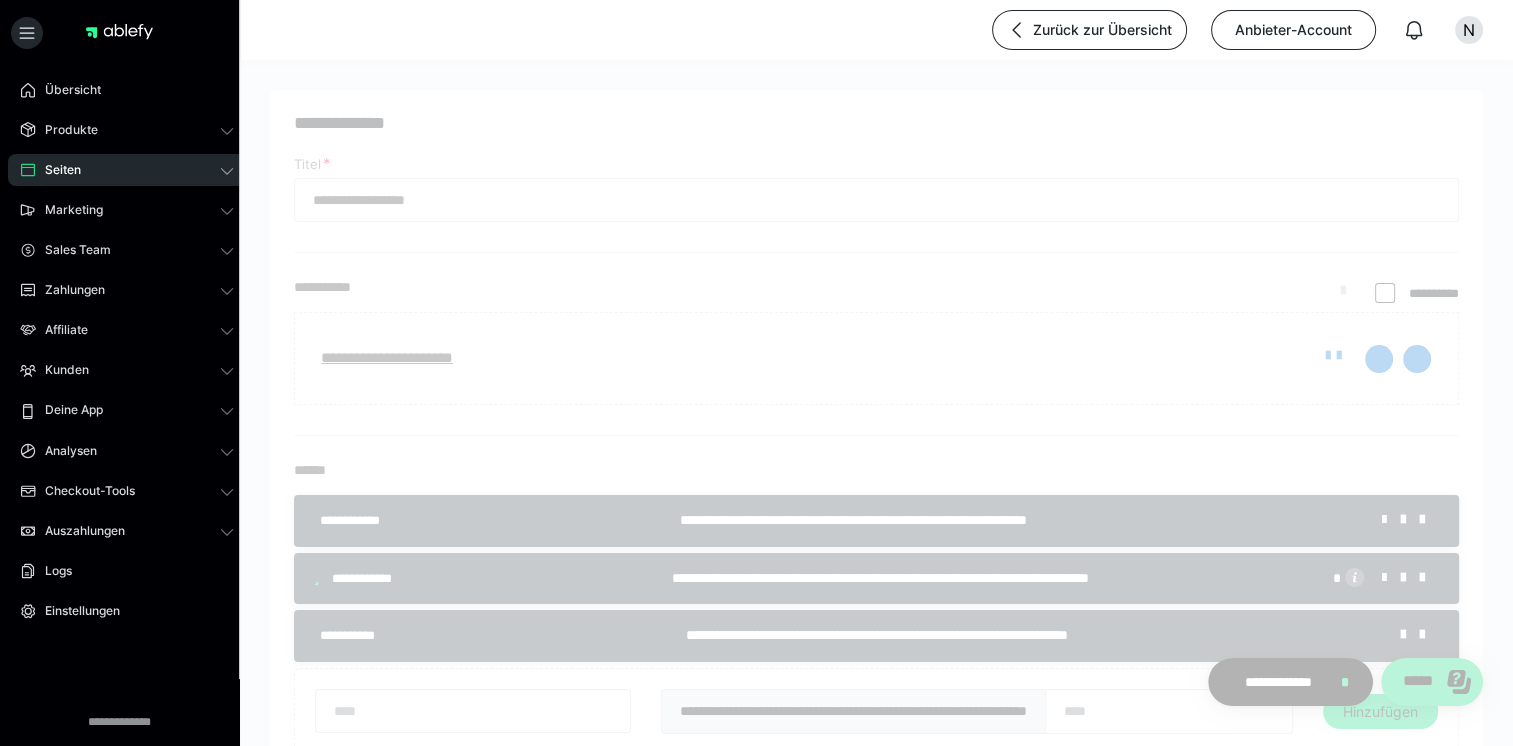 type on "**********" 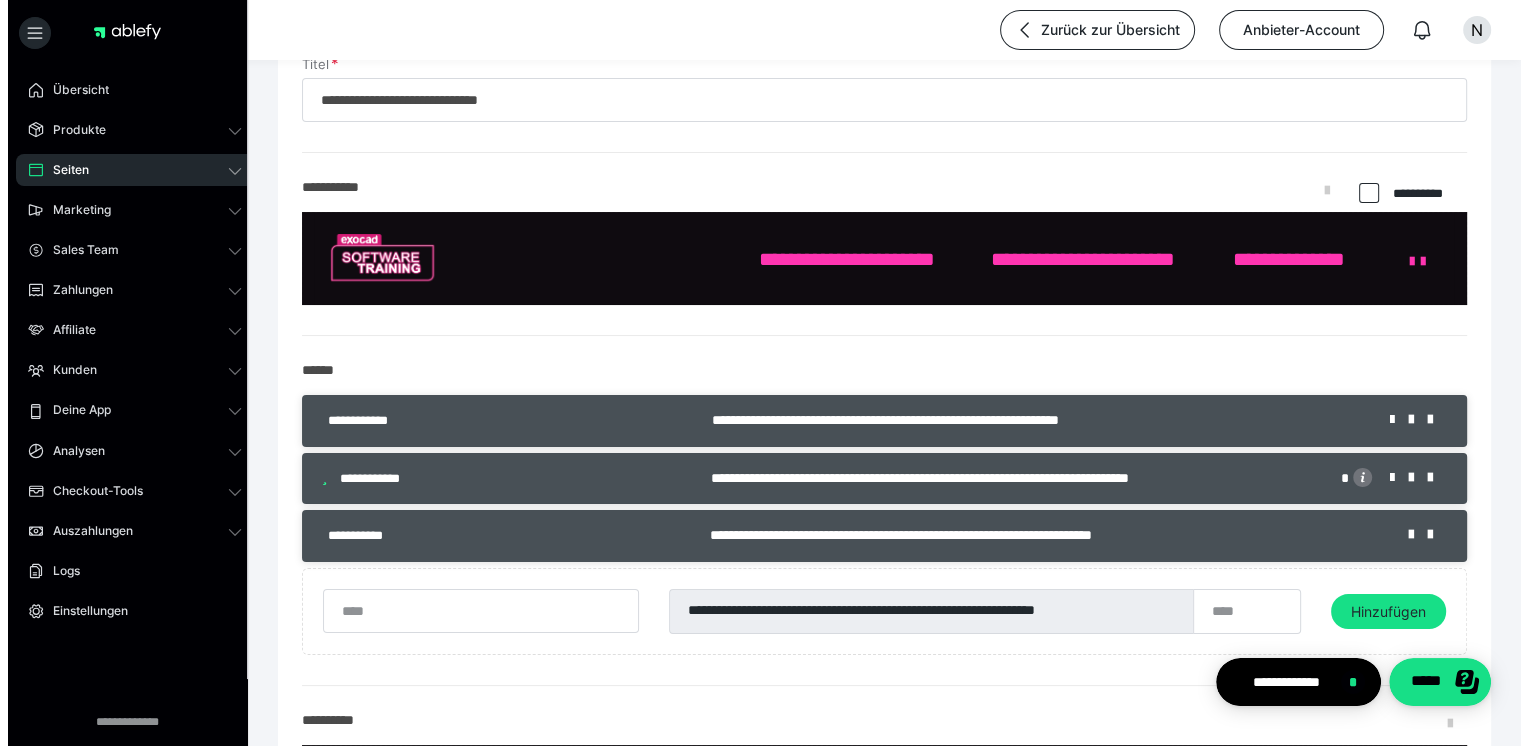 scroll, scrollTop: 200, scrollLeft: 0, axis: vertical 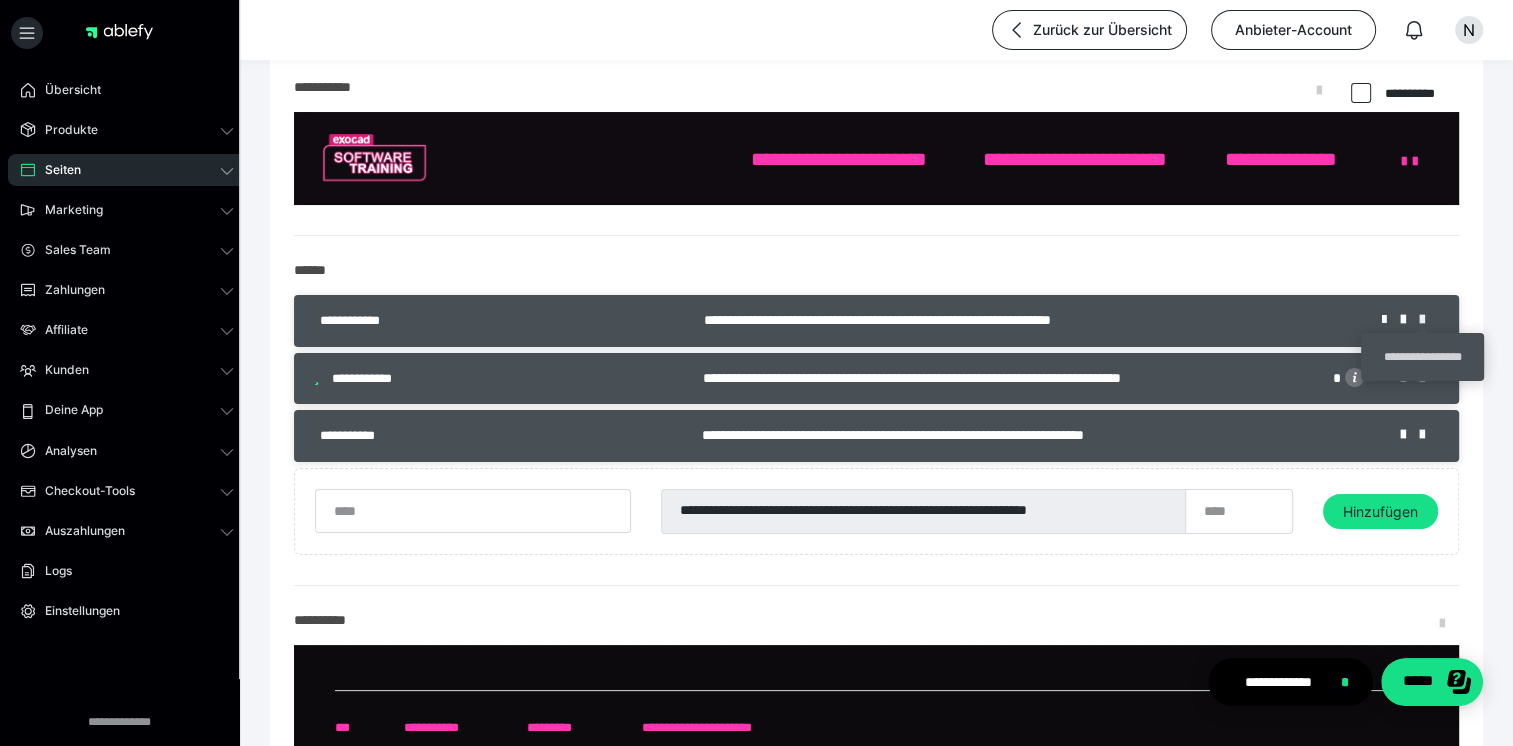 click at bounding box center (1429, 320) 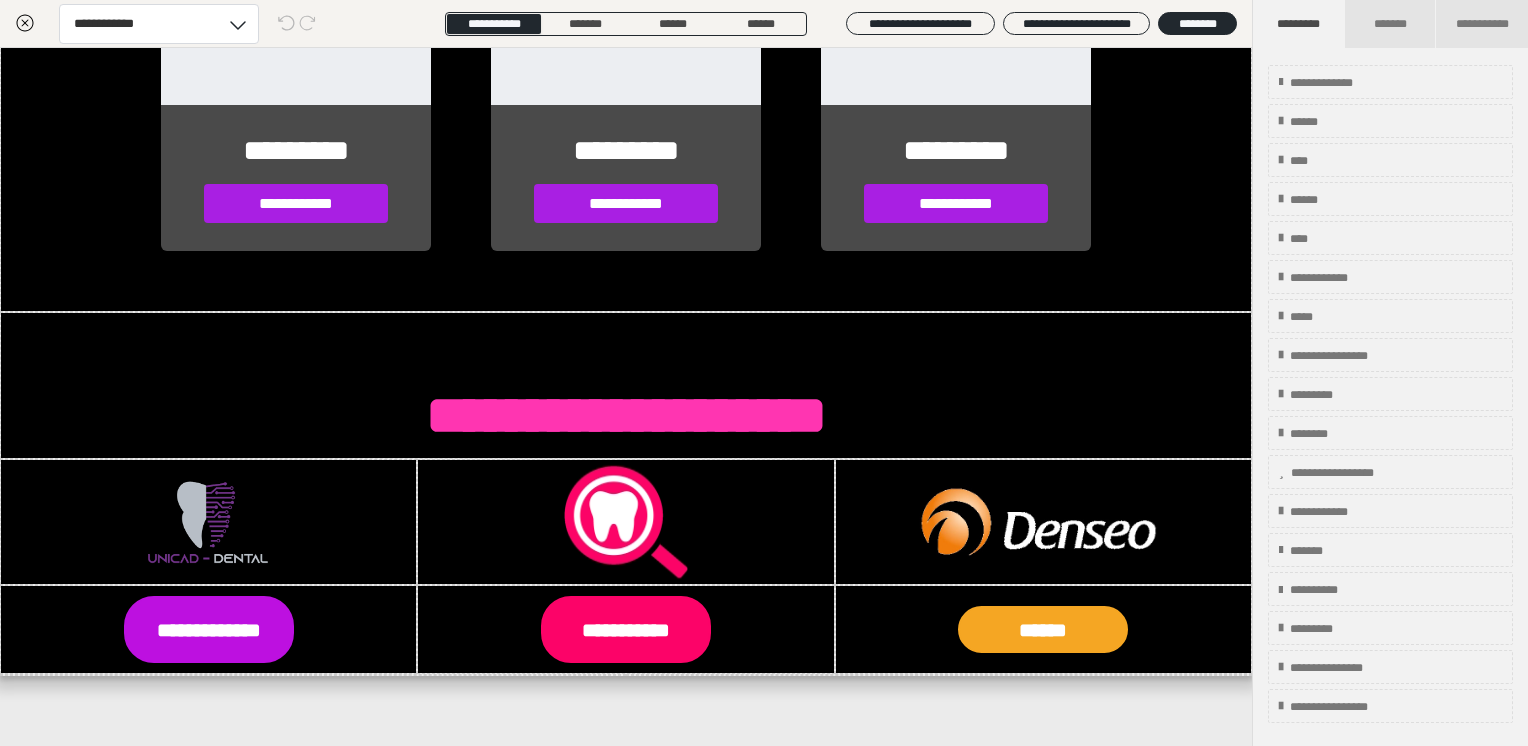 scroll, scrollTop: 2725, scrollLeft: 0, axis: vertical 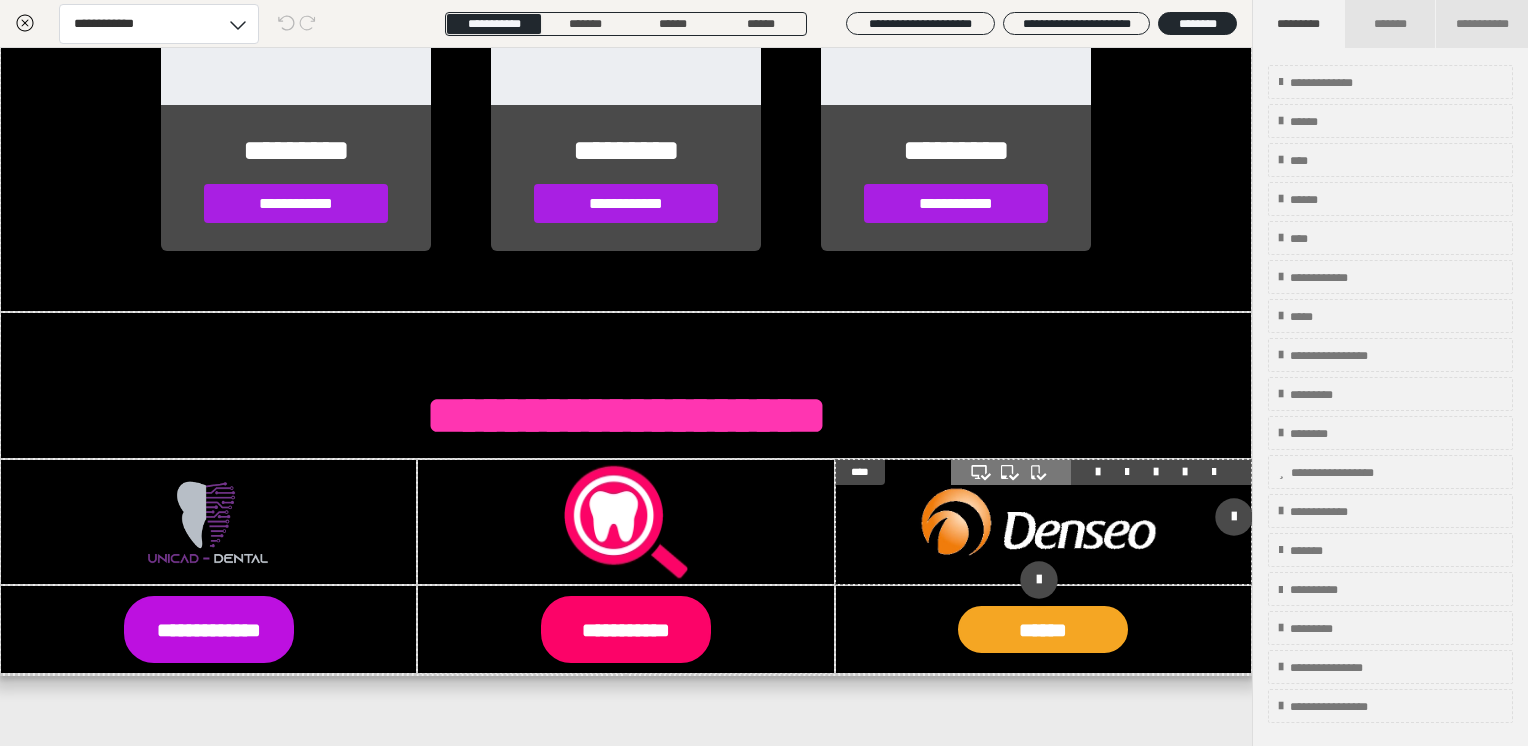 click at bounding box center (1043, 522) 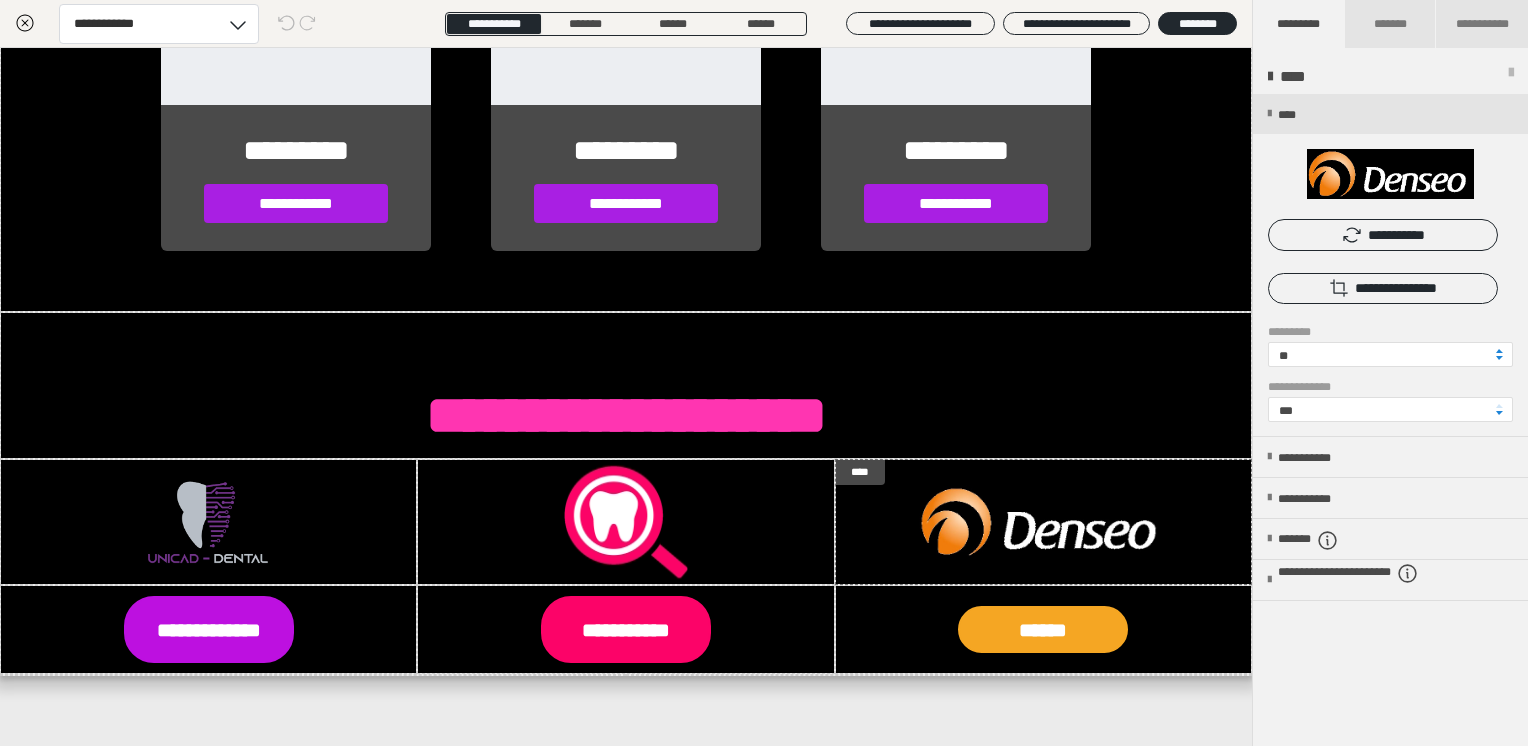 scroll, scrollTop: 2725, scrollLeft: 0, axis: vertical 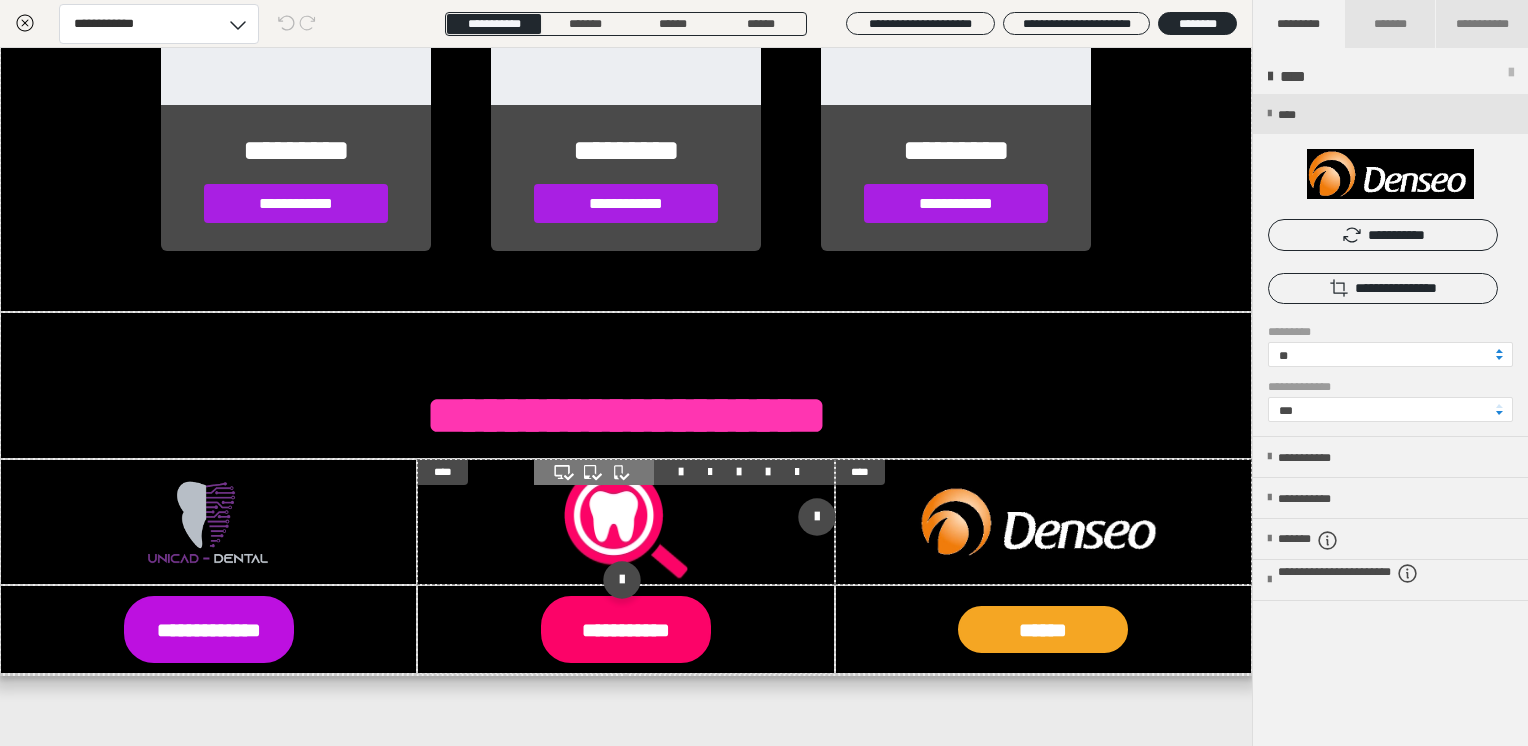 click at bounding box center [625, 522] 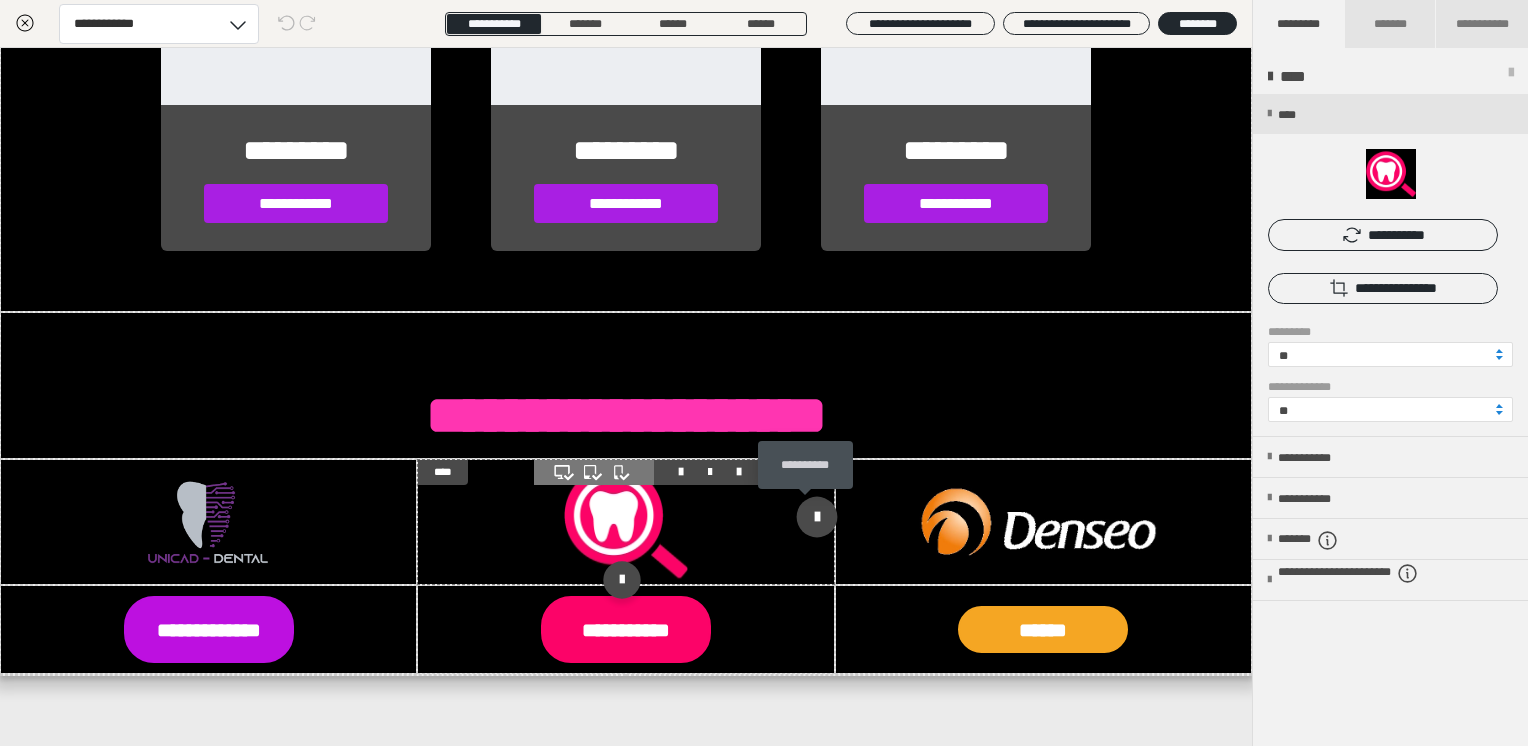 click at bounding box center [816, 517] 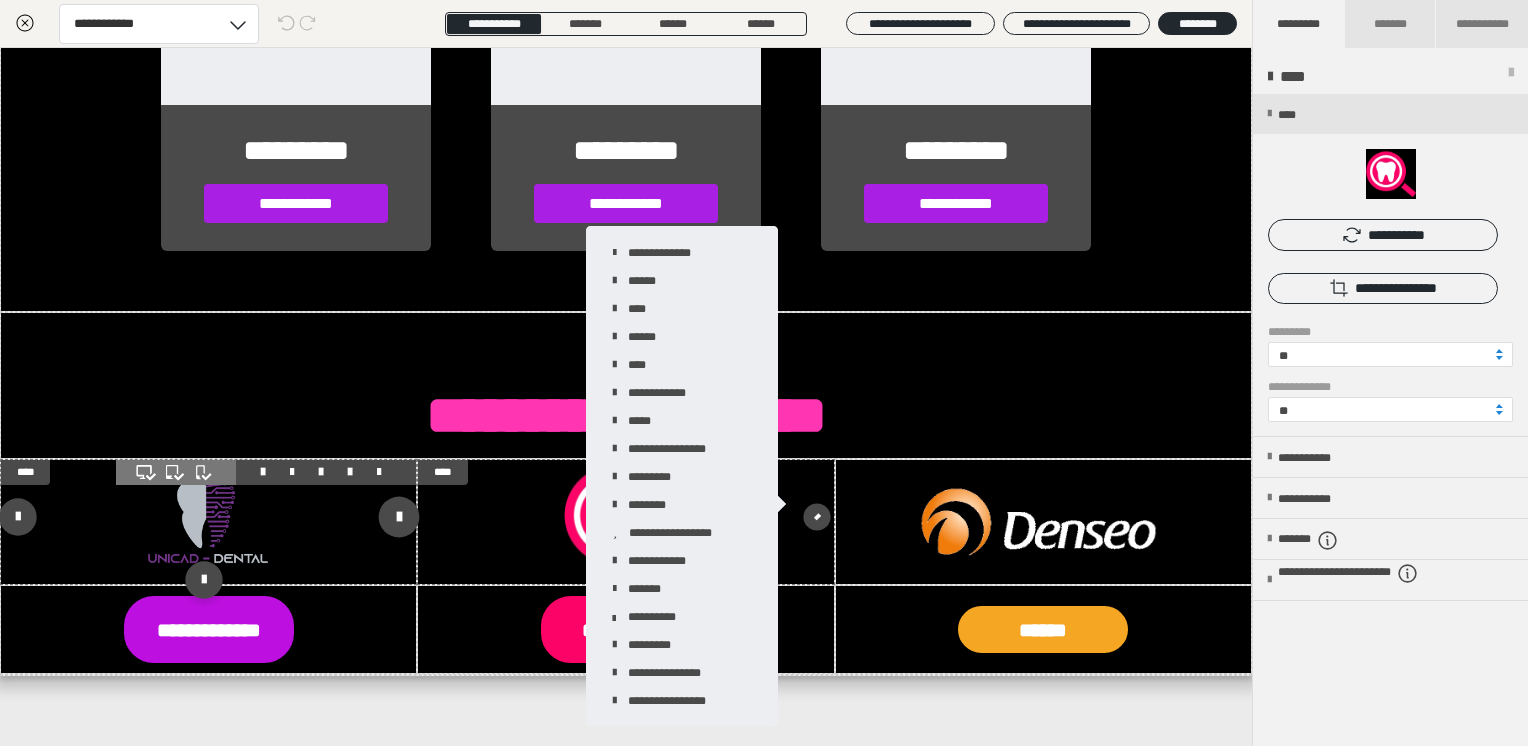 click at bounding box center [399, 517] 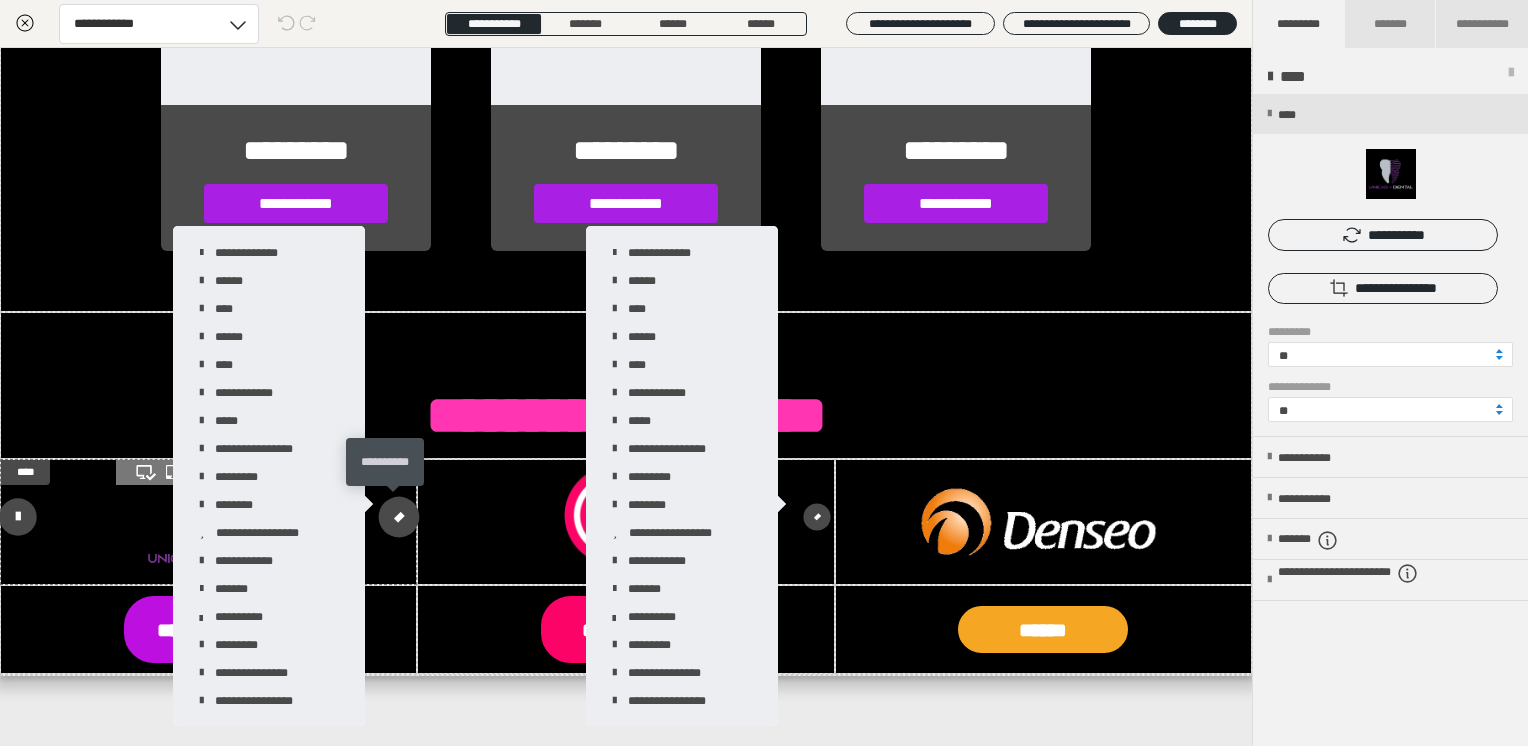 click at bounding box center [399, 517] 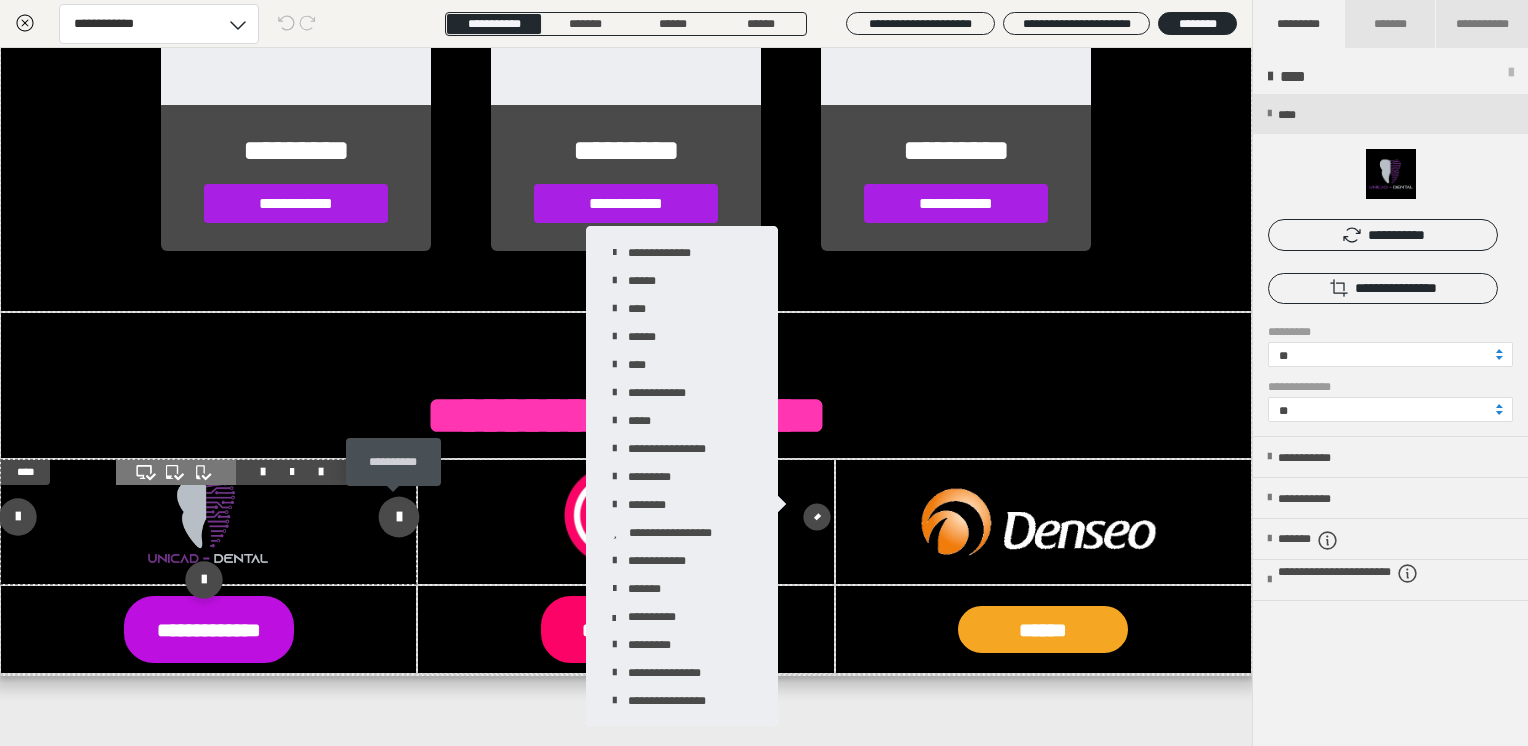 click at bounding box center (399, 517) 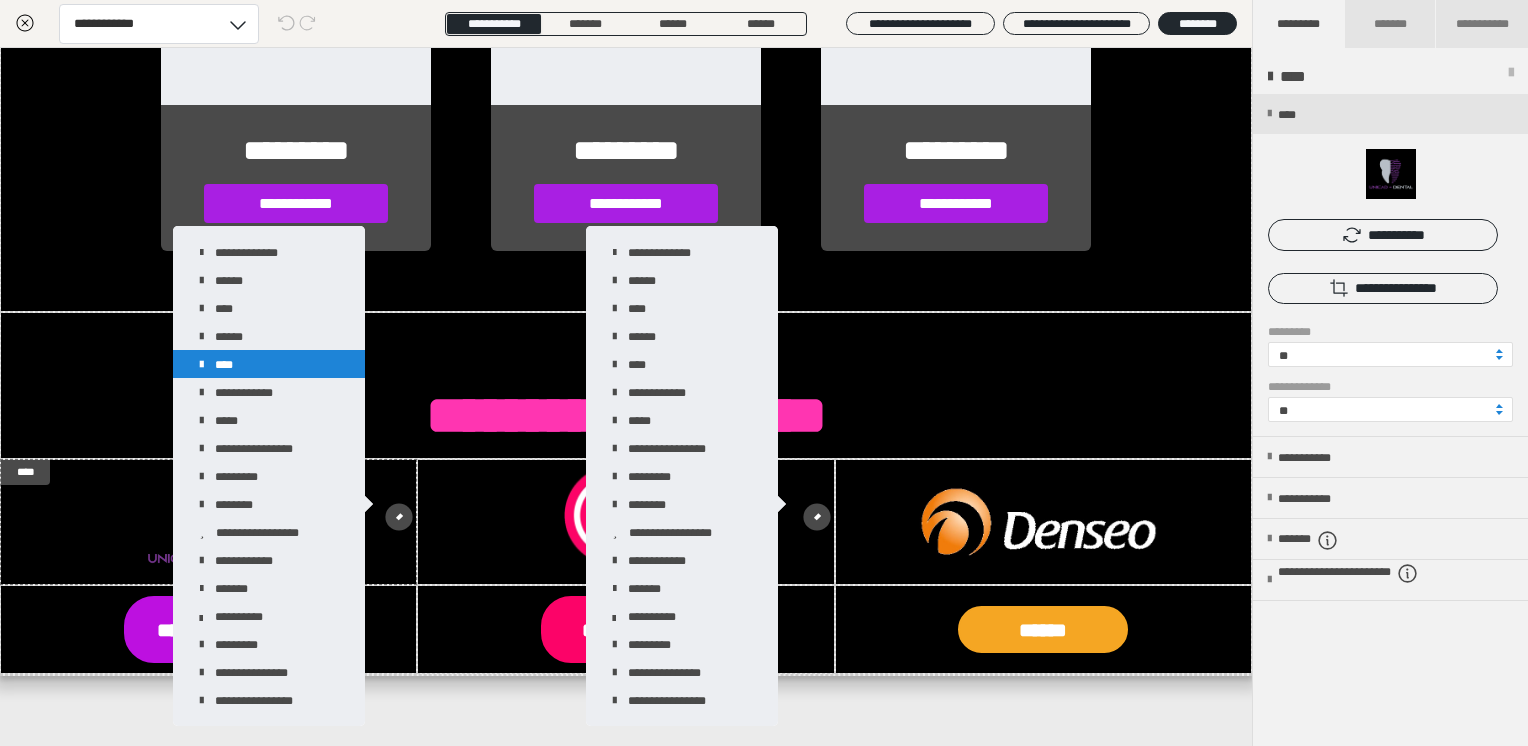 click on "****" at bounding box center (269, 364) 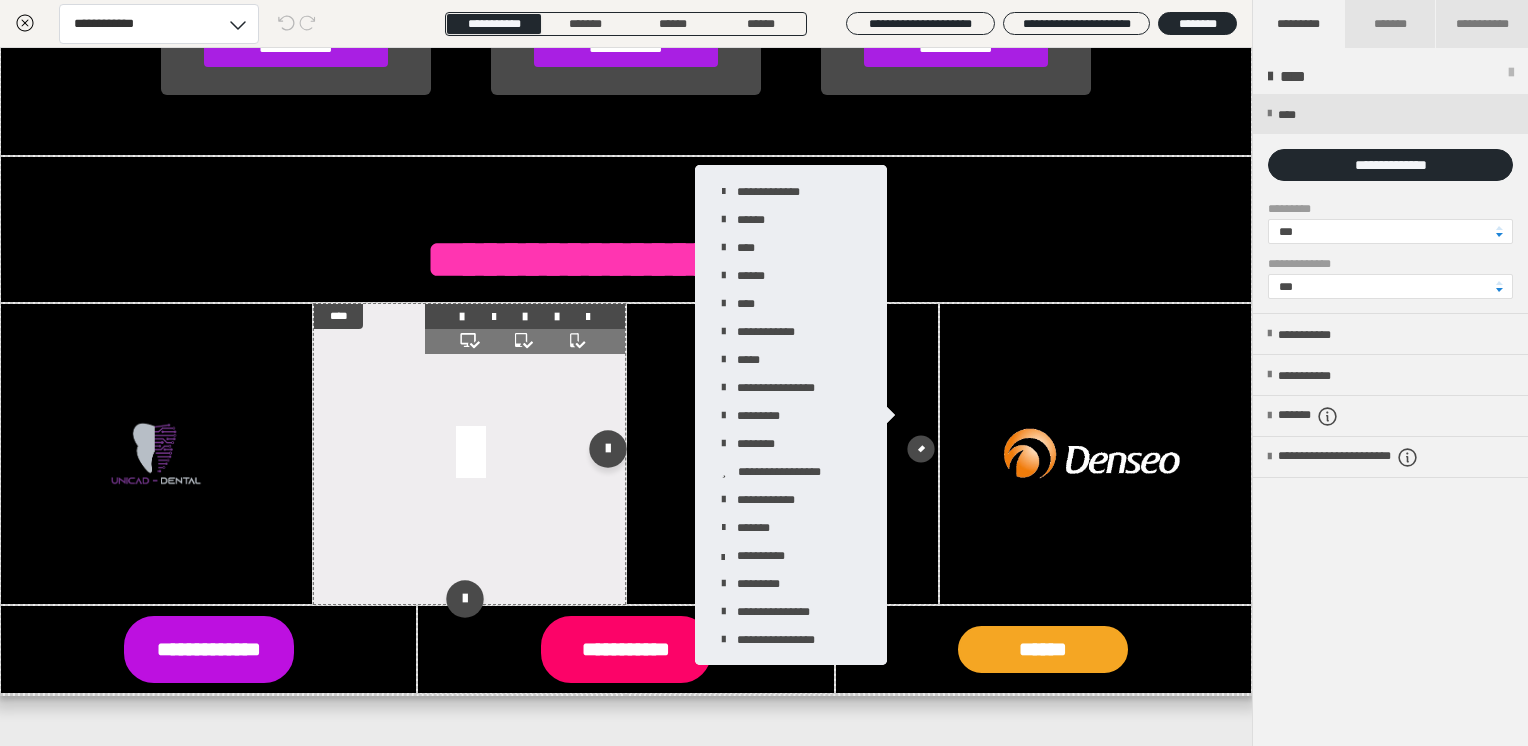 scroll, scrollTop: 2903, scrollLeft: 0, axis: vertical 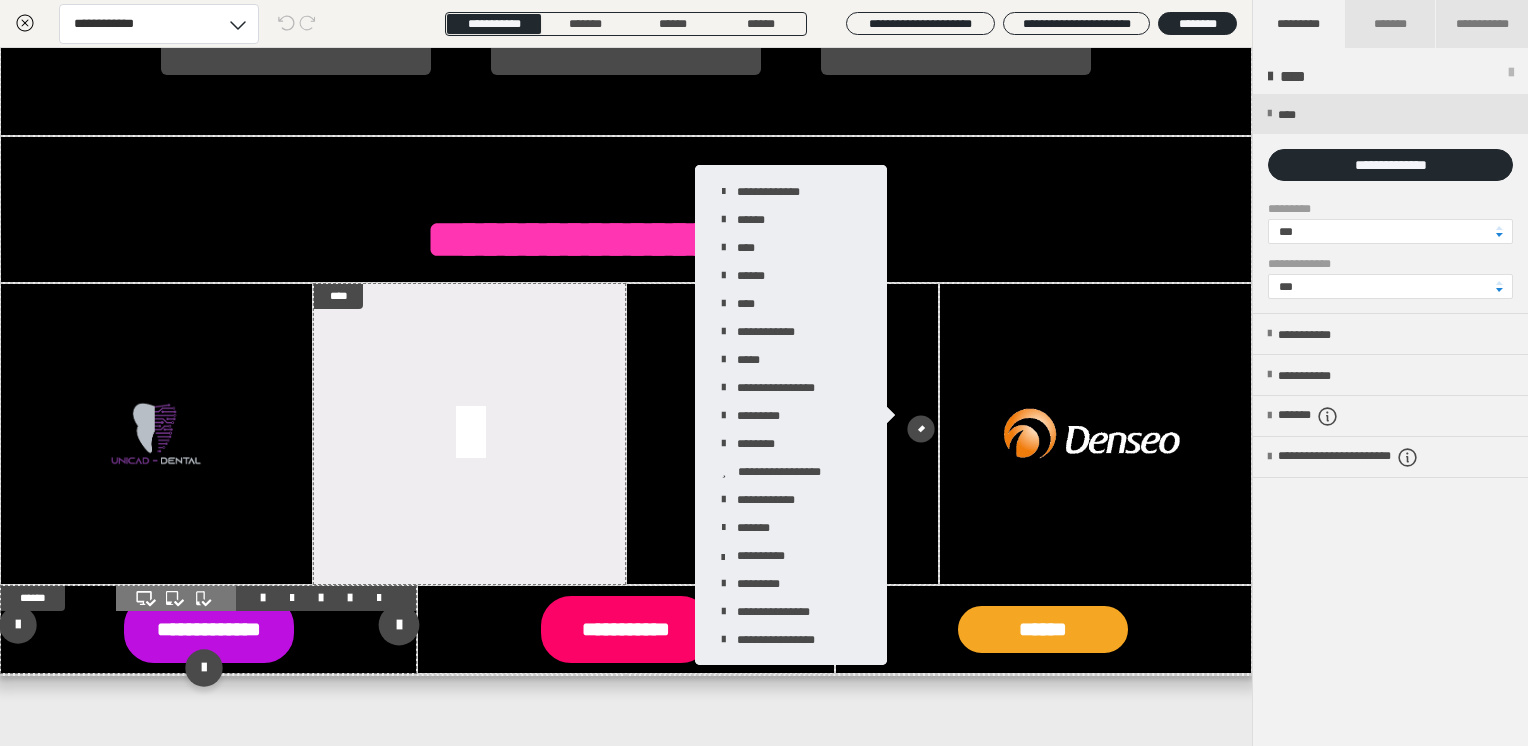click at bounding box center (399, 624) 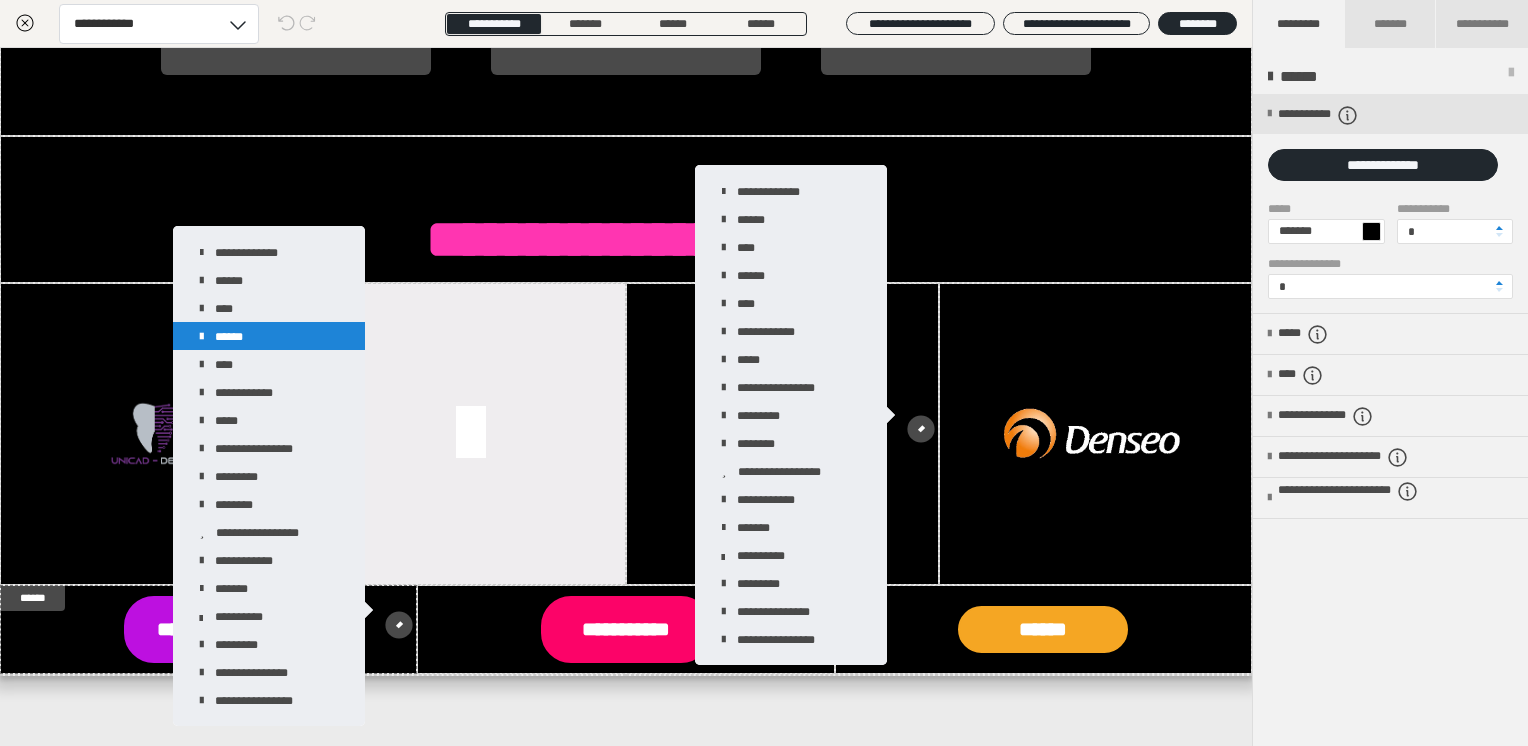 click on "******" at bounding box center (269, 336) 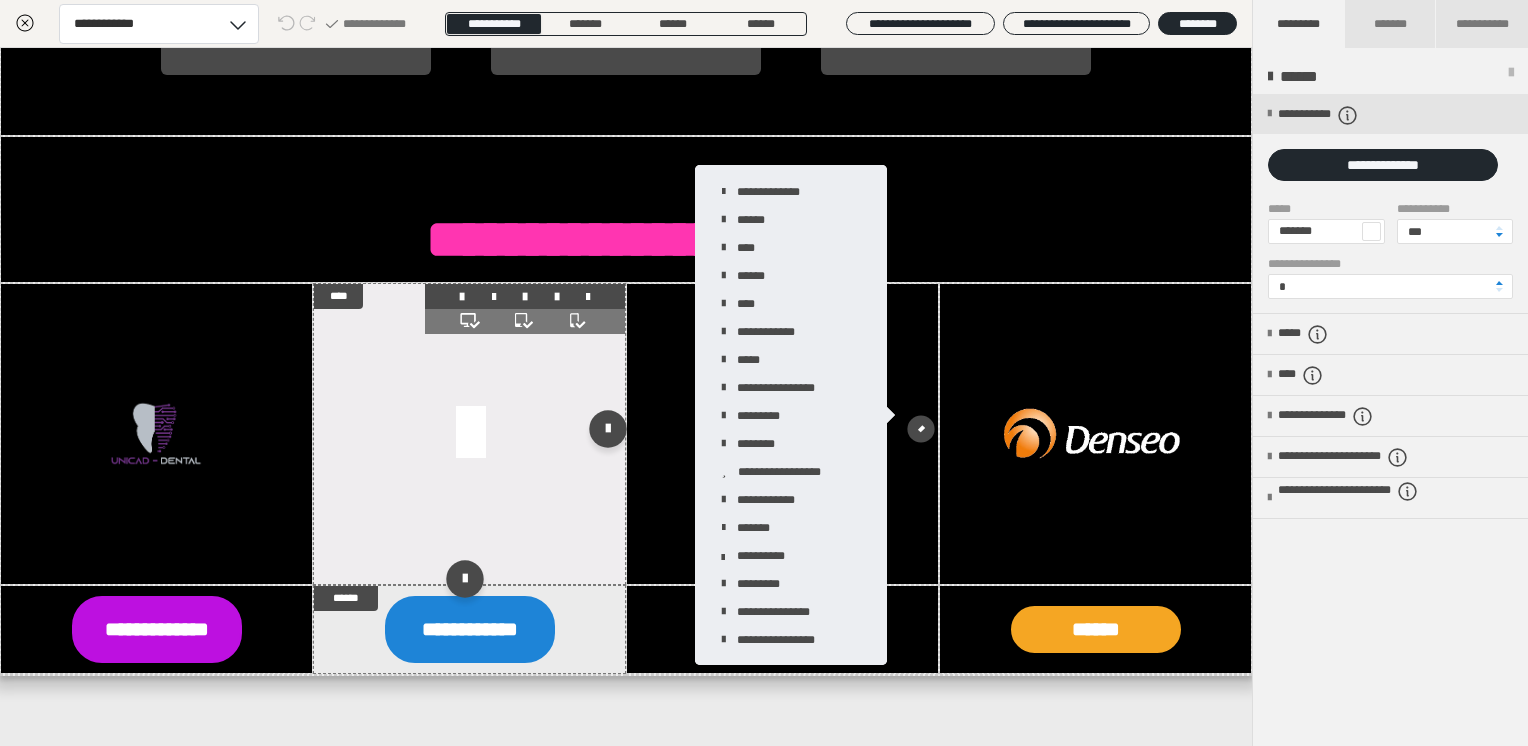 click at bounding box center [470, 434] 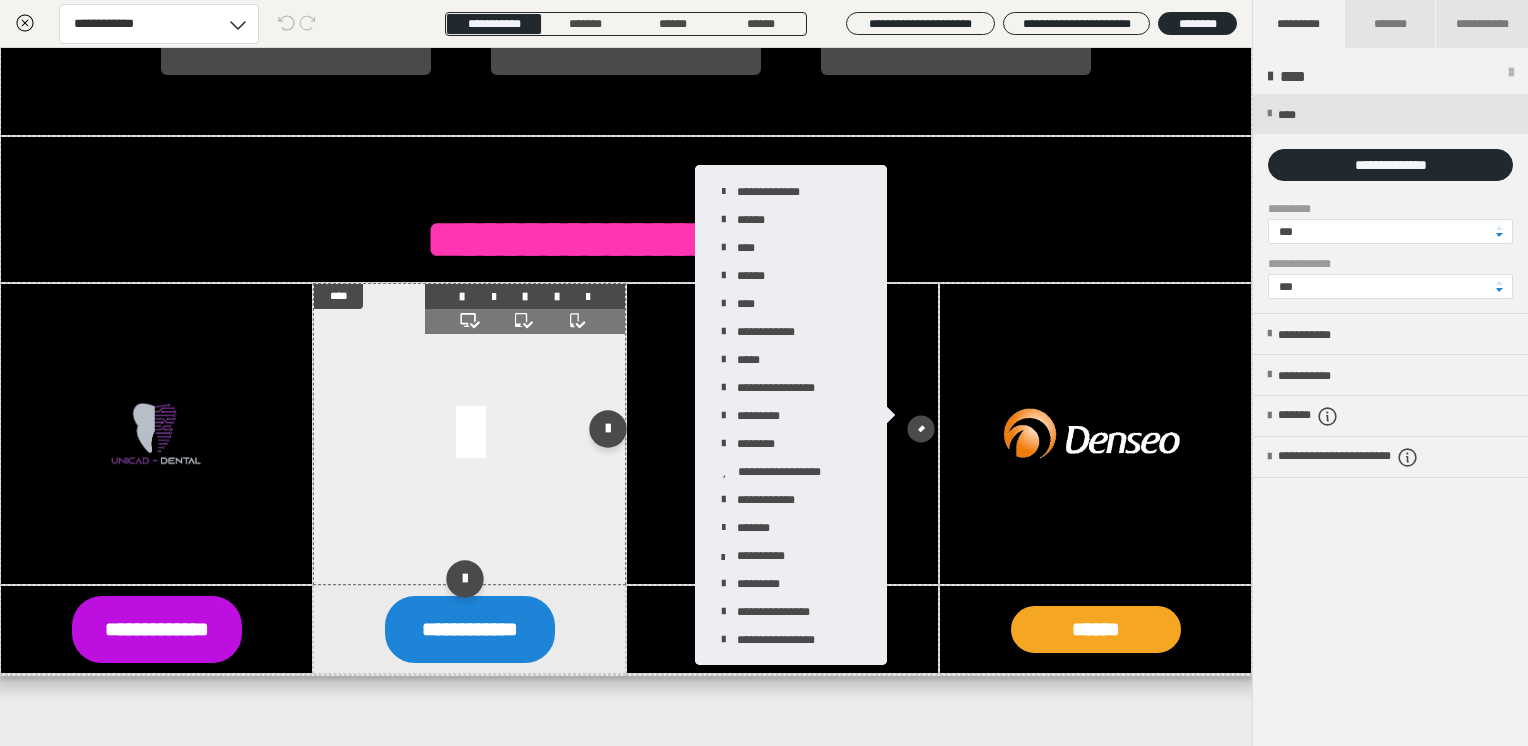 click at bounding box center [557, 297] 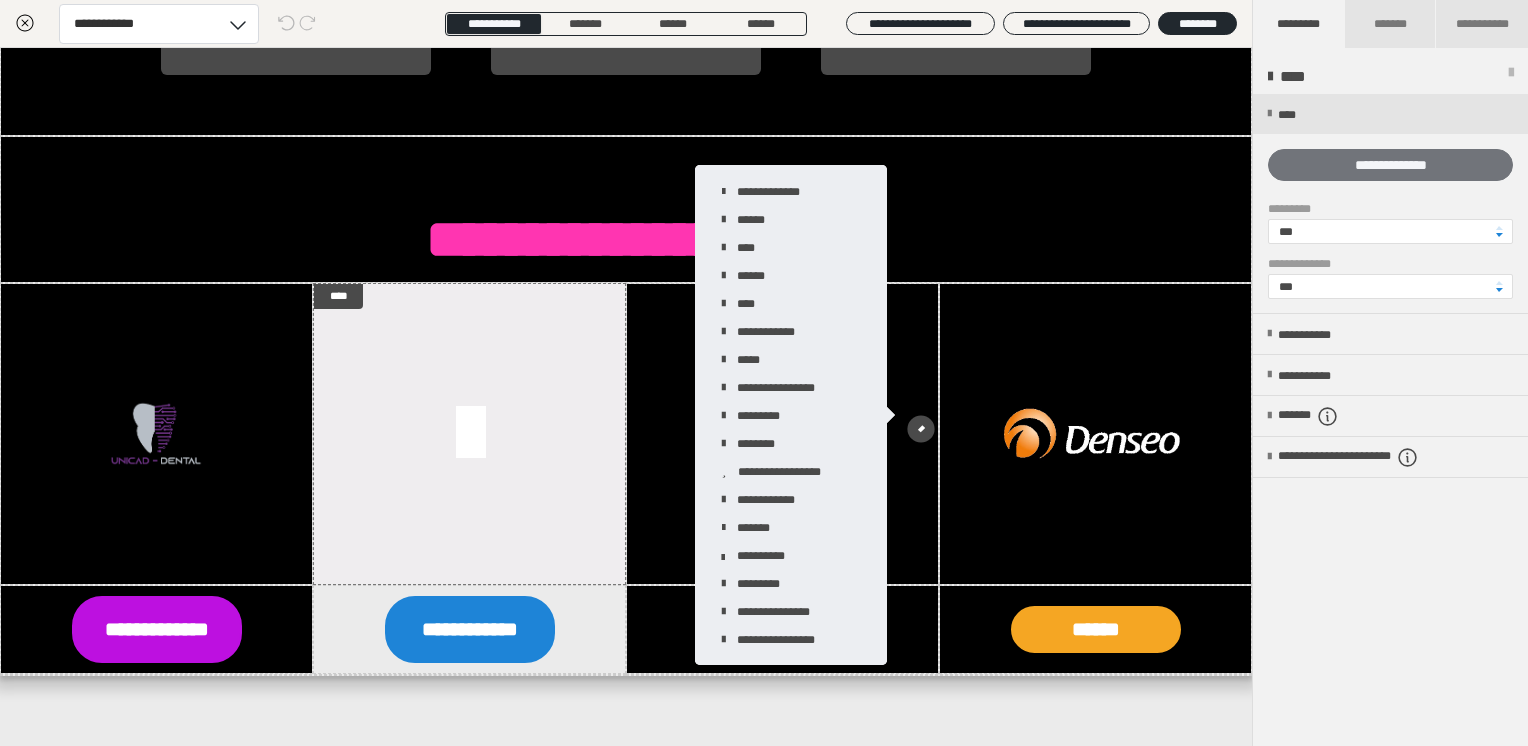 click on "**********" at bounding box center (1390, 165) 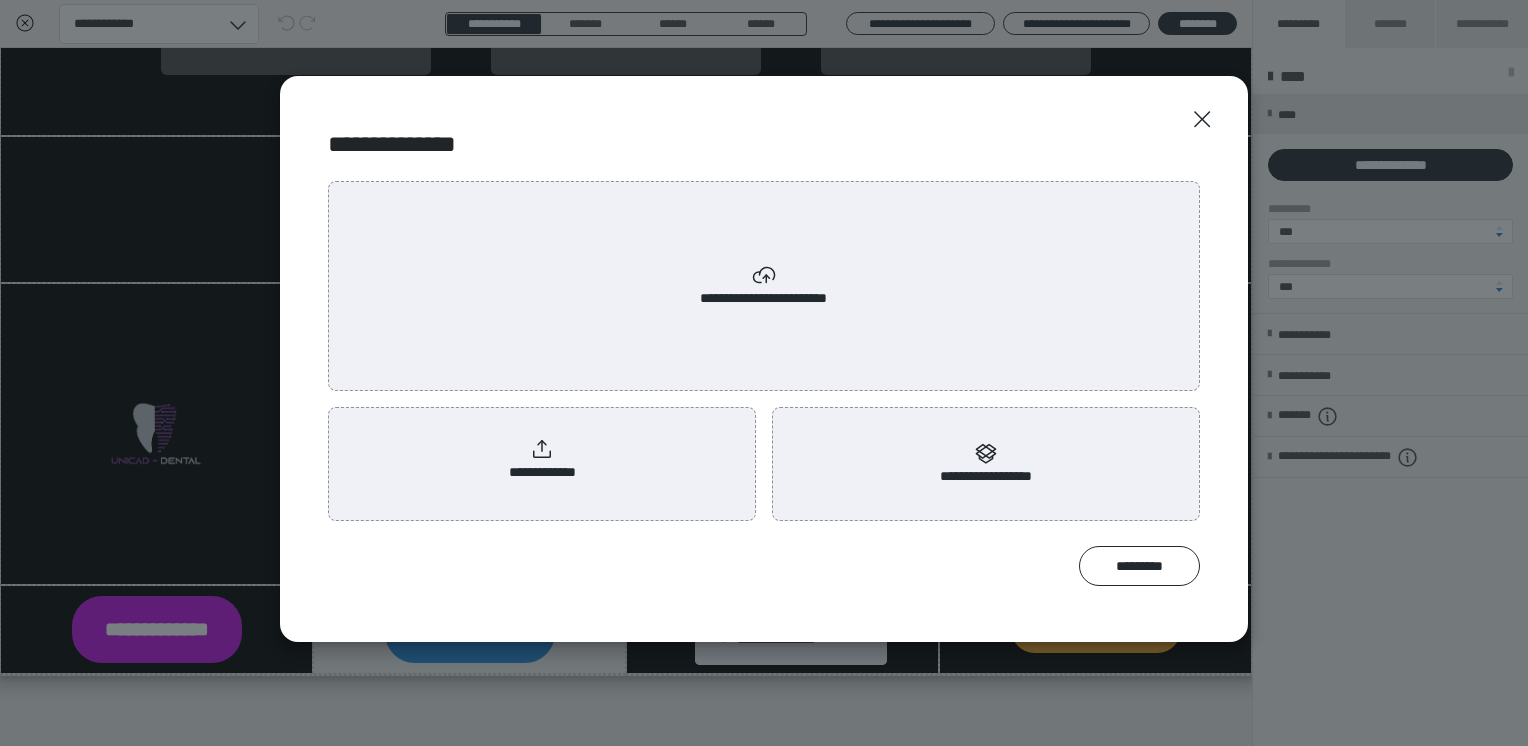 click on "**********" at bounding box center [764, 286] 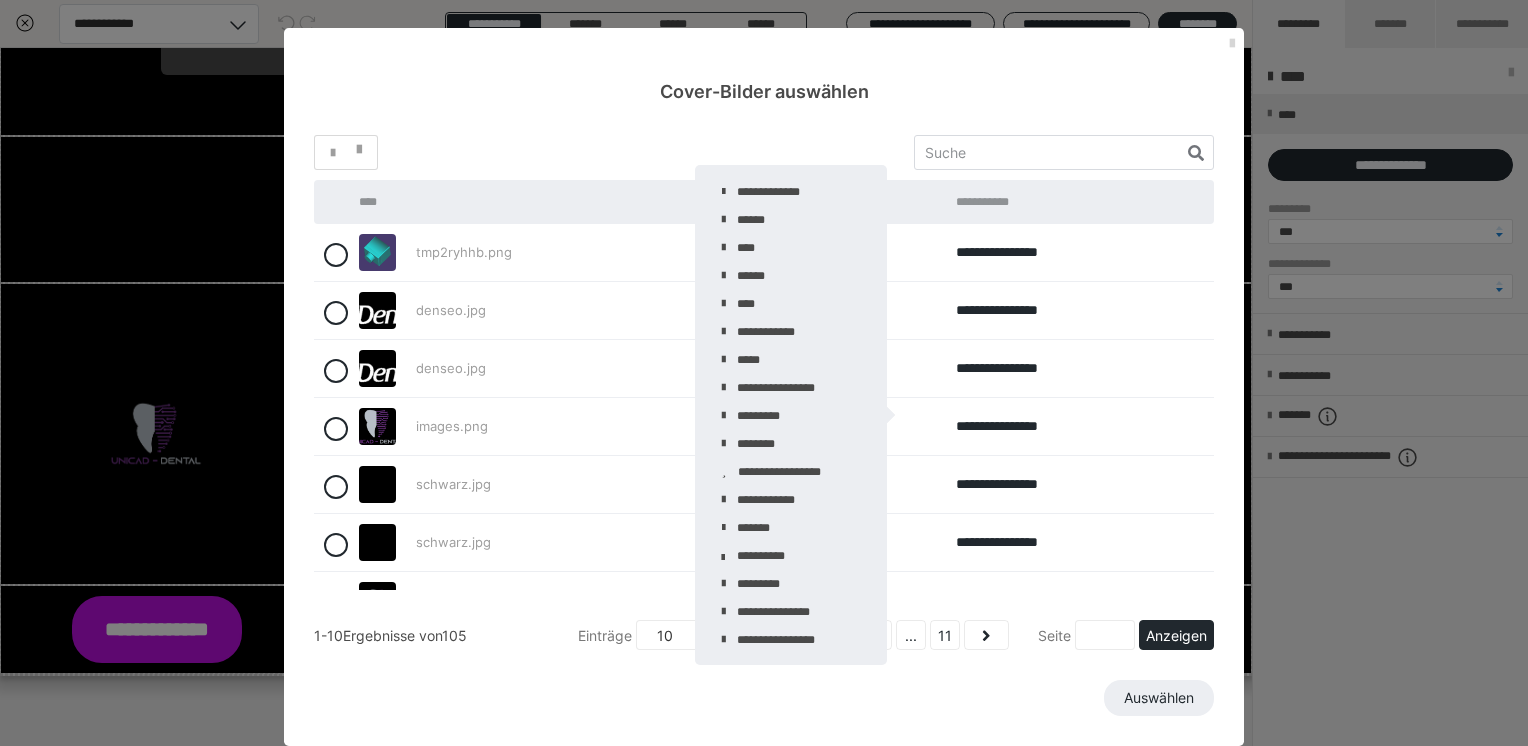 click at bounding box center (1232, 44) 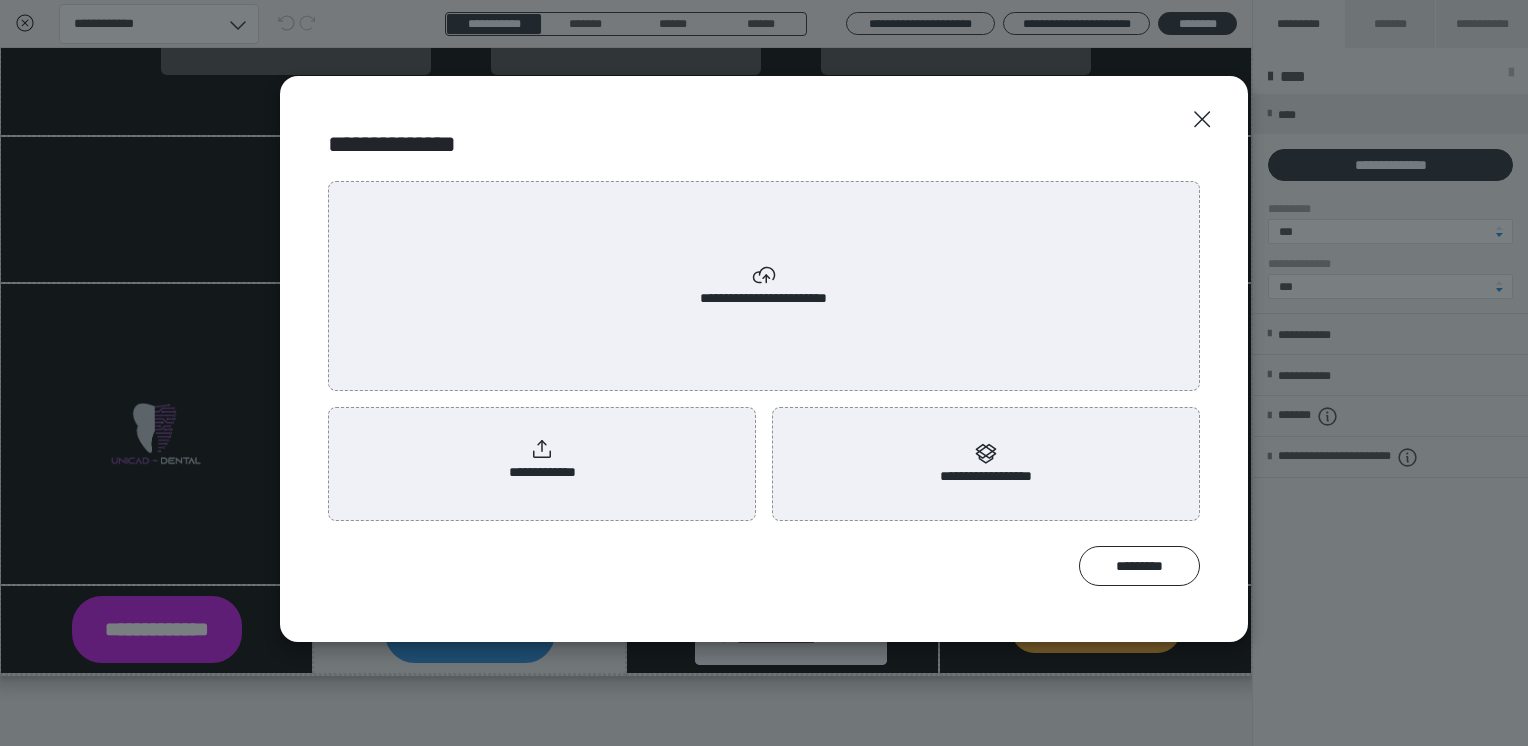 click on "**********" at bounding box center [542, 460] 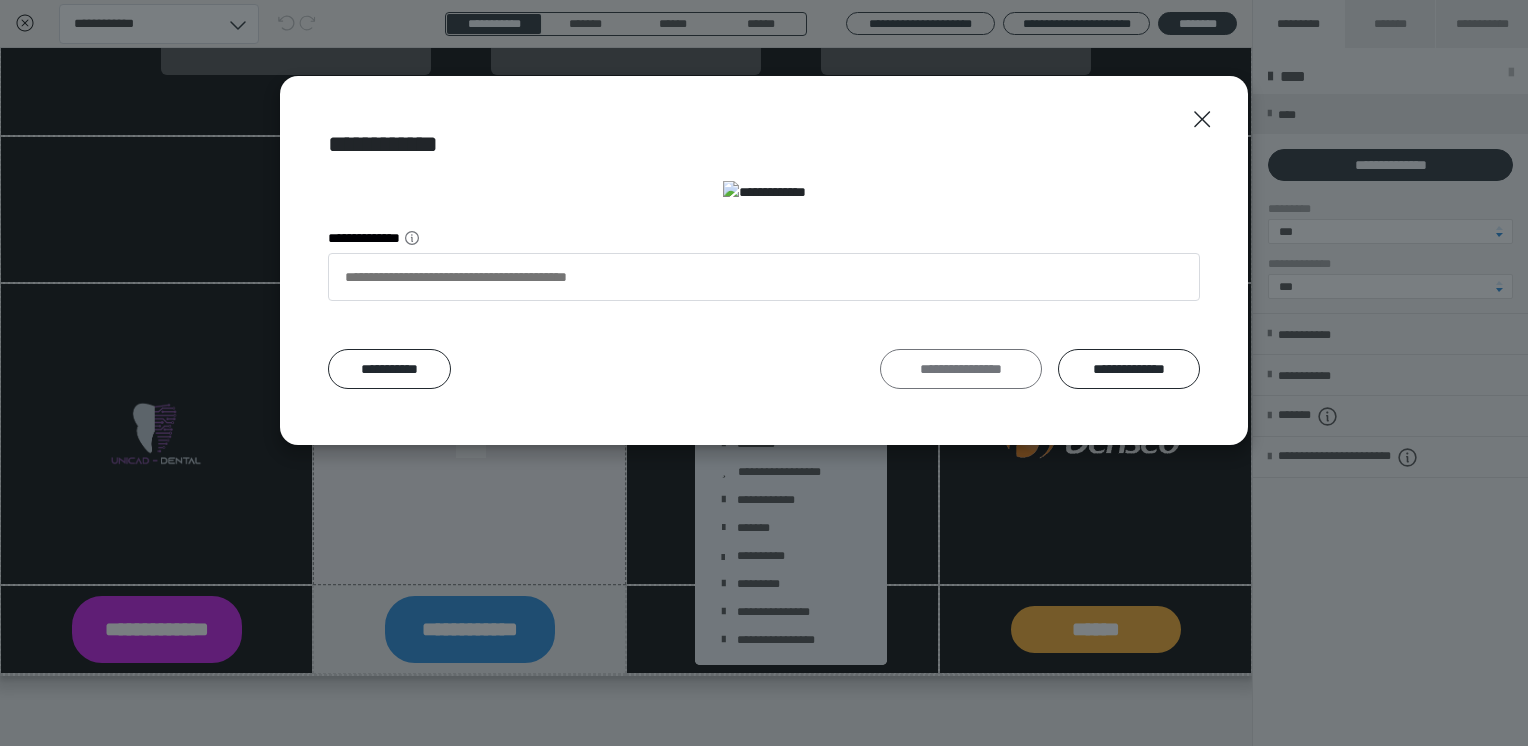 click on "**********" at bounding box center (961, 369) 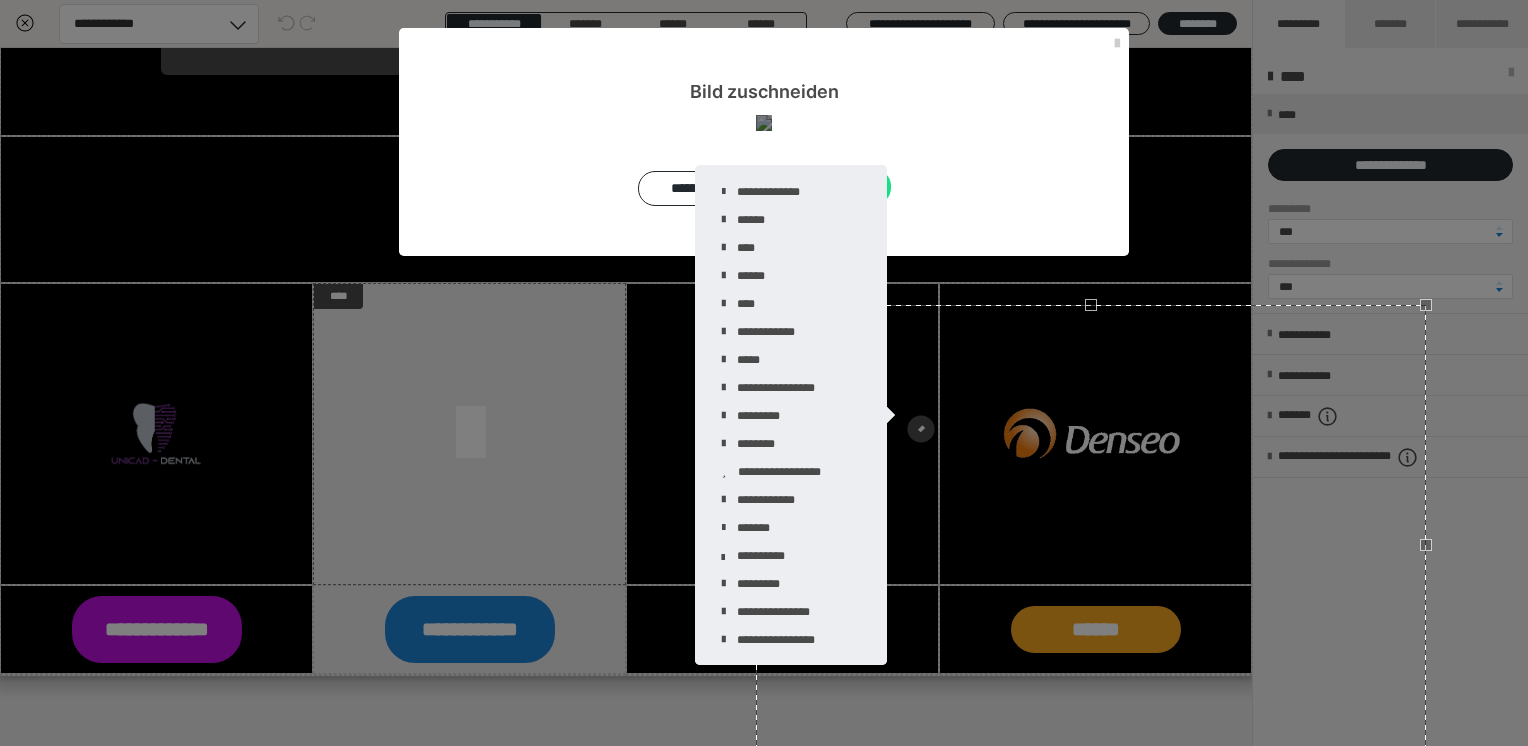 click at bounding box center [1426, 305] 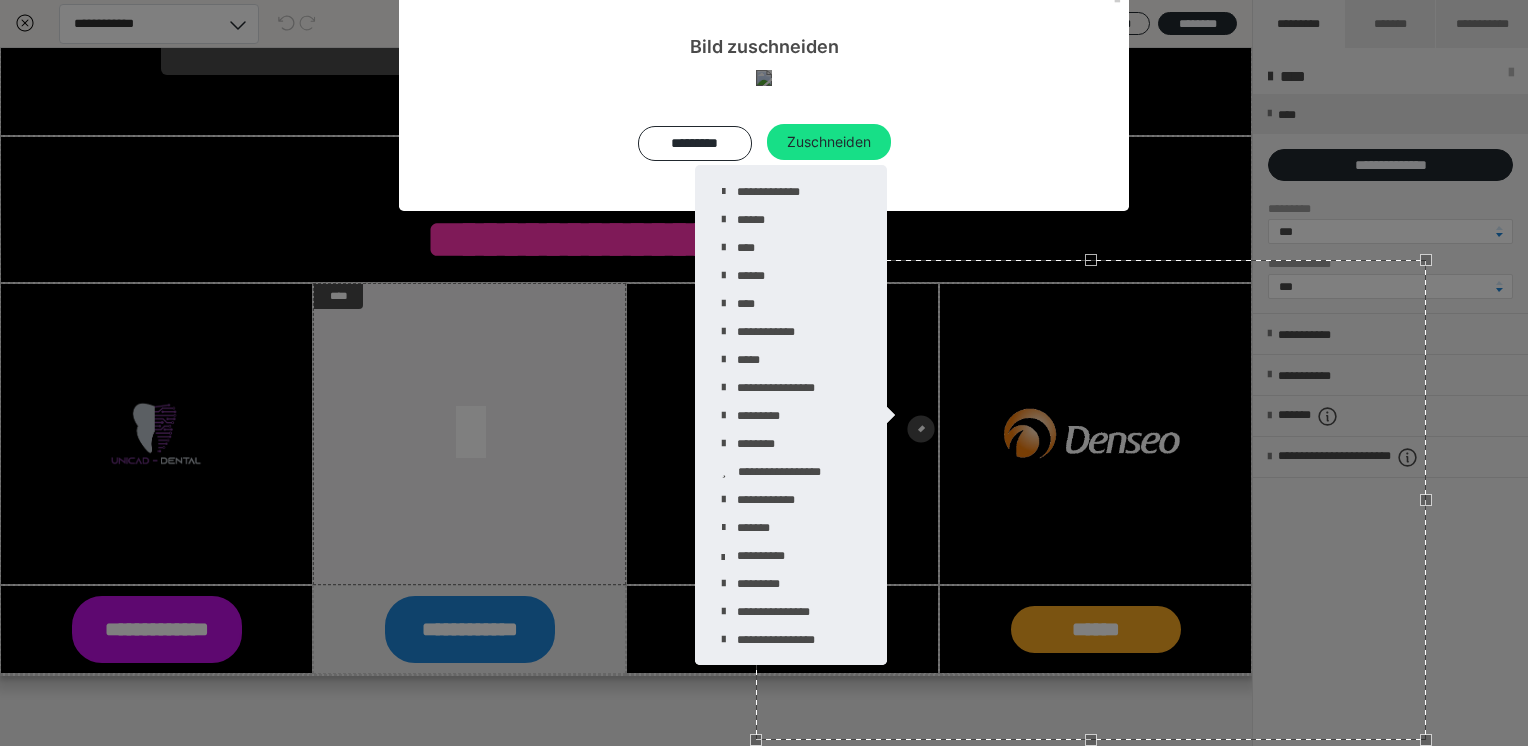 click on "********* Zuschneiden" at bounding box center (764, 135) 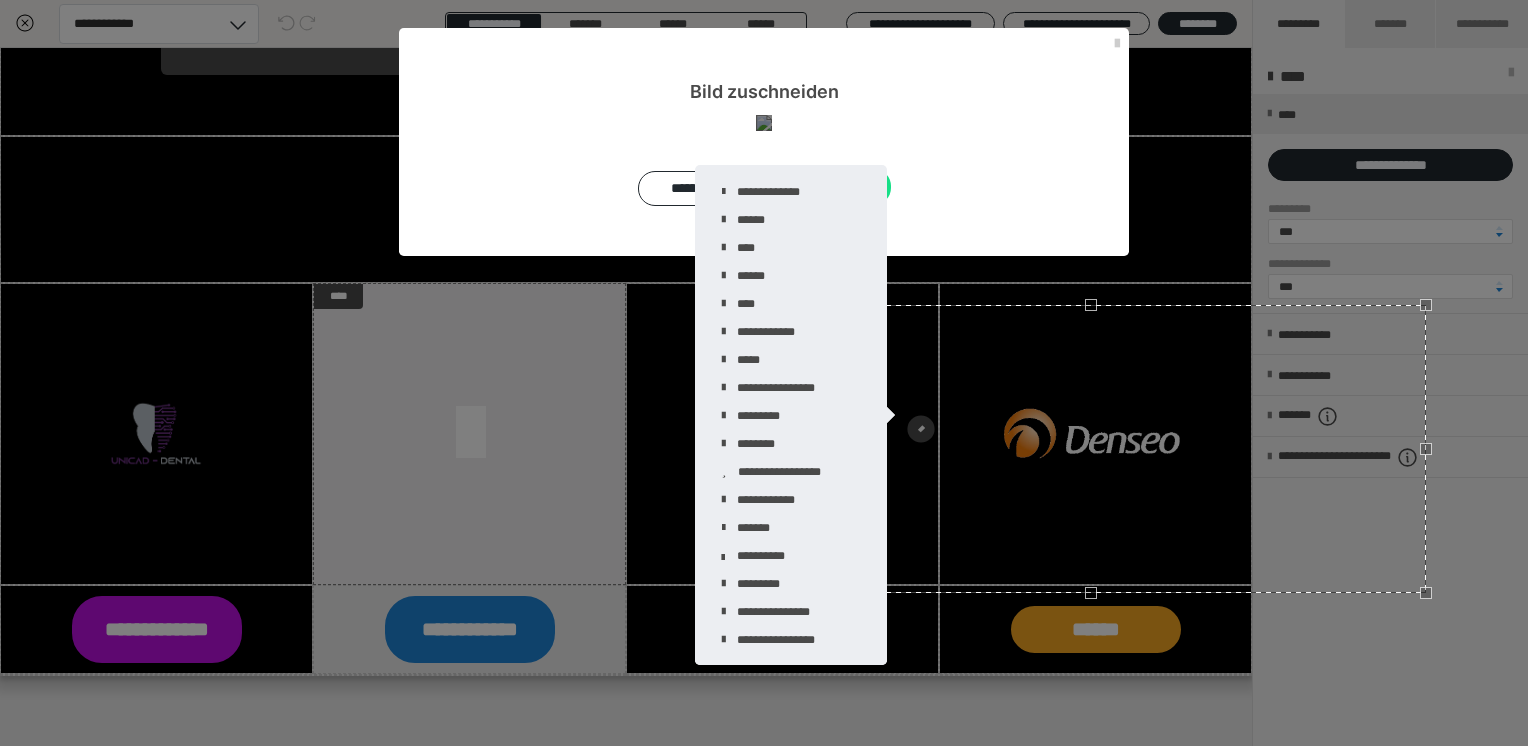 click on "********* Zuschneiden" at bounding box center [764, 180] 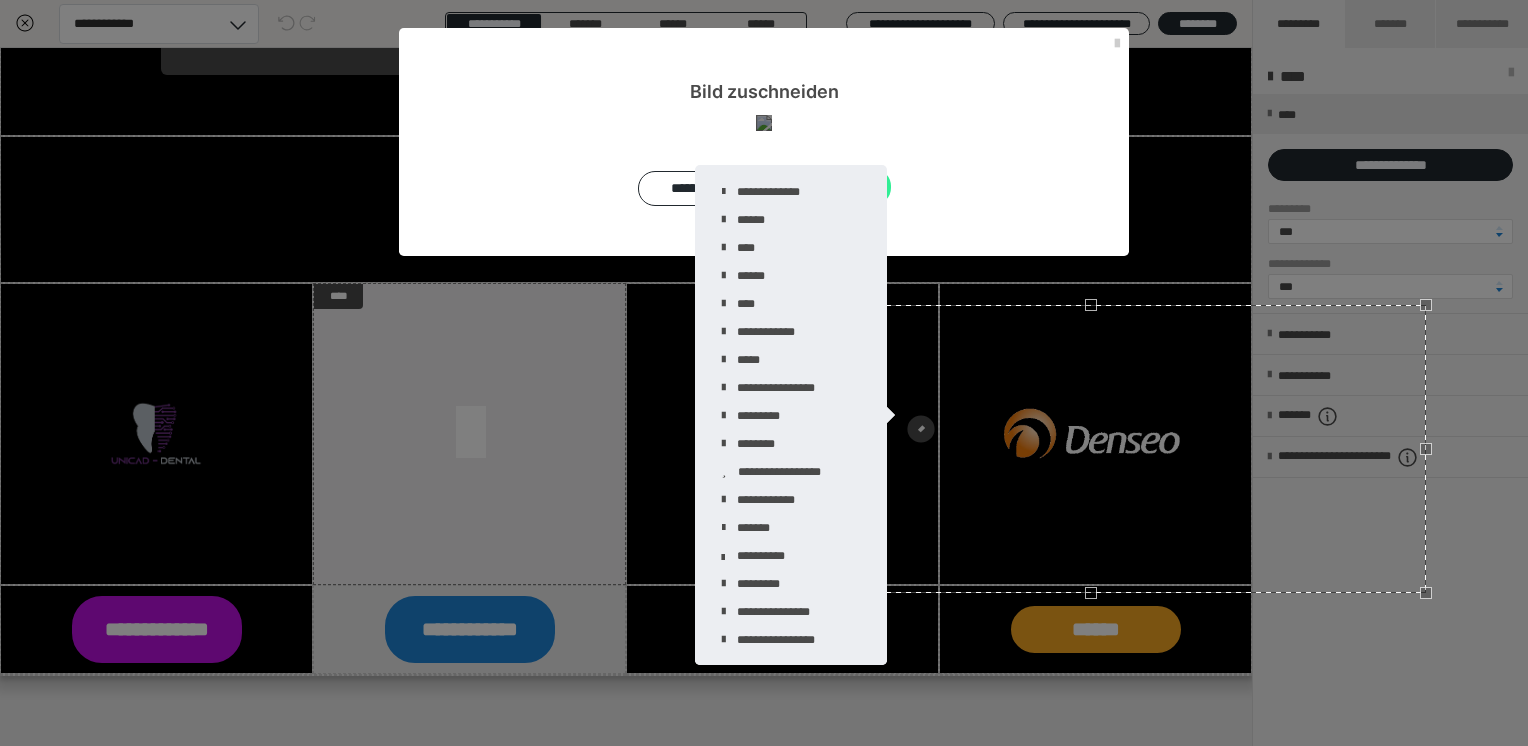 click on "Zuschneiden" at bounding box center [829, 187] 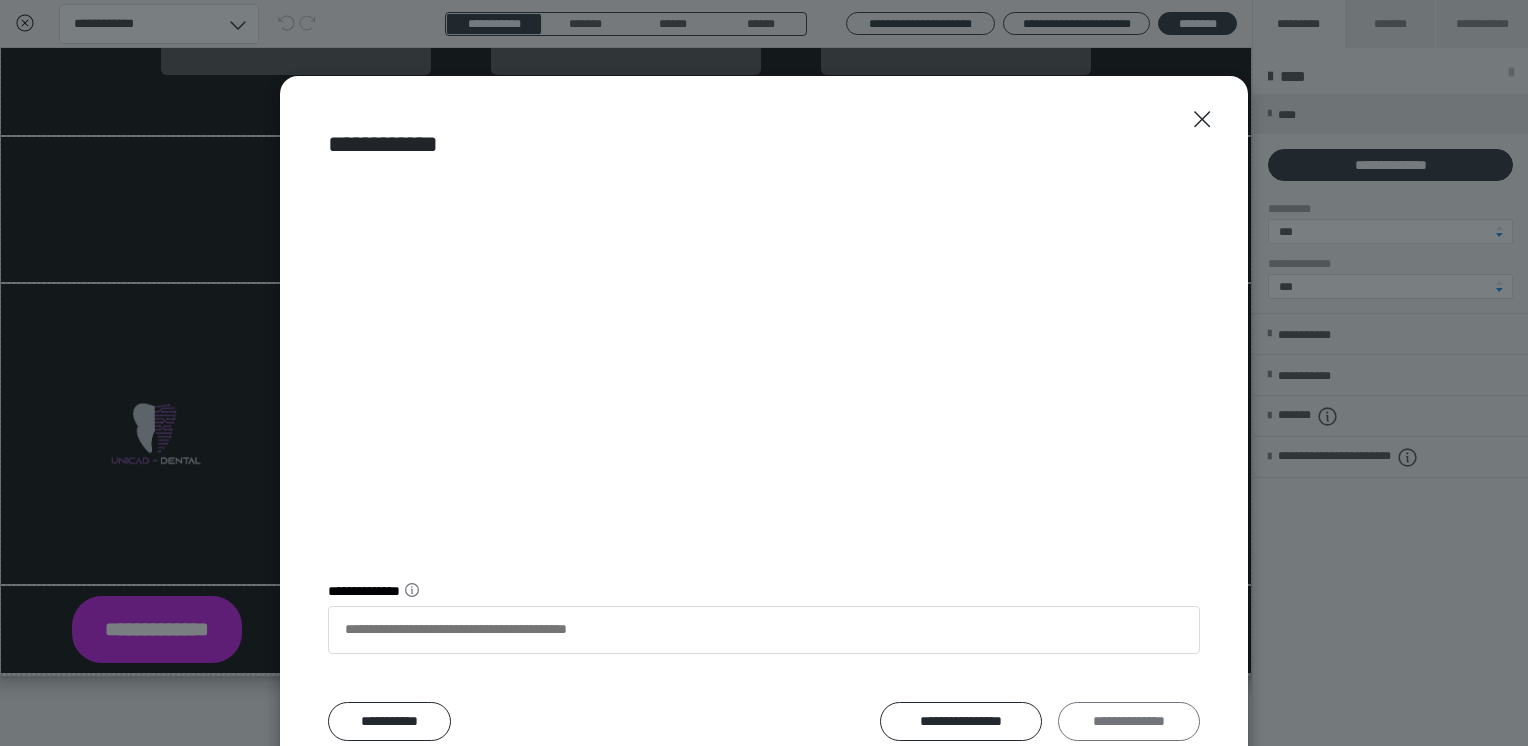 click on "**********" at bounding box center (1129, 722) 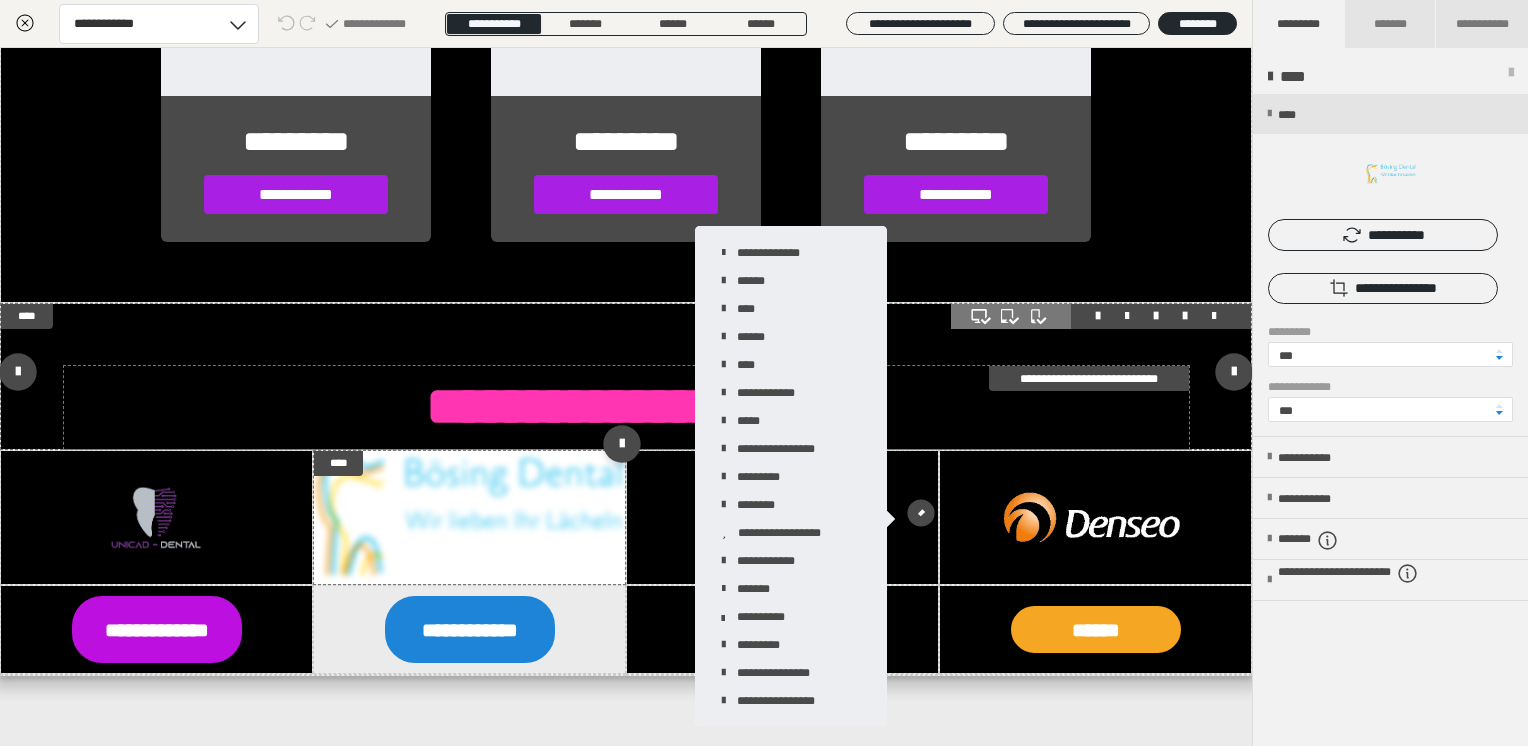 scroll, scrollTop: 2734, scrollLeft: 0, axis: vertical 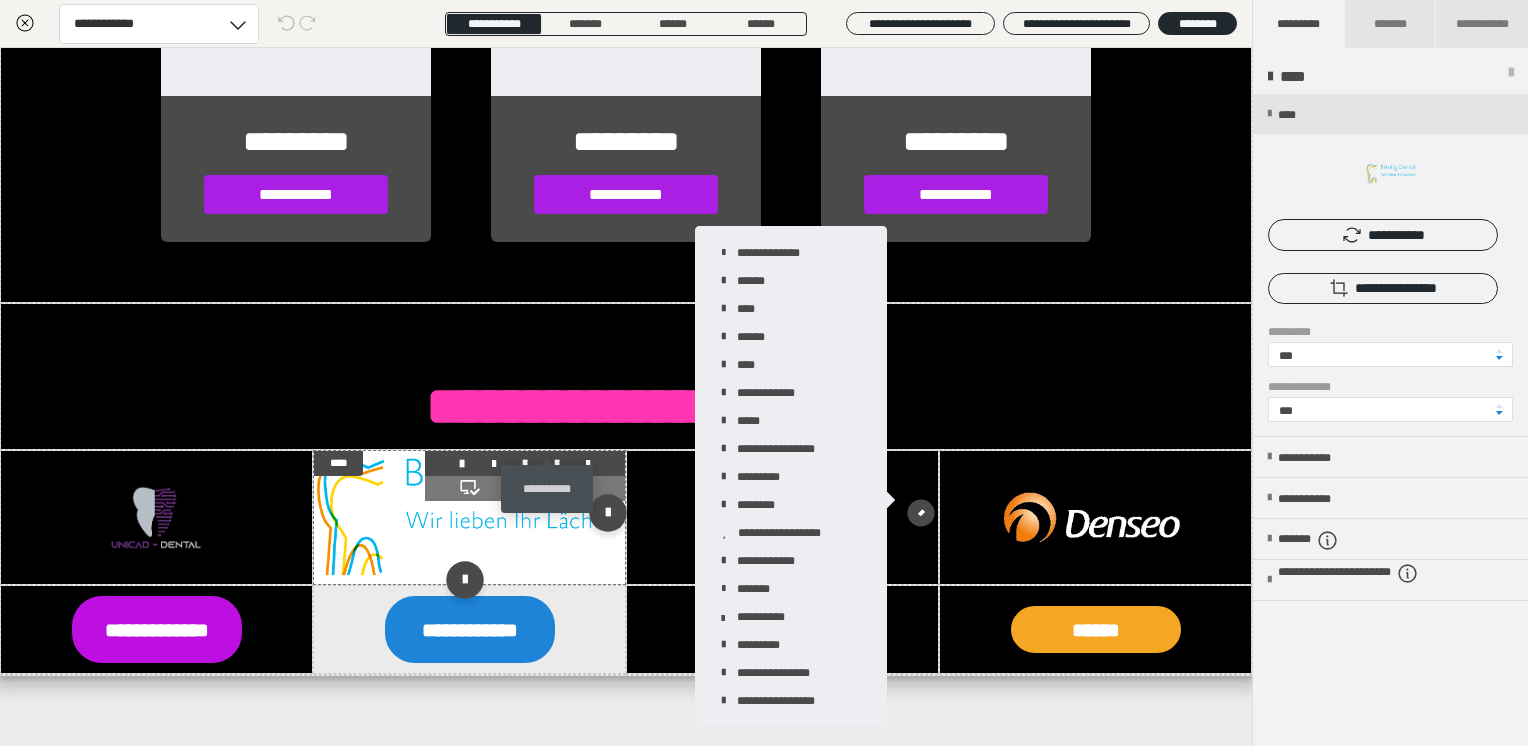click at bounding box center (557, 464) 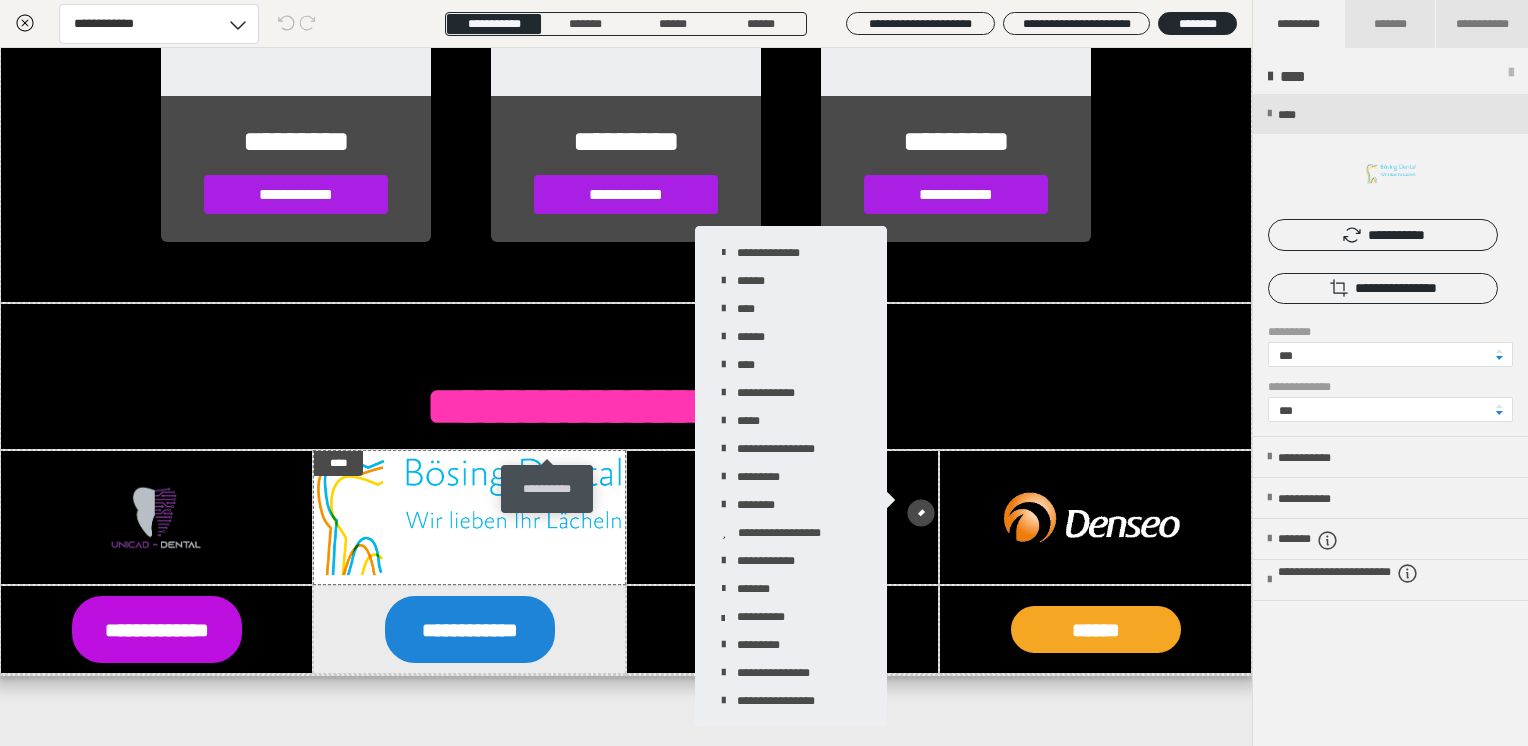click on "**********" at bounding box center (547, 489) 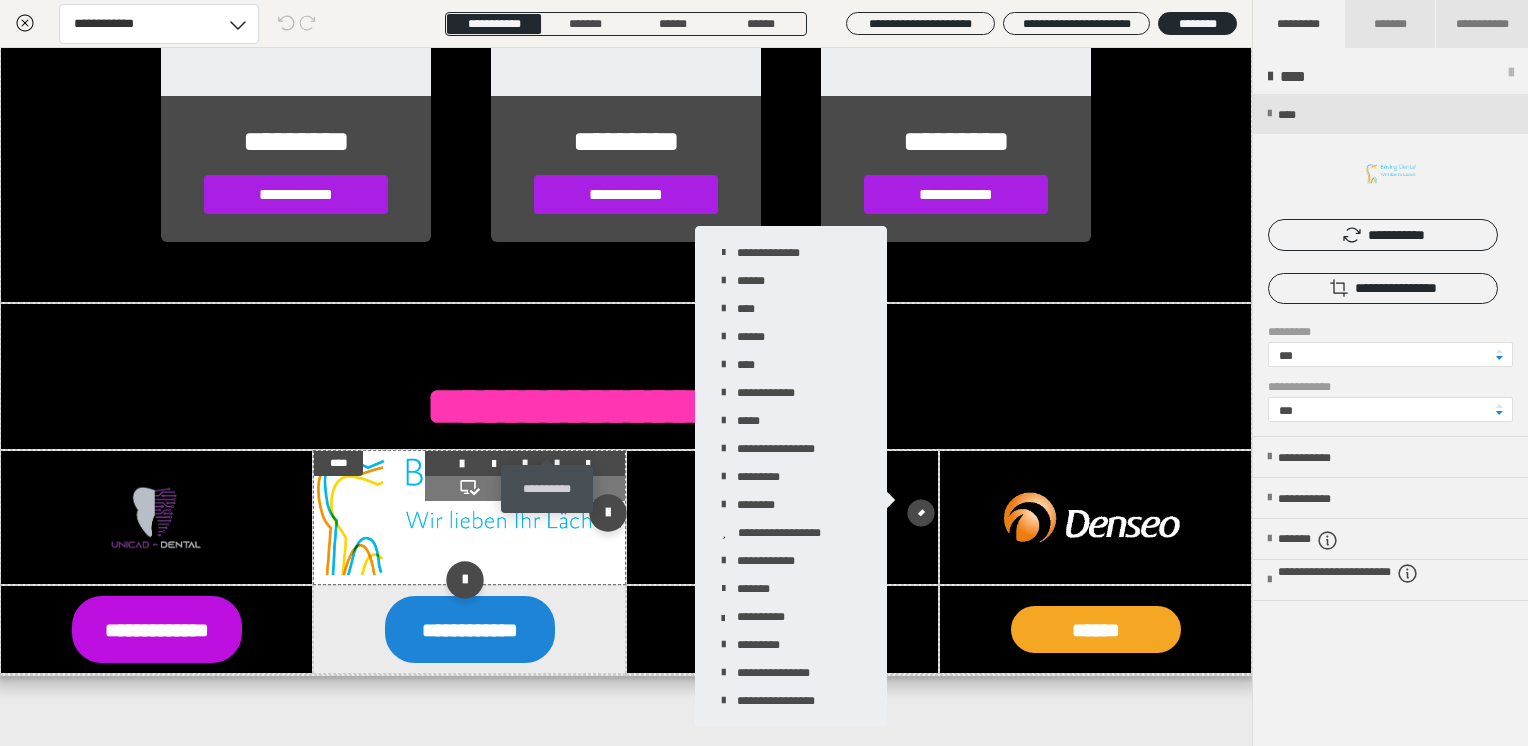 click at bounding box center [557, 464] 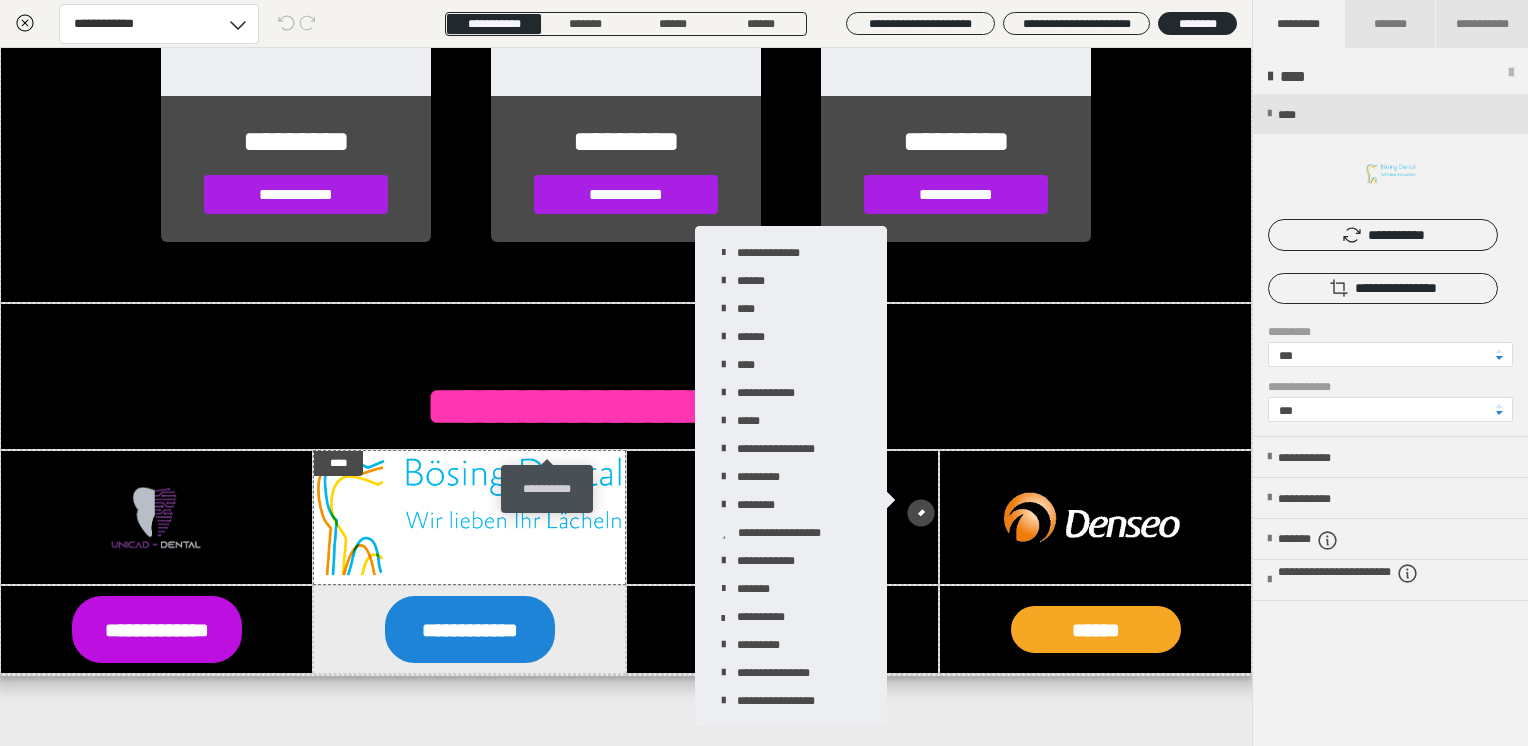 click on "**********" at bounding box center (547, 489) 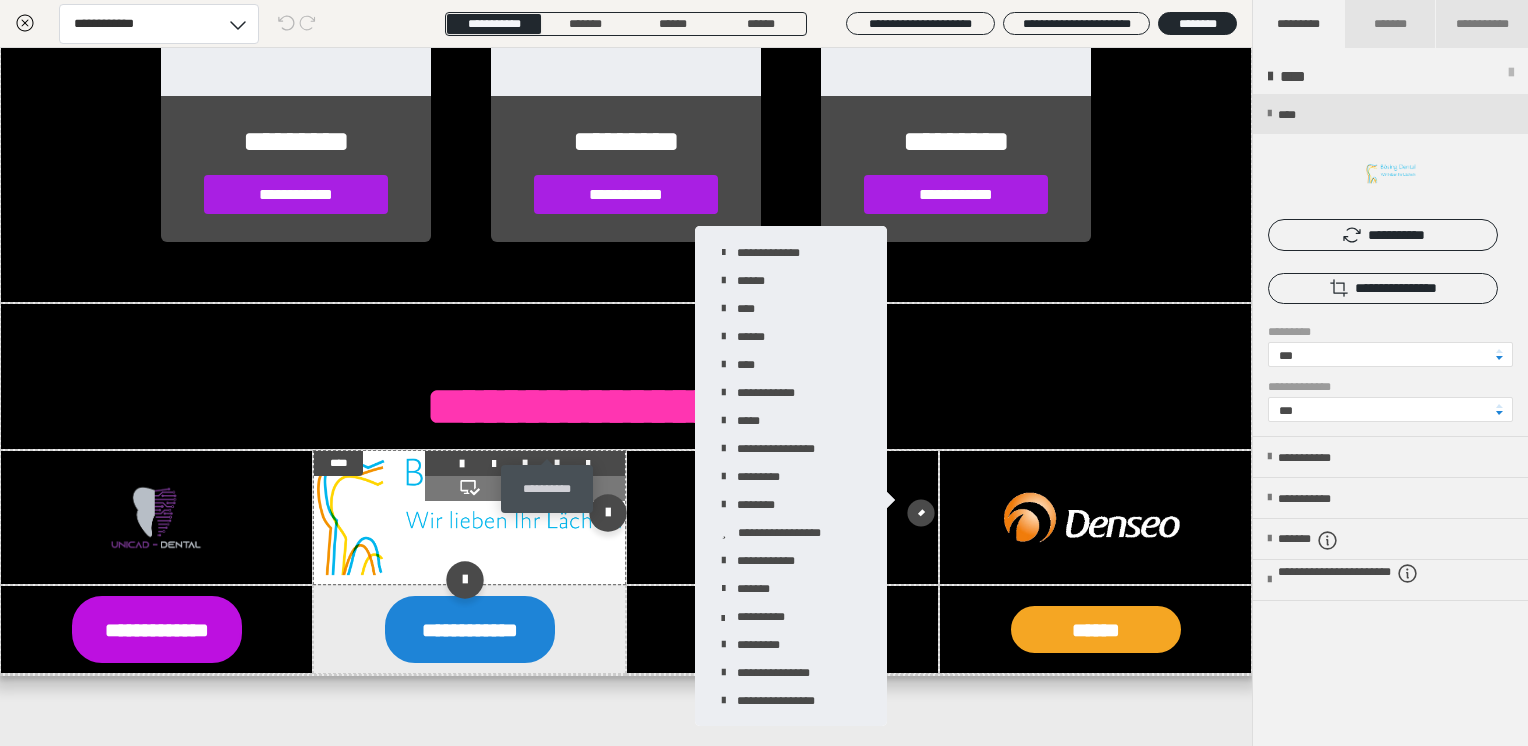 click at bounding box center [557, 464] 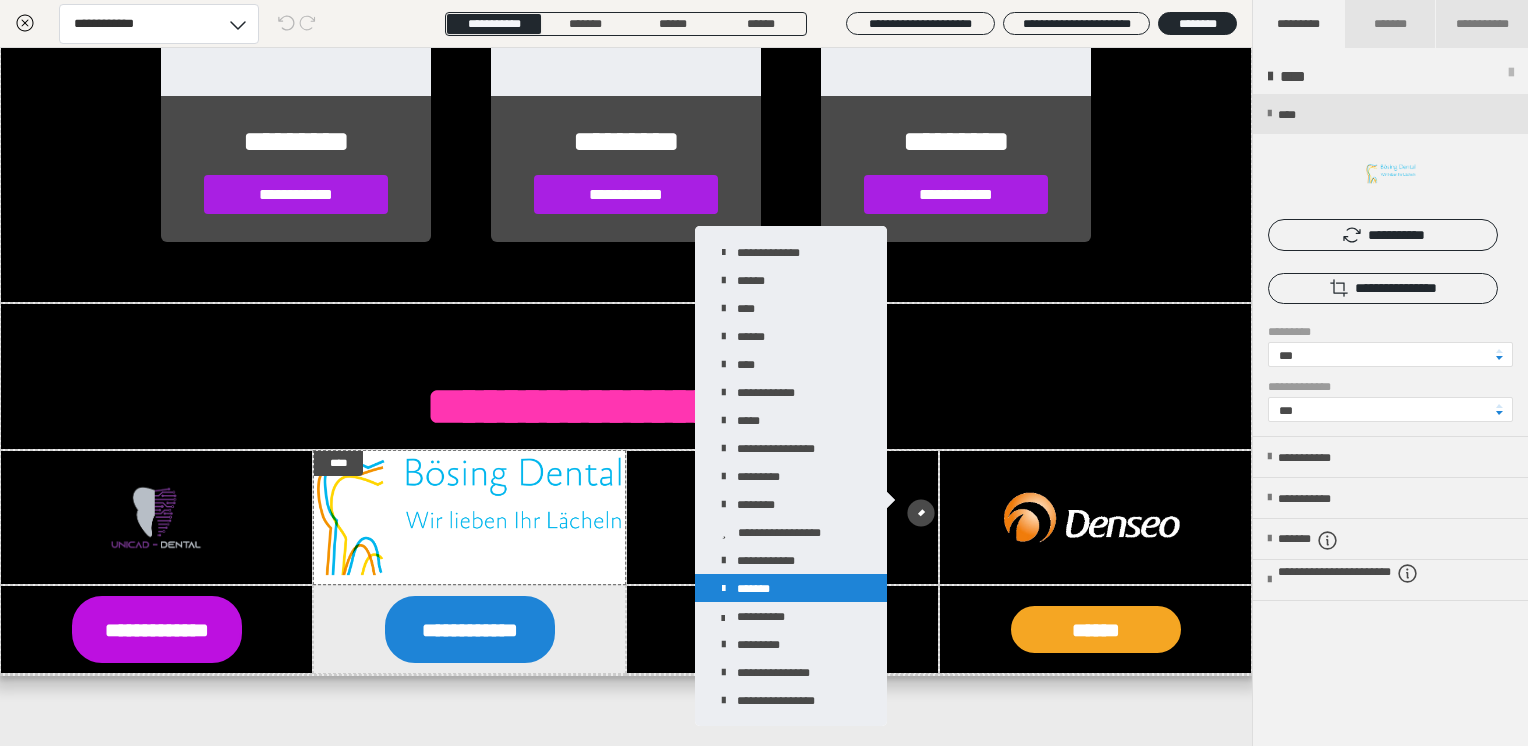 click on "*******" at bounding box center [791, 588] 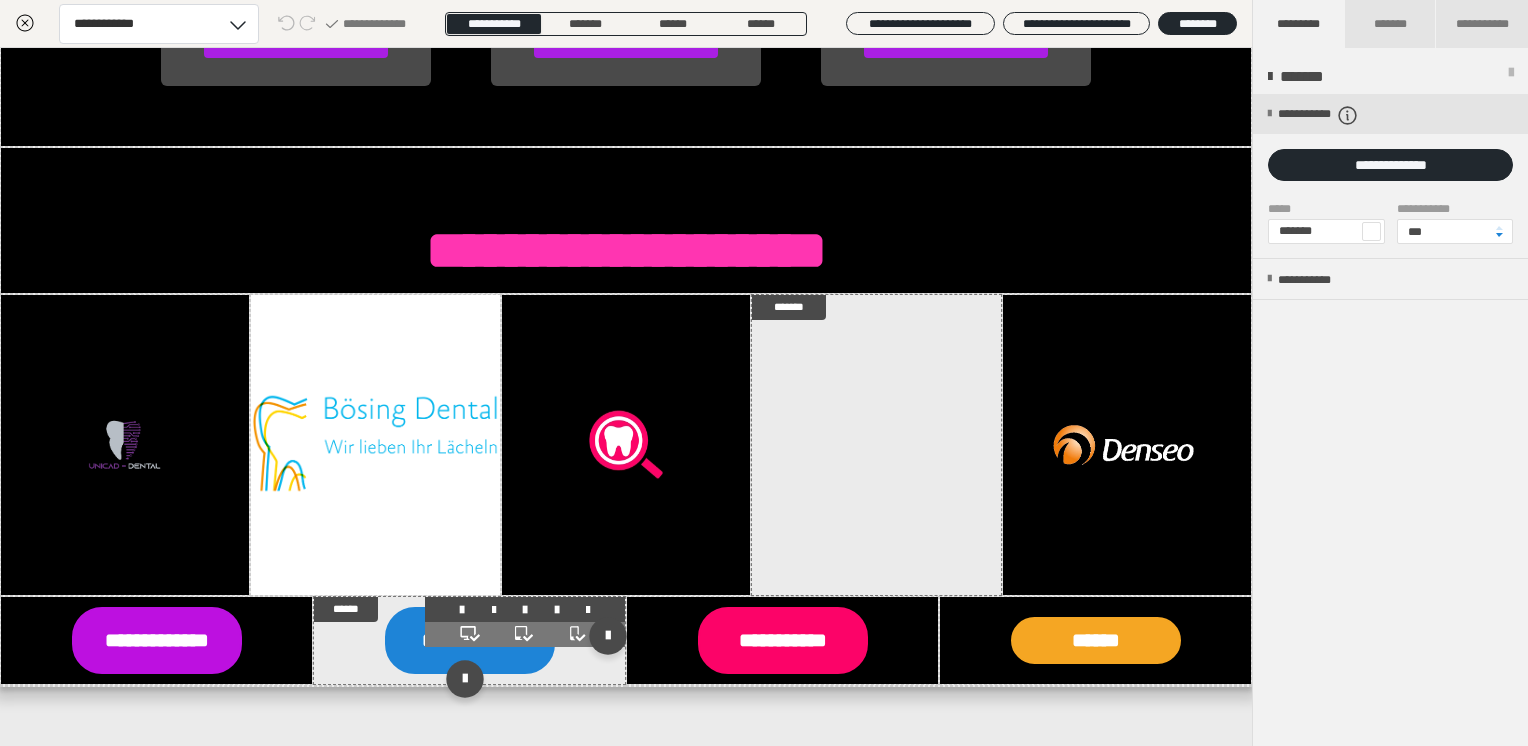 scroll, scrollTop: 2903, scrollLeft: 0, axis: vertical 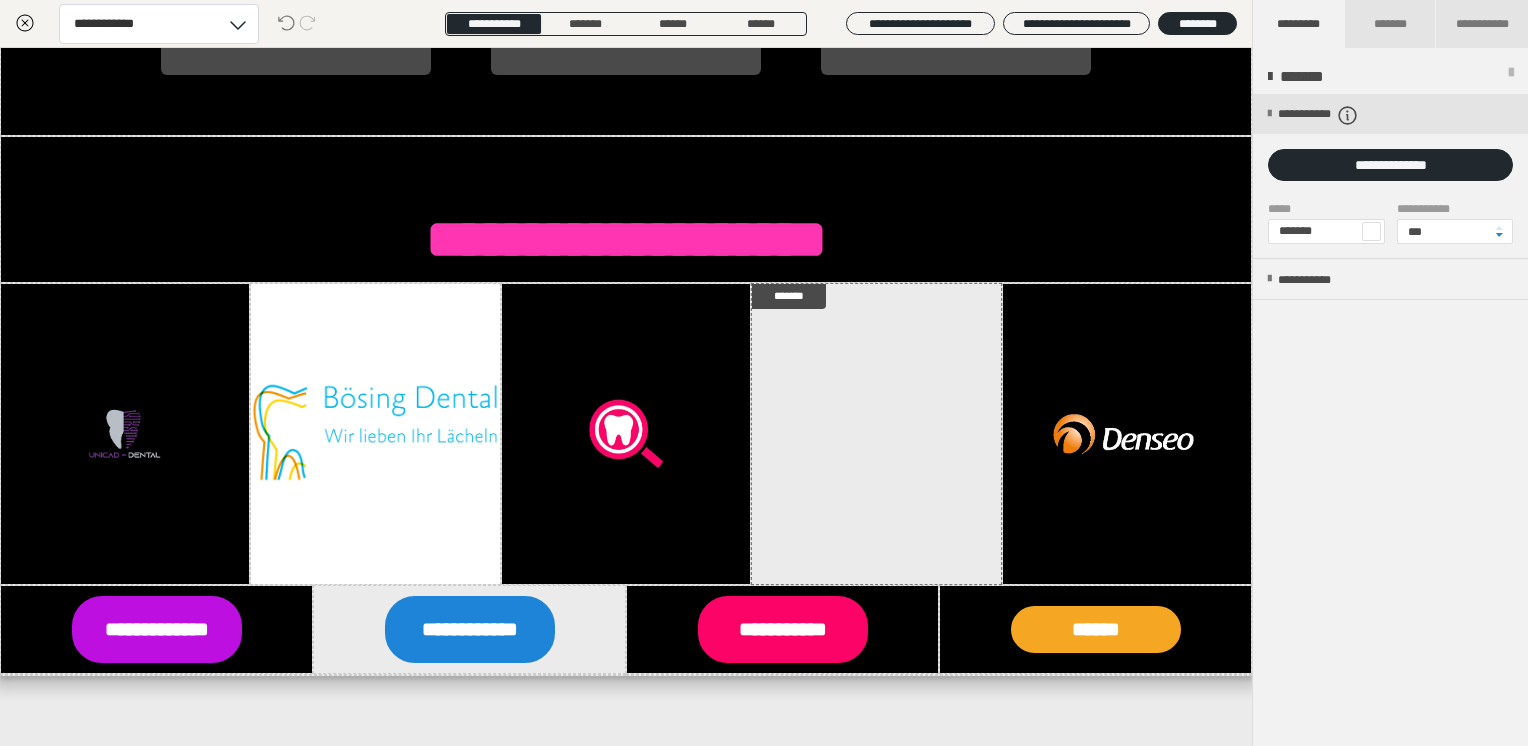 click 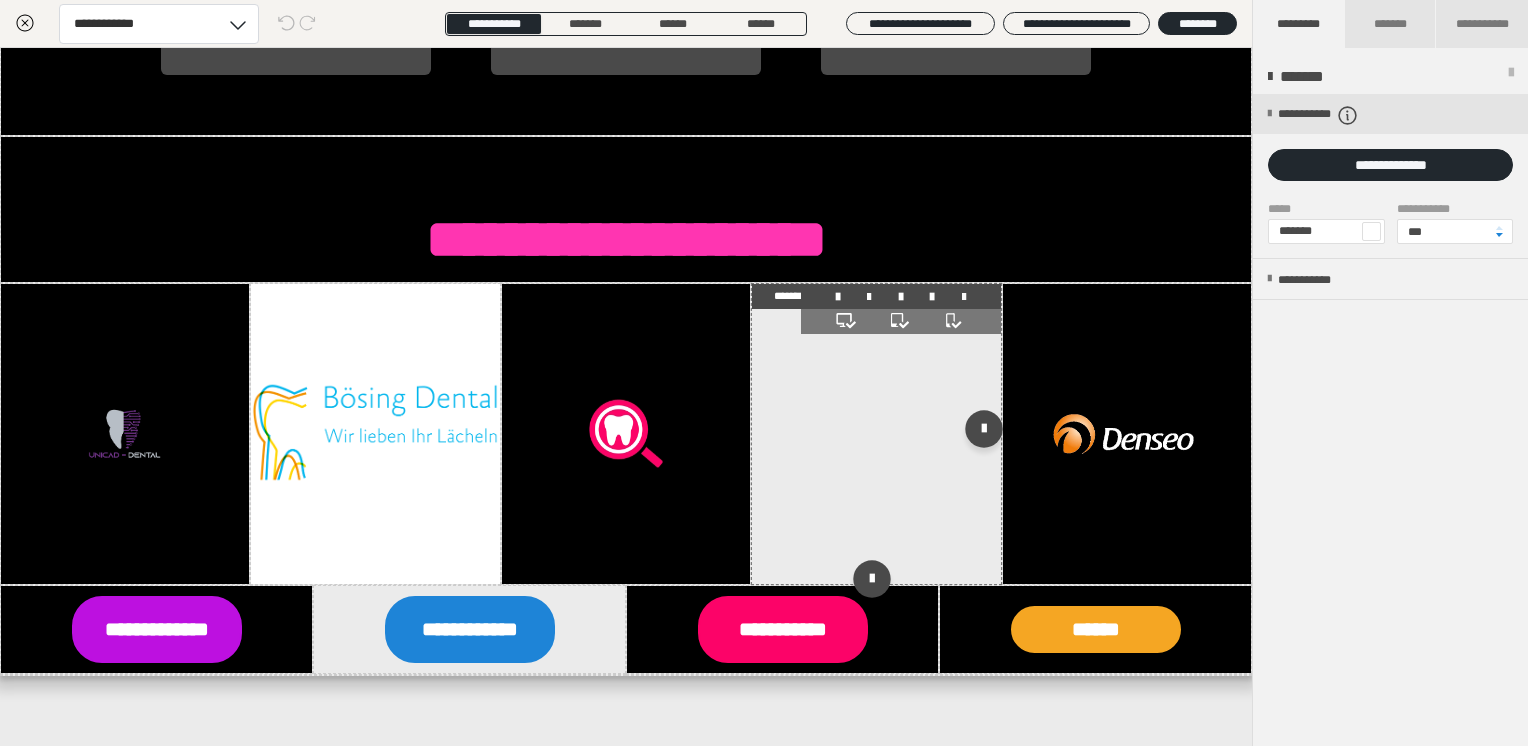 click at bounding box center (964, 297) 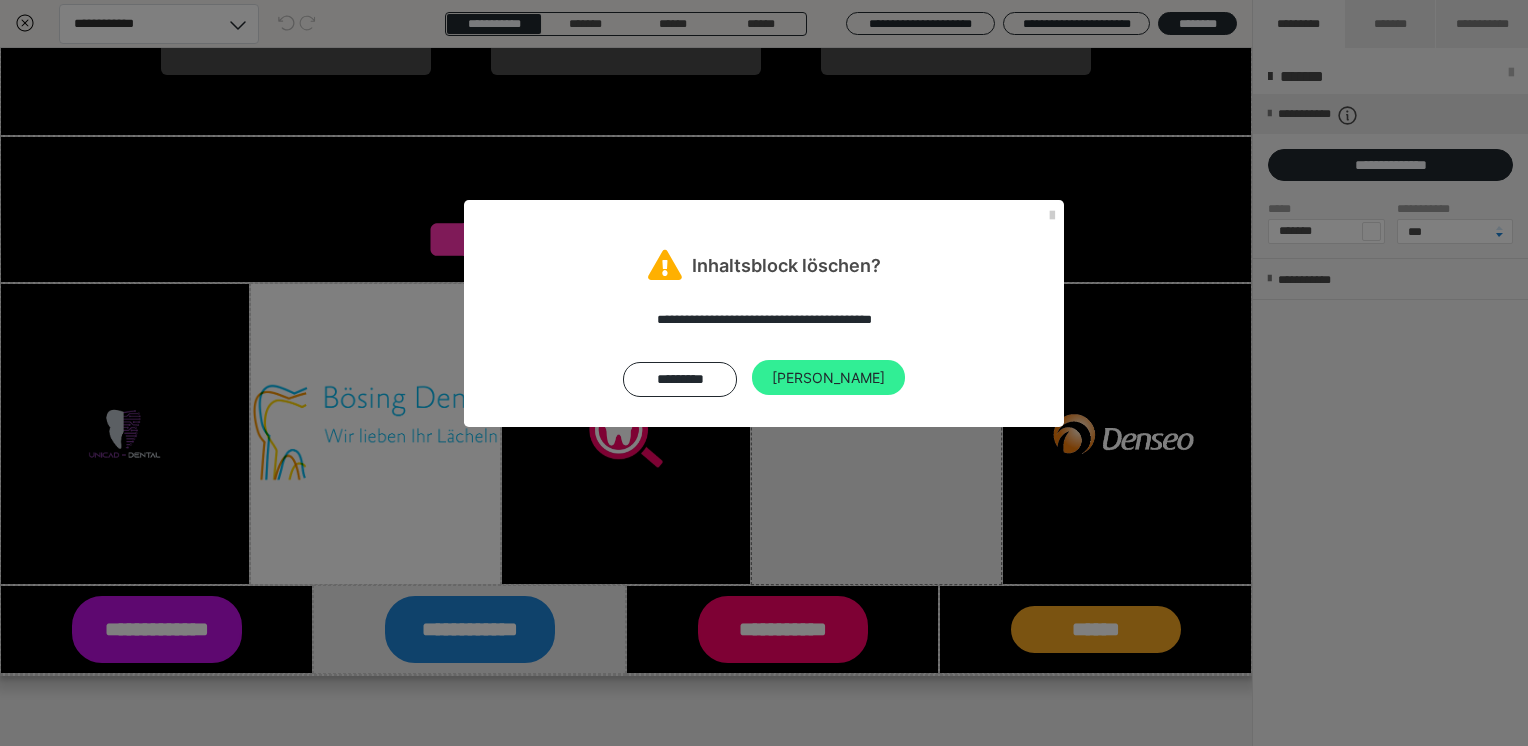 click on "[PERSON_NAME]" at bounding box center (828, 378) 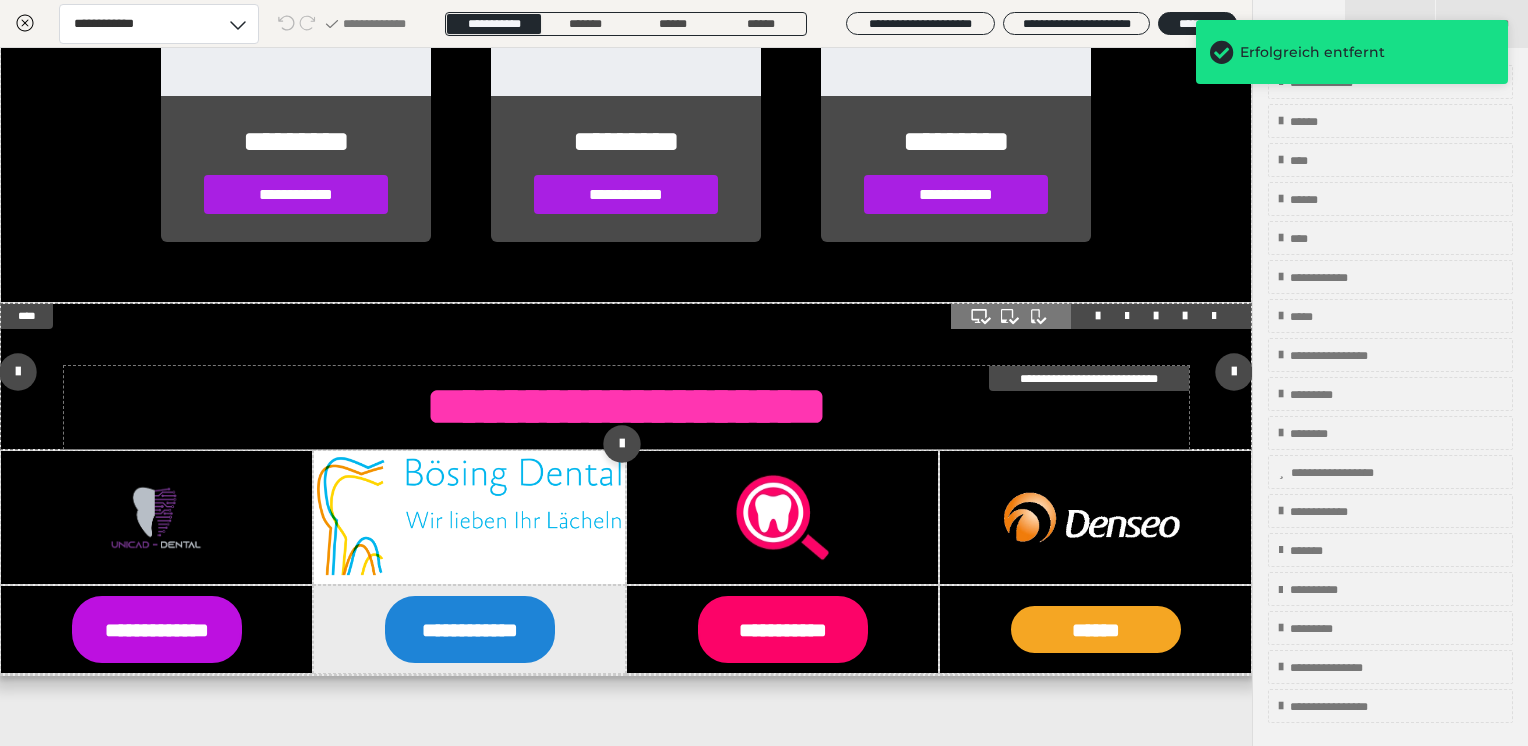 scroll, scrollTop: 2734, scrollLeft: 0, axis: vertical 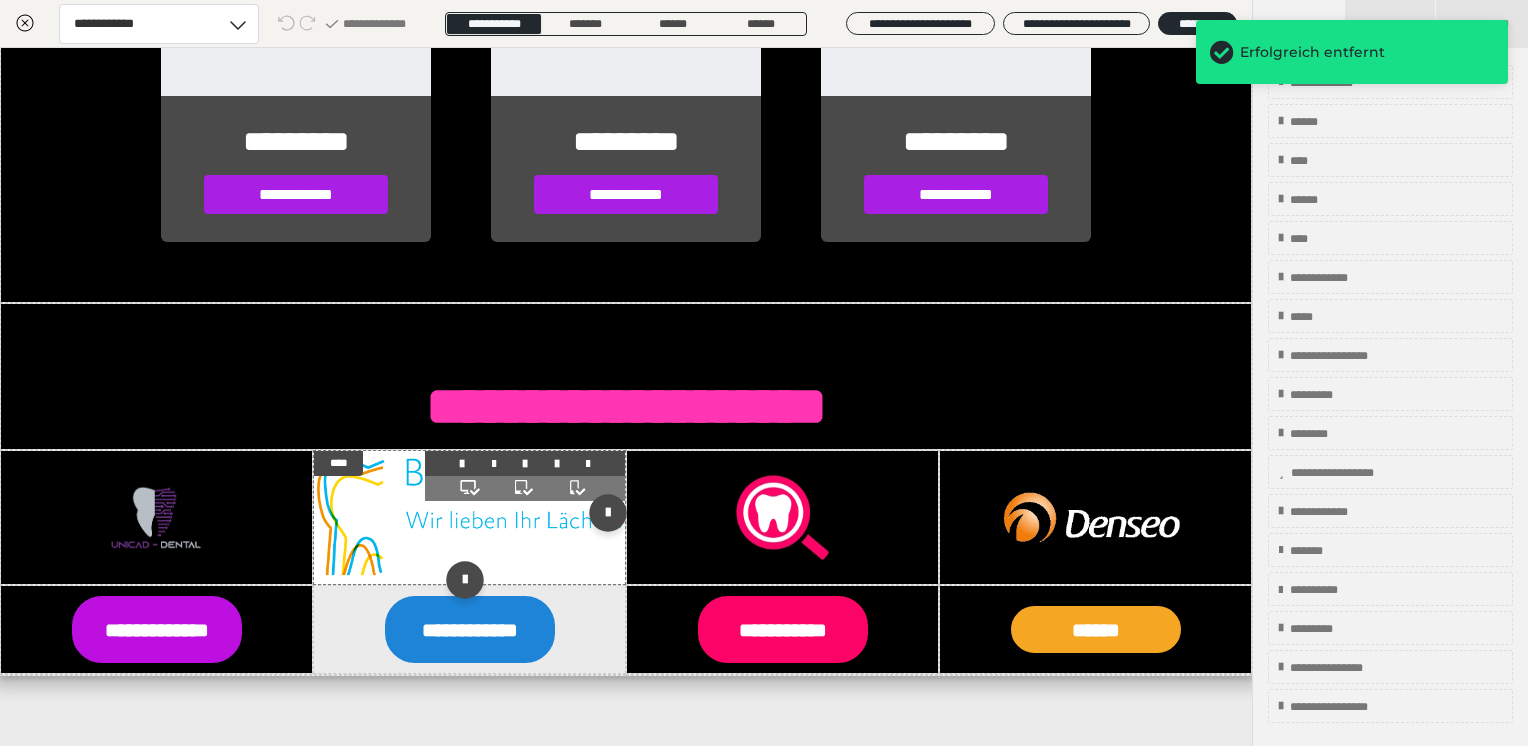 click at bounding box center (557, 464) 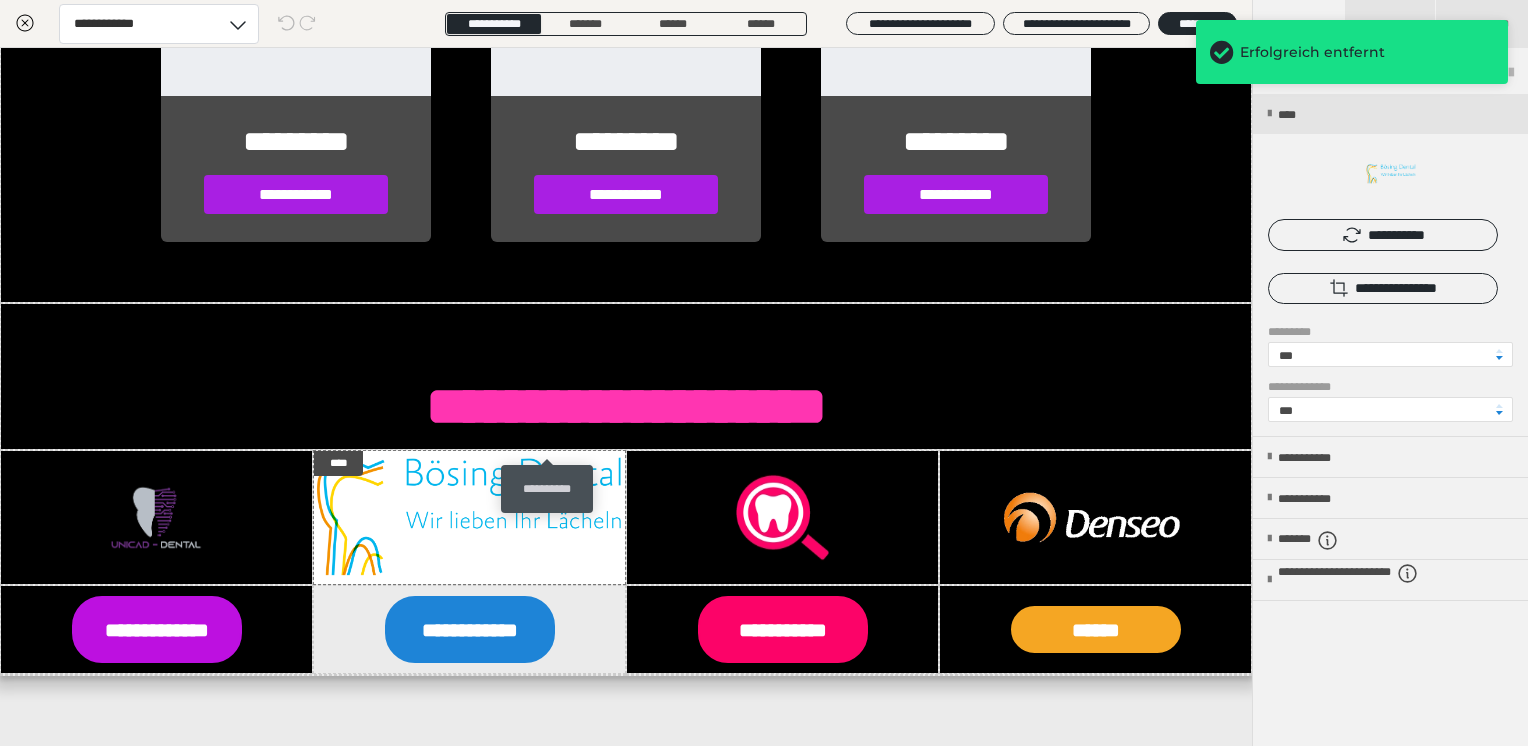 click on "**********" at bounding box center [547, 489] 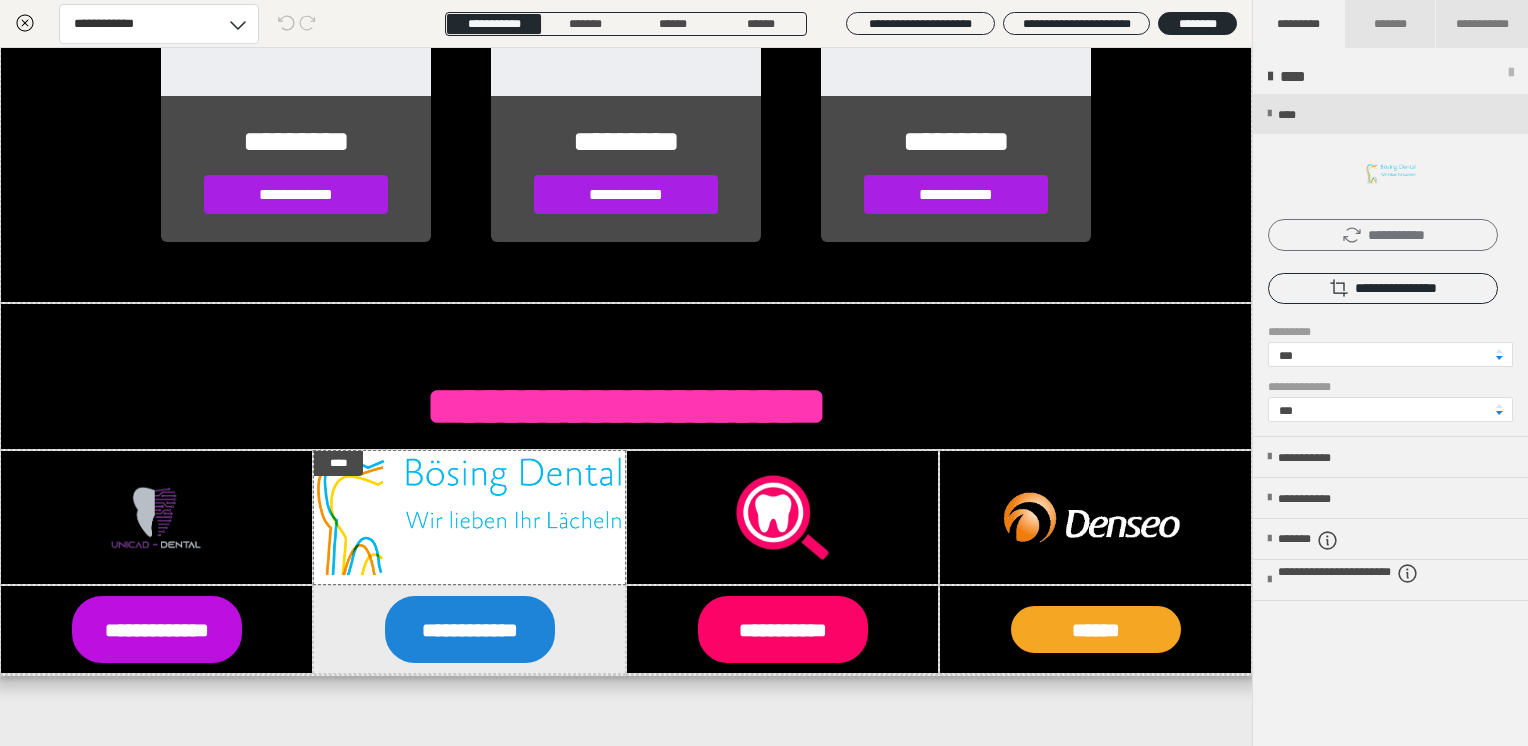 click on "**********" at bounding box center (1383, 235) 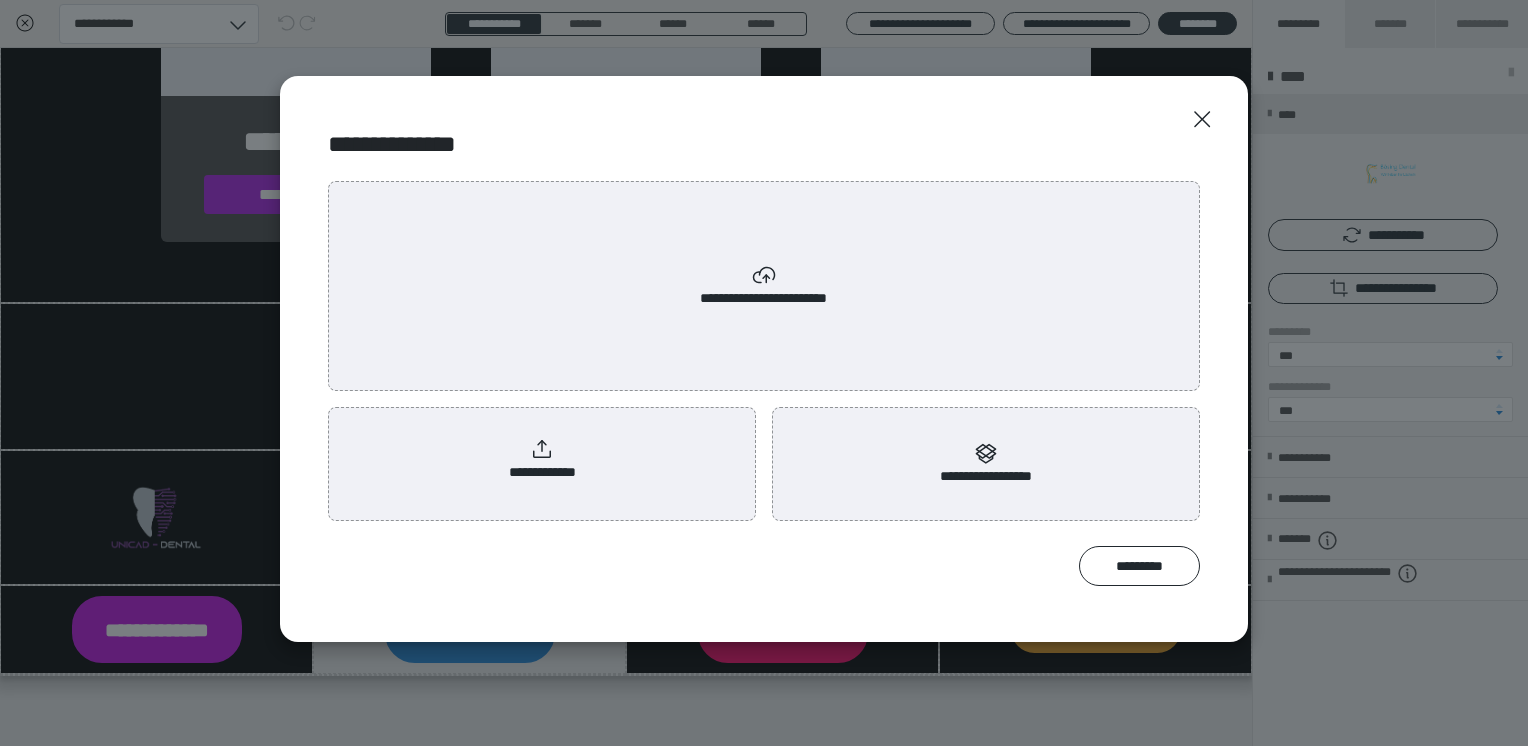 click on "**********" at bounding box center (542, 460) 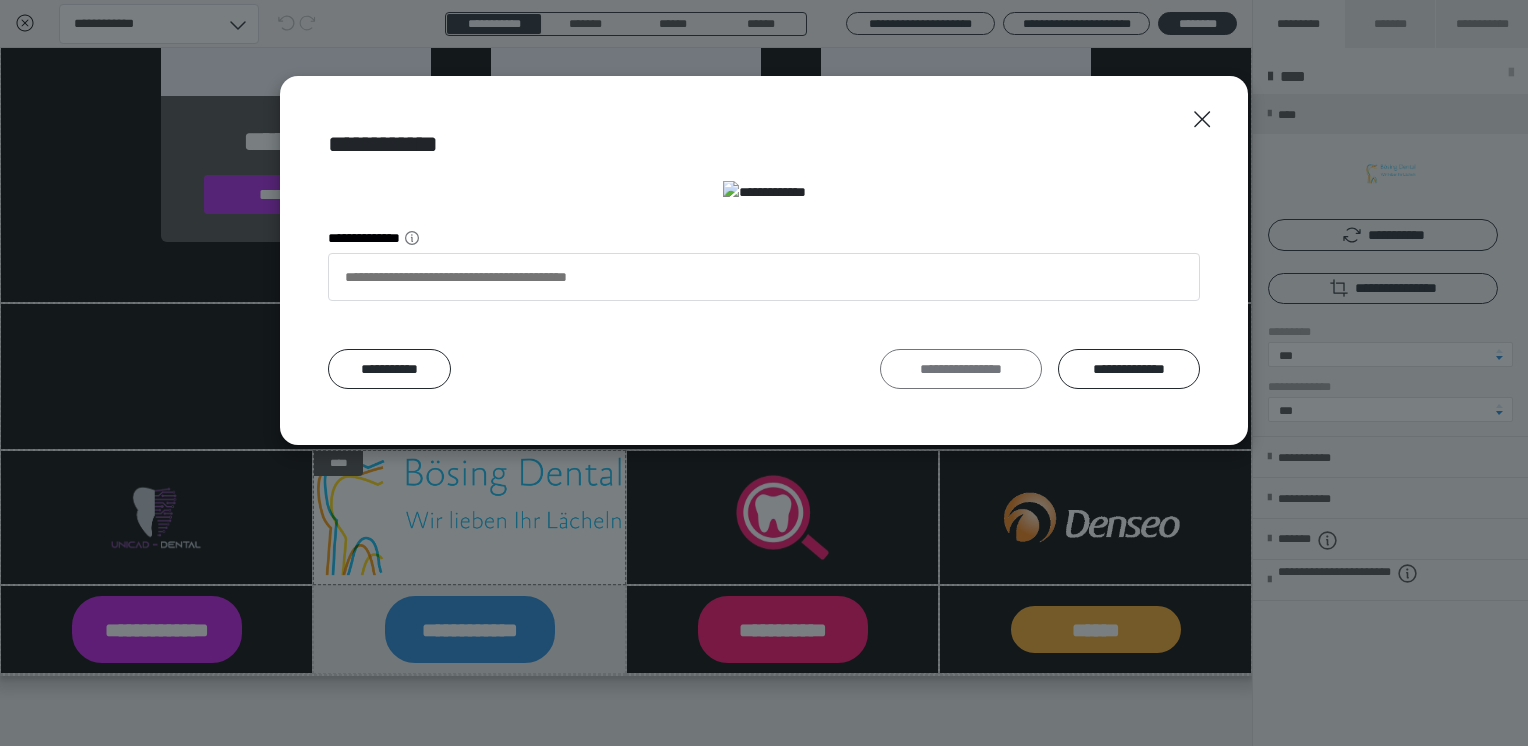 click on "**********" at bounding box center [961, 369] 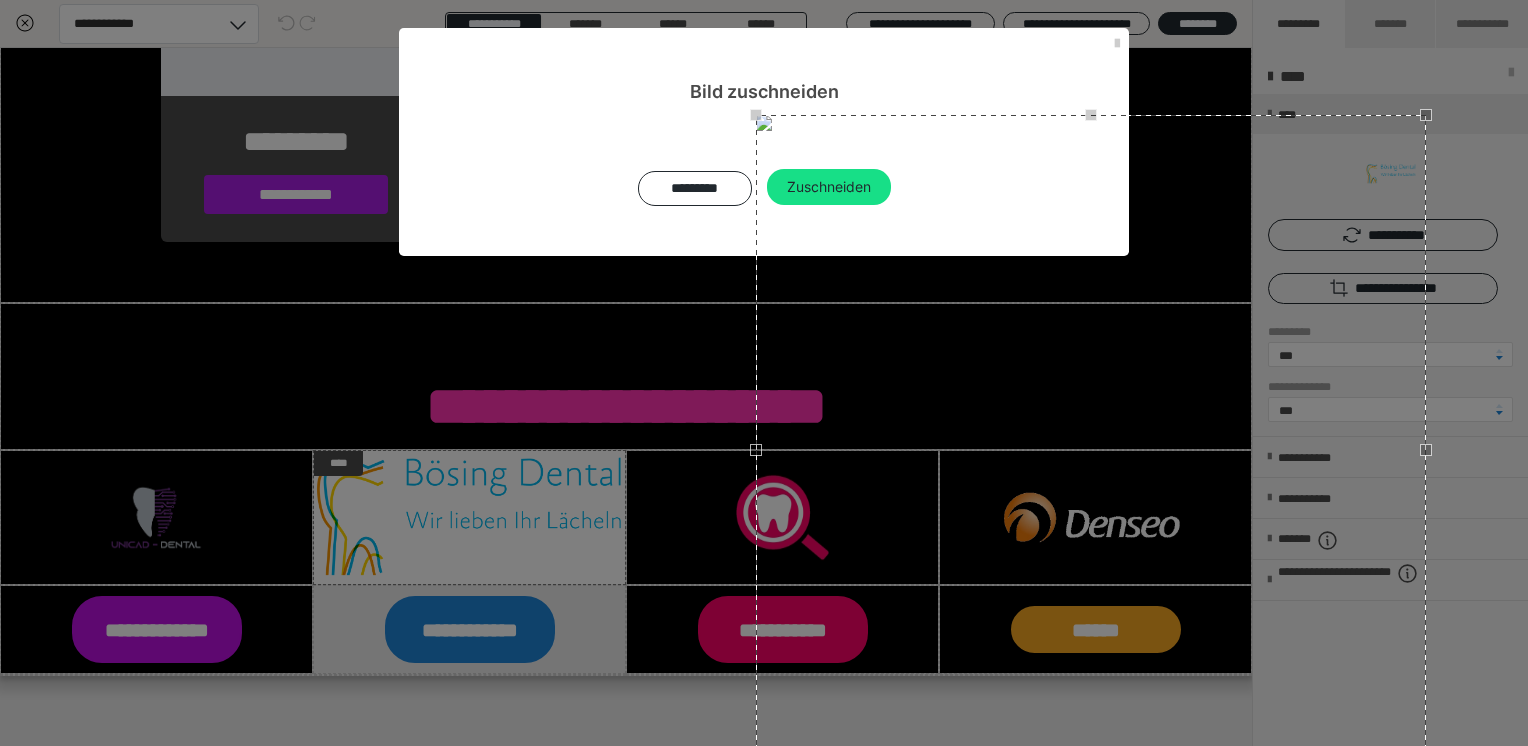 scroll, scrollTop: 188, scrollLeft: 0, axis: vertical 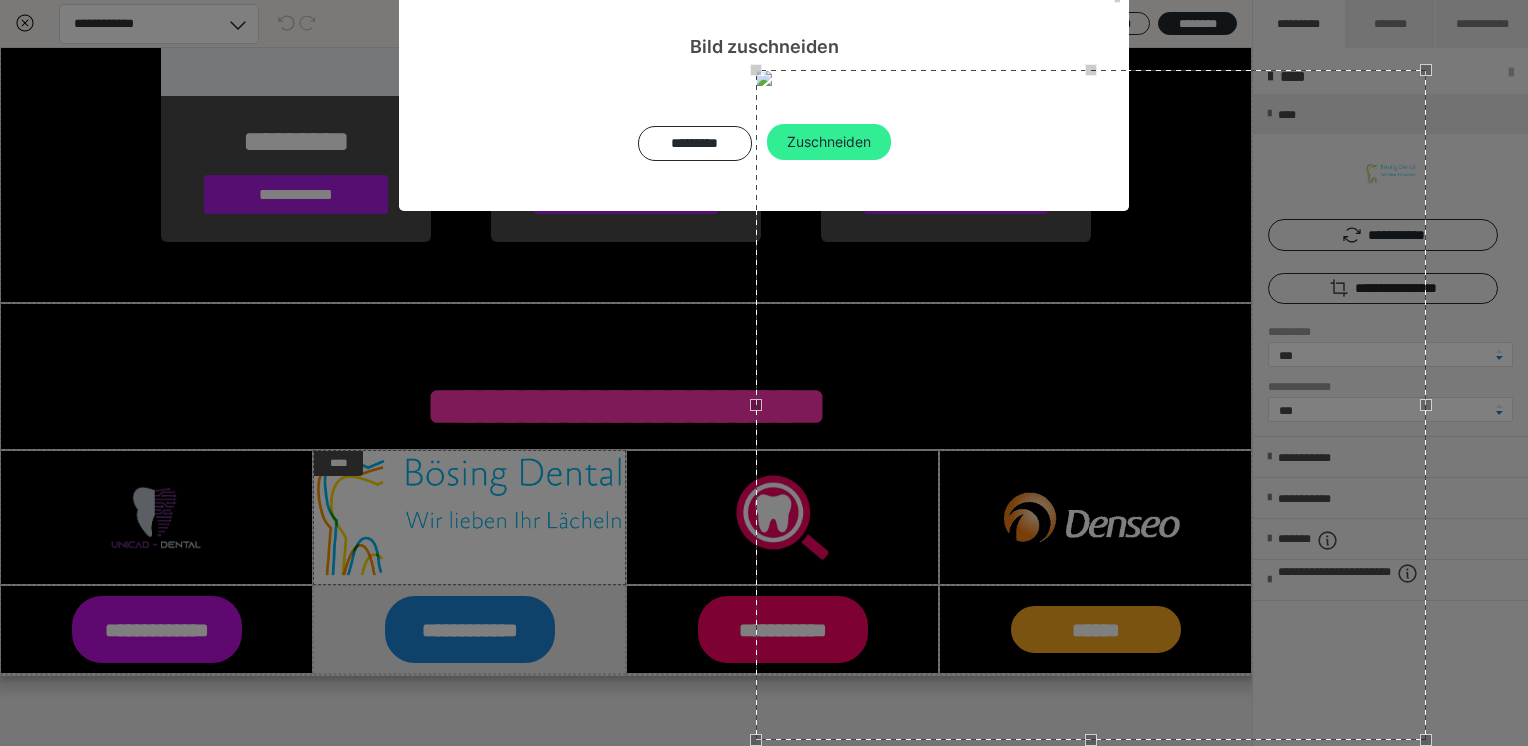 click on "Zuschneiden" at bounding box center [829, 142] 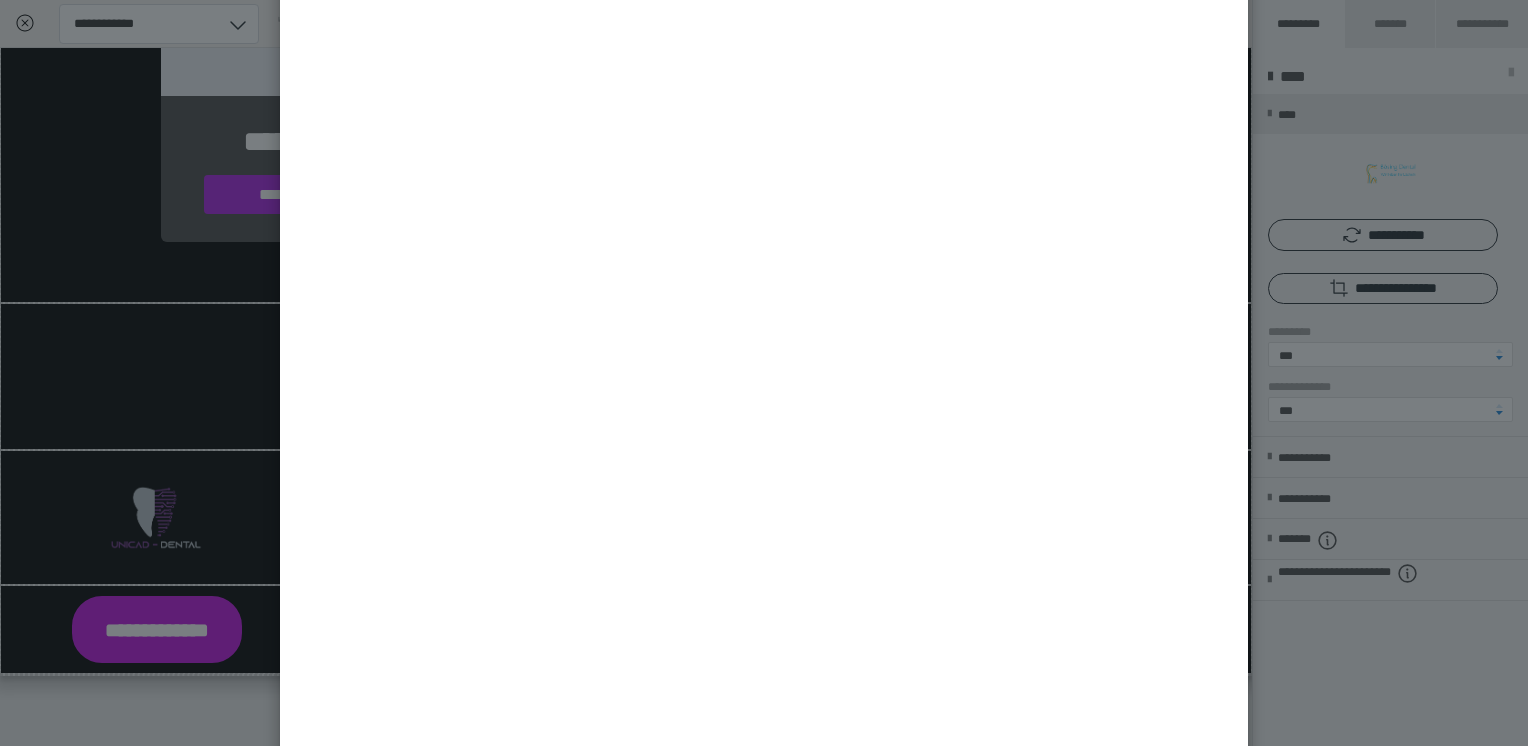 scroll, scrollTop: 548, scrollLeft: 0, axis: vertical 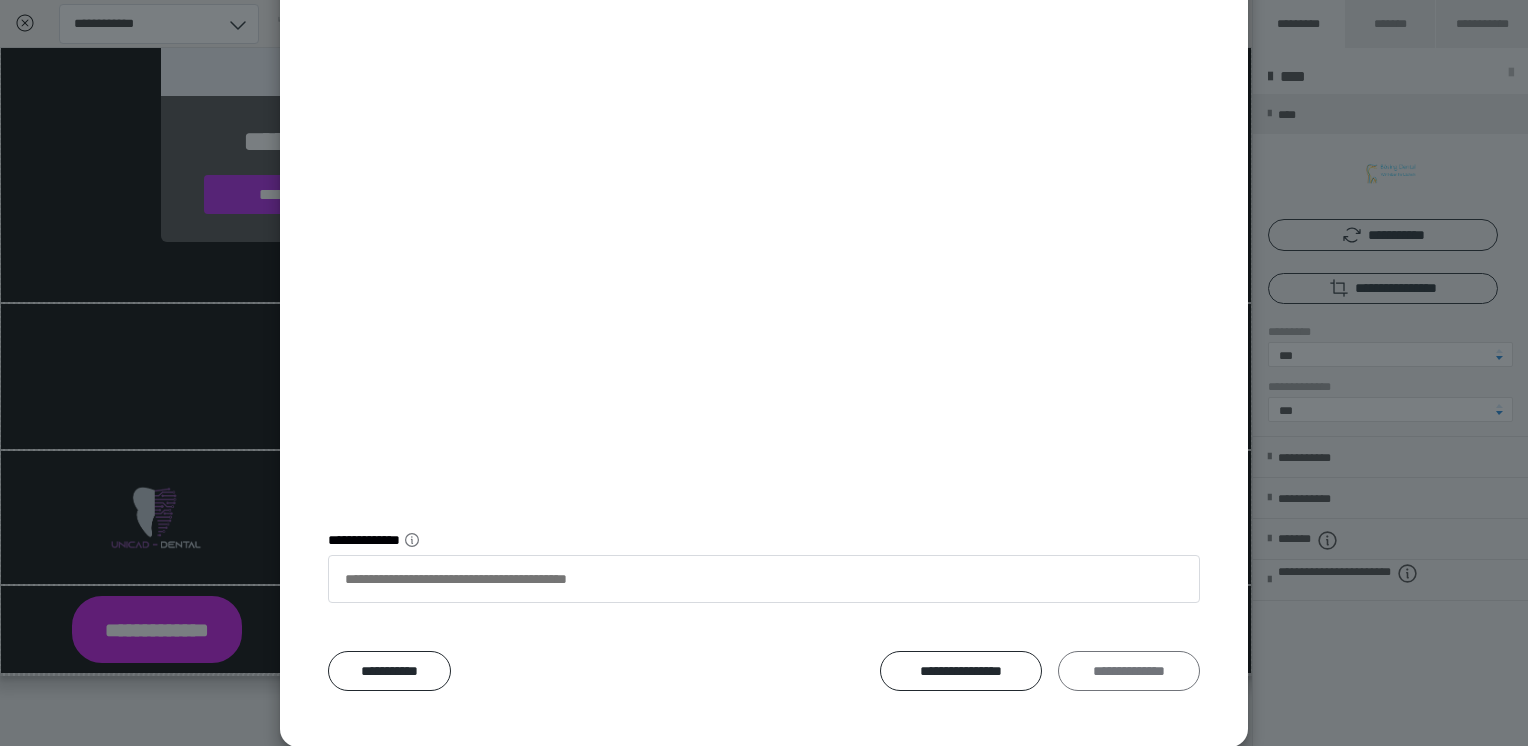 click on "**********" at bounding box center [1129, 671] 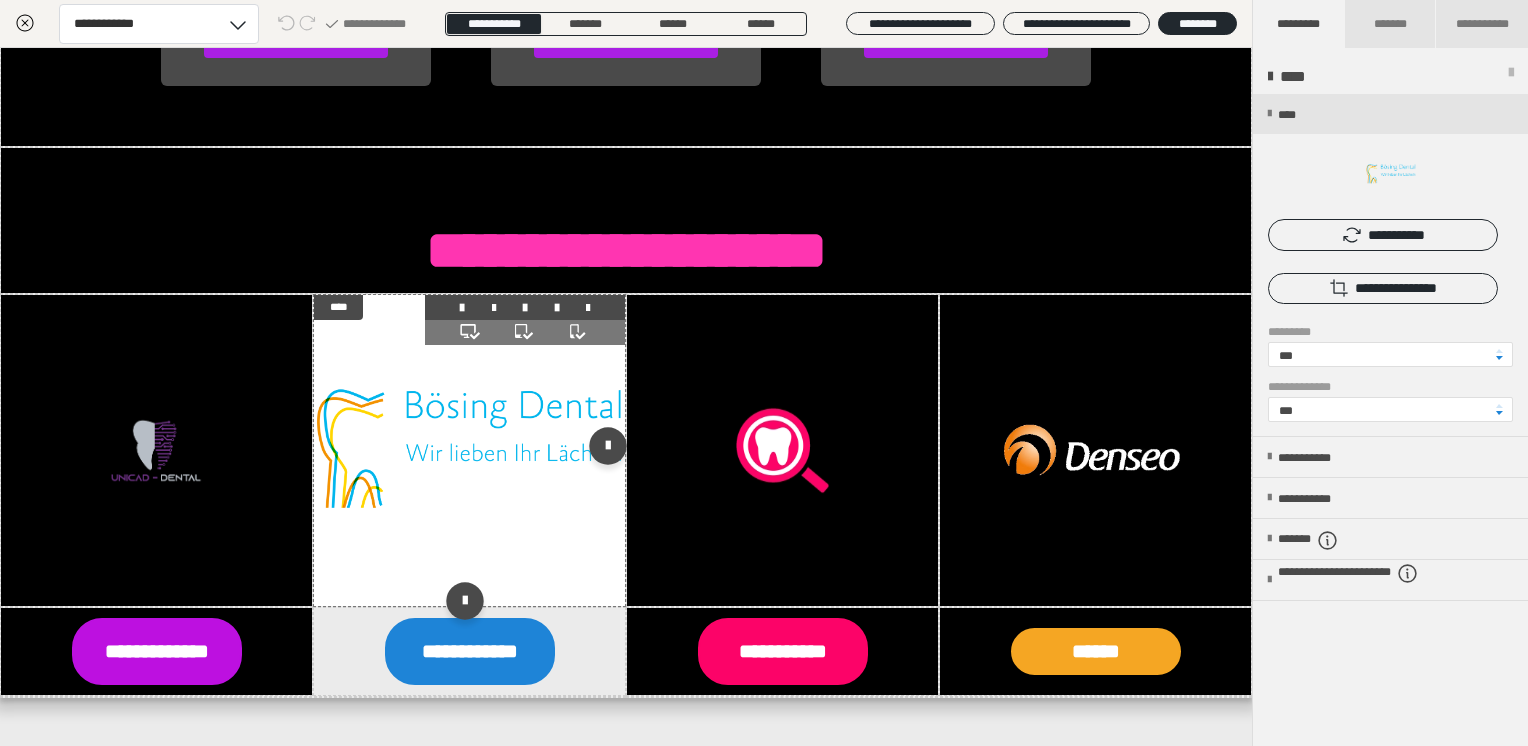 scroll, scrollTop: 2903, scrollLeft: 0, axis: vertical 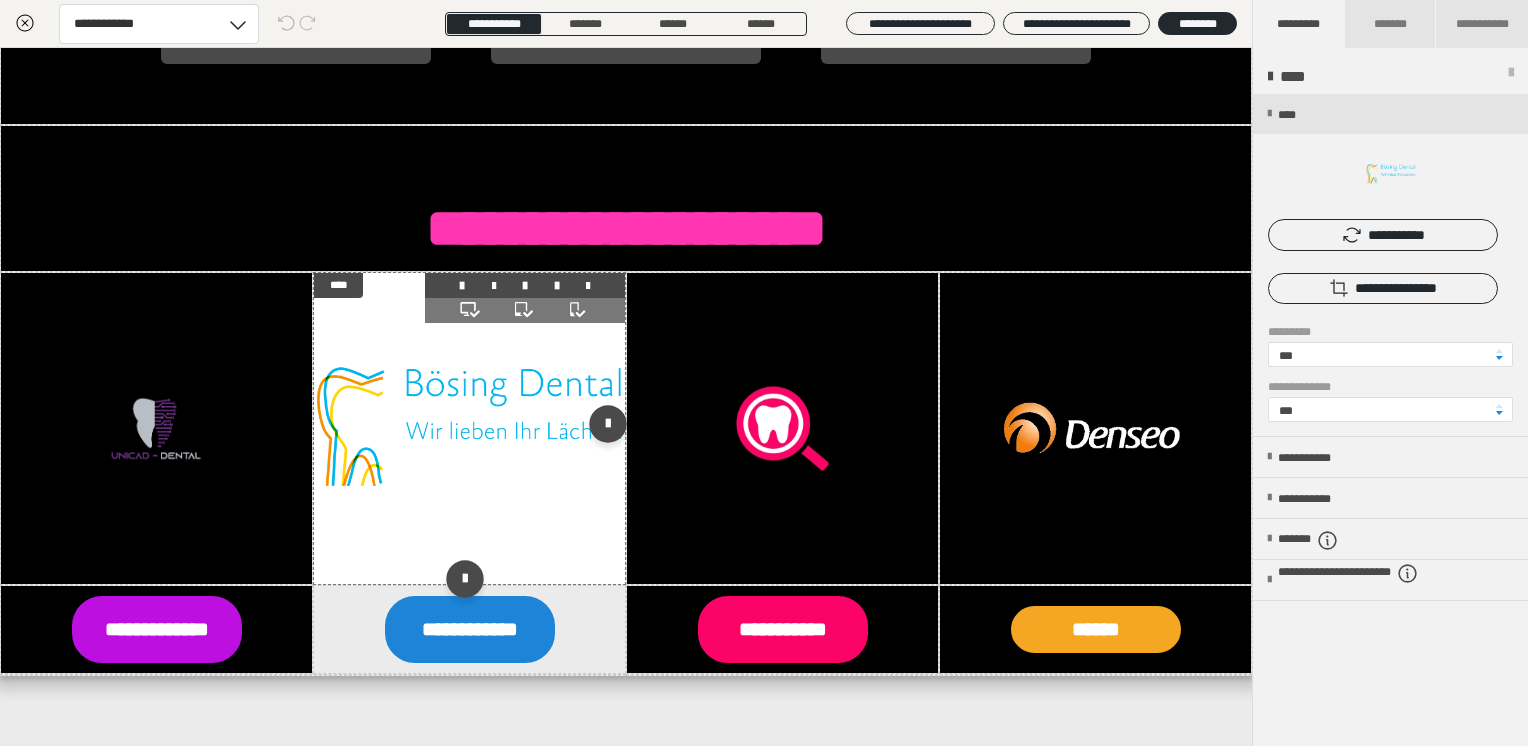 click at bounding box center [557, 286] 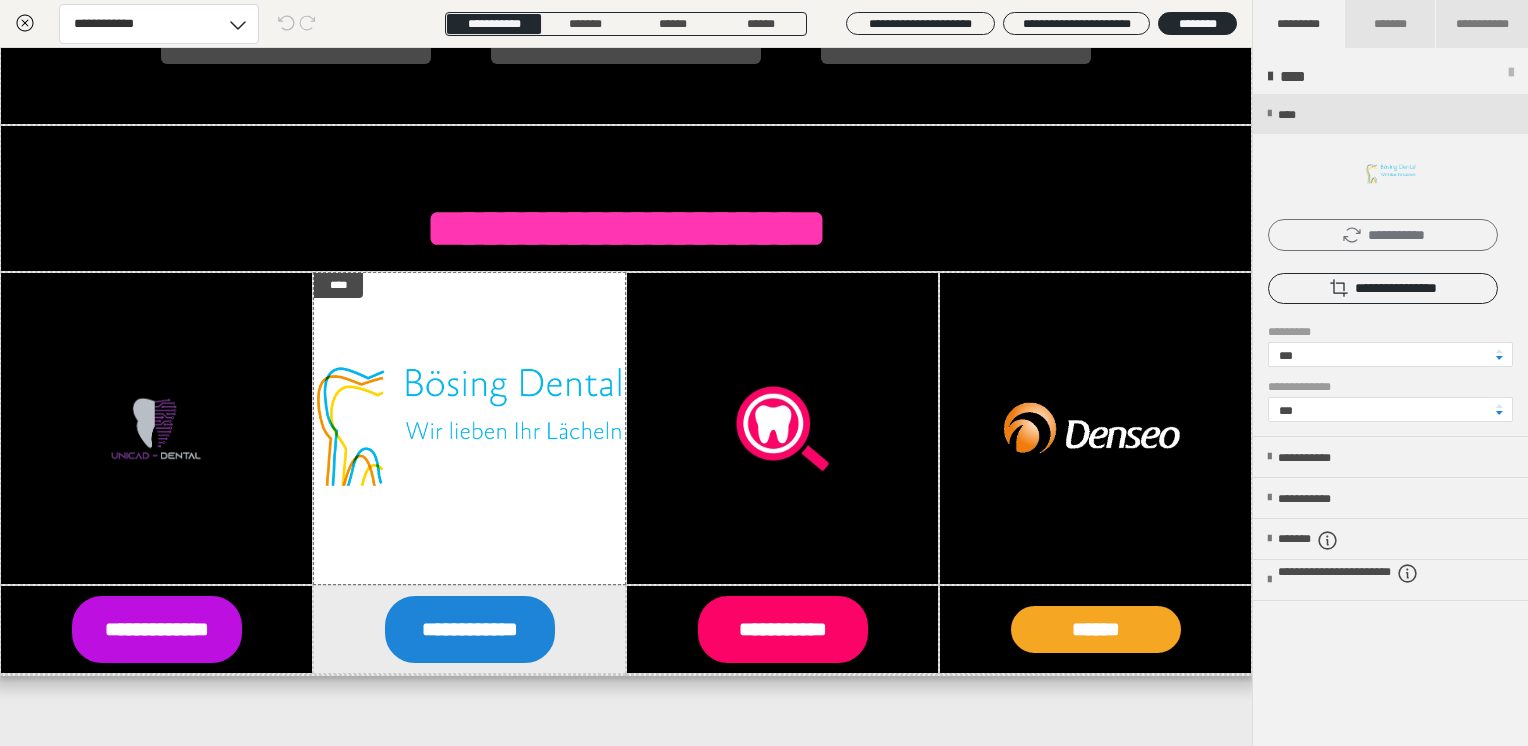 click on "**********" at bounding box center [1383, 235] 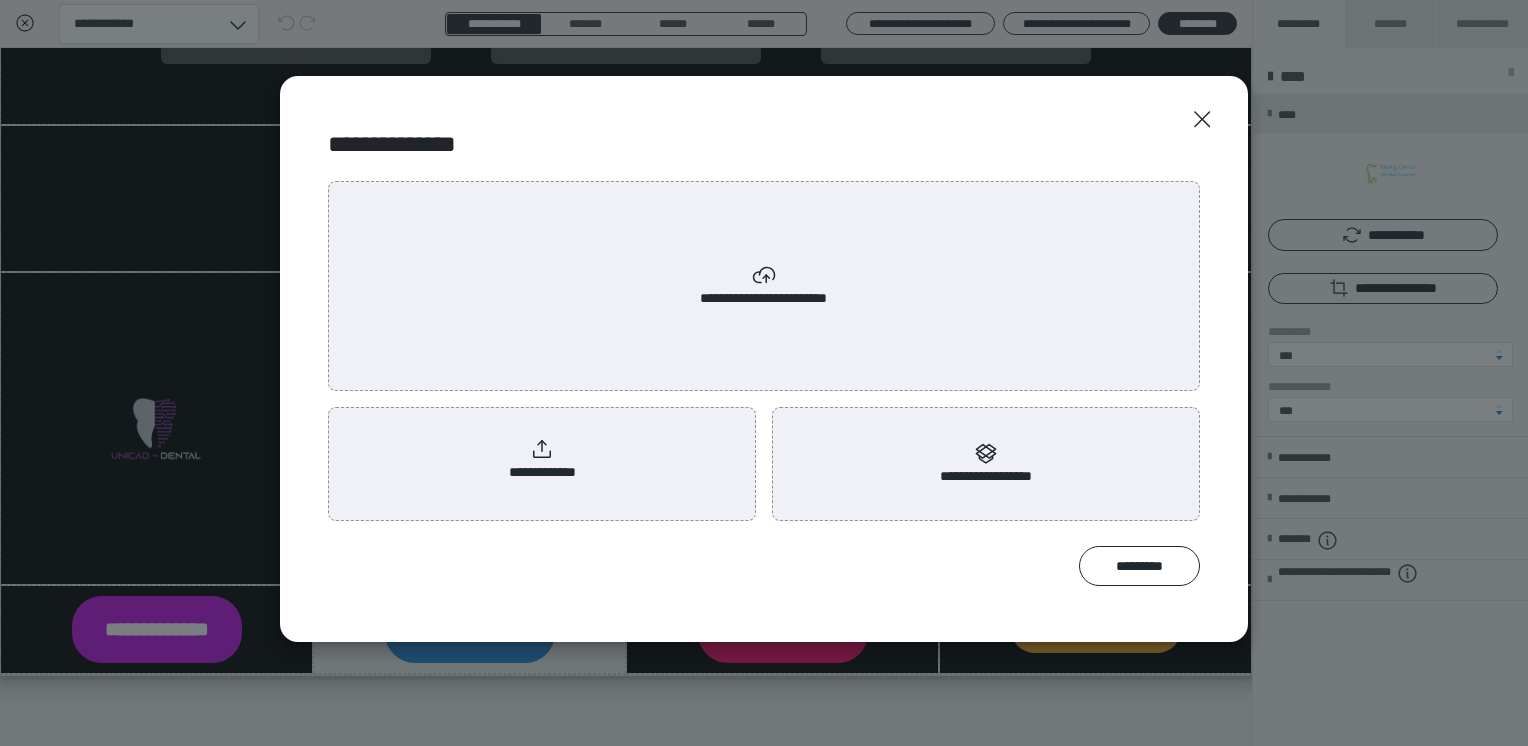click on "**********" at bounding box center [542, 460] 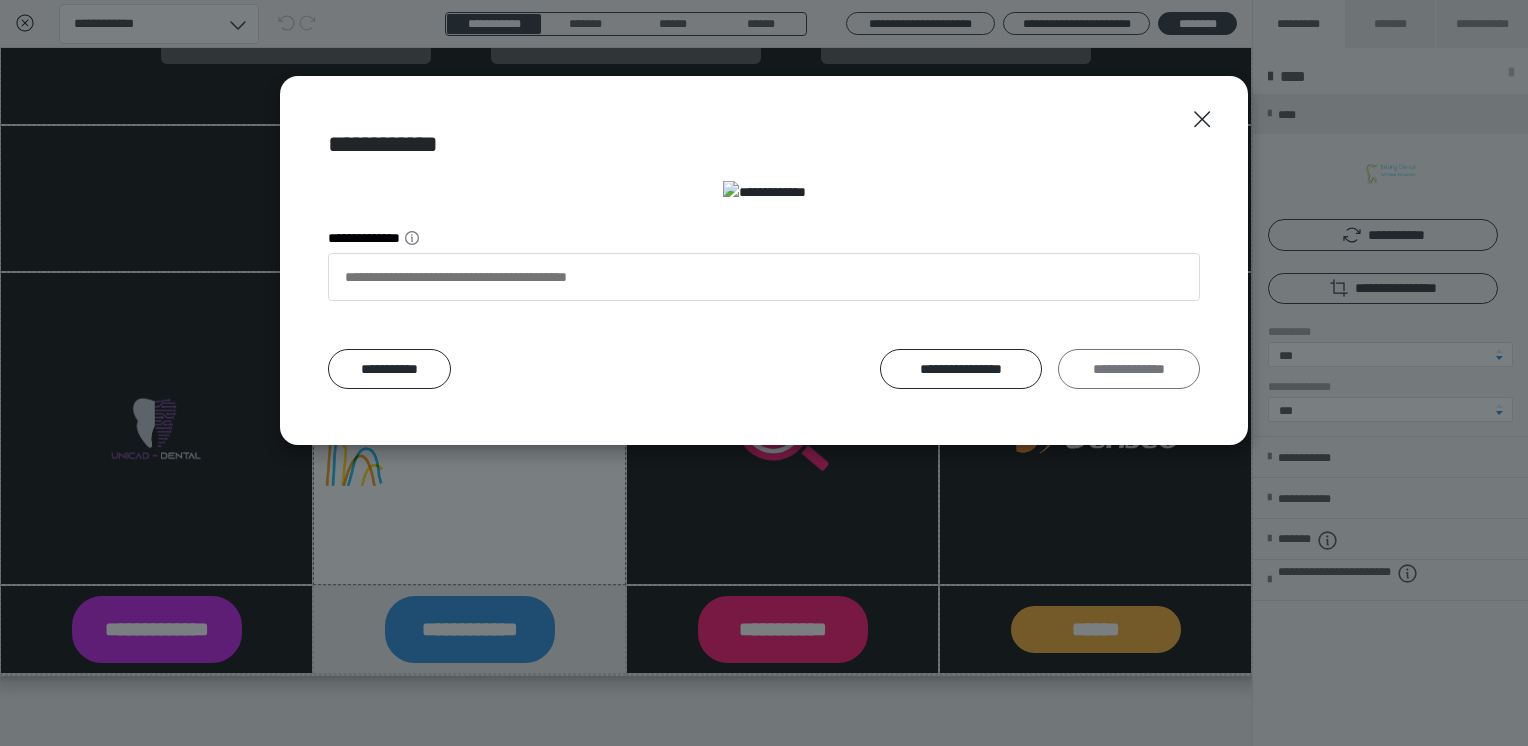 click on "**********" at bounding box center [1129, 369] 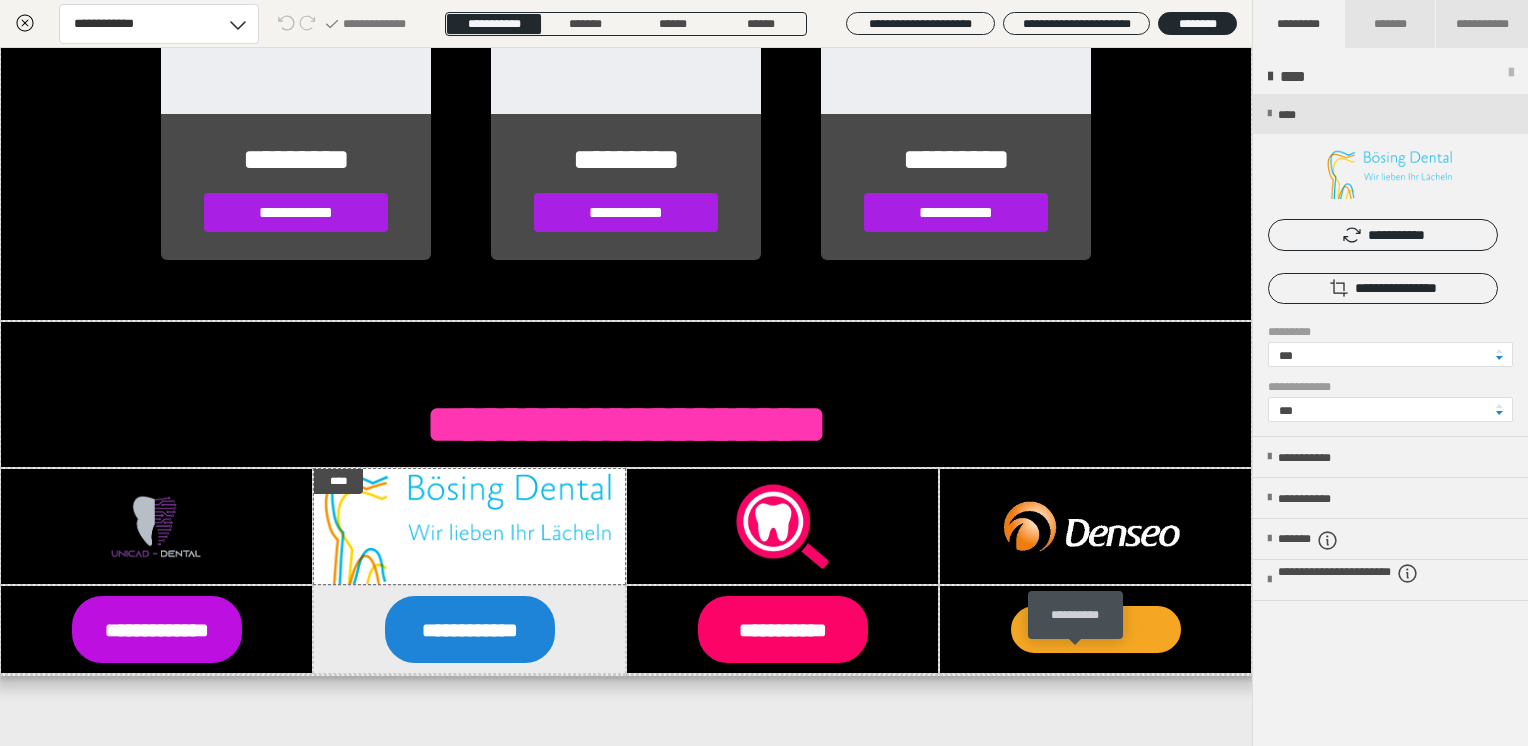 scroll, scrollTop: 2716, scrollLeft: 0, axis: vertical 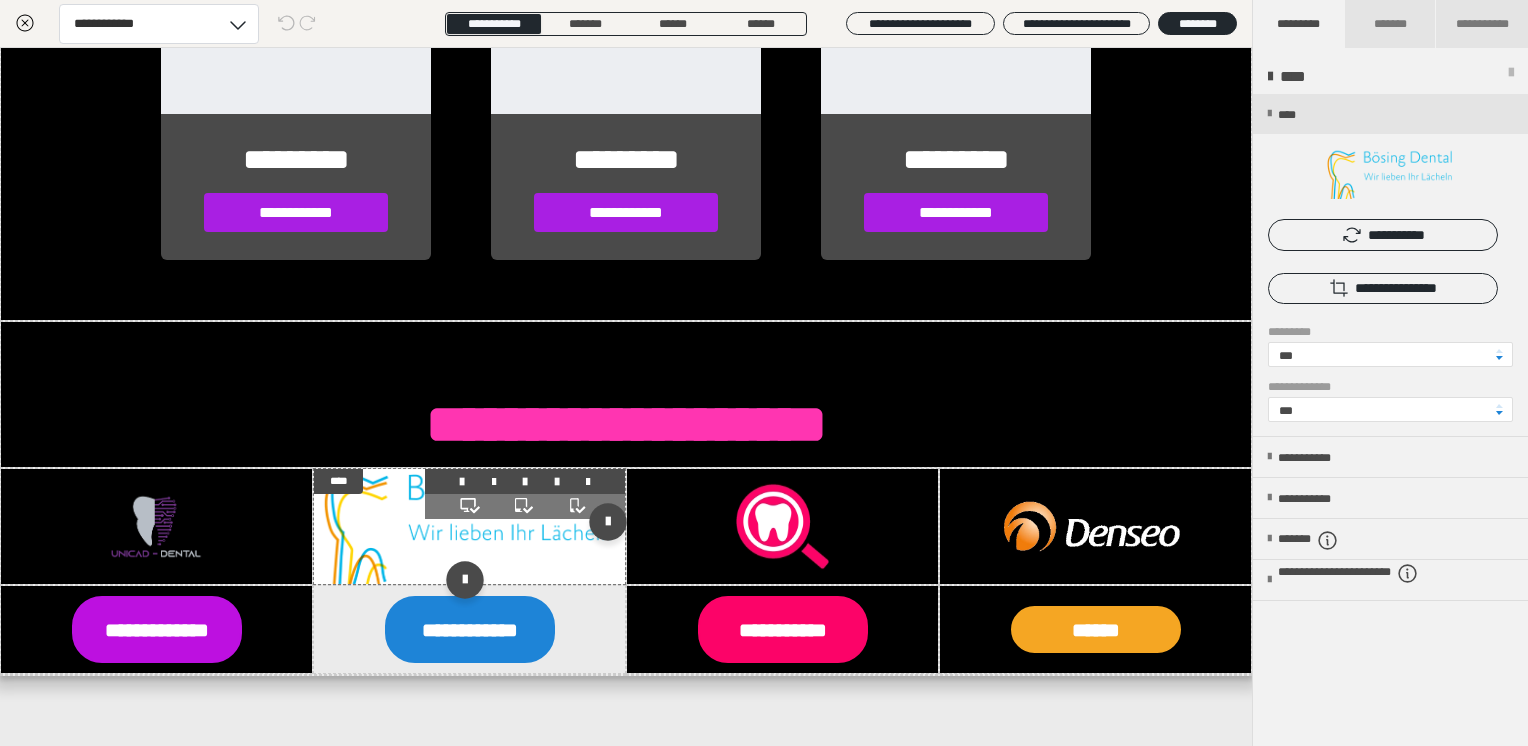 click at bounding box center [557, 482] 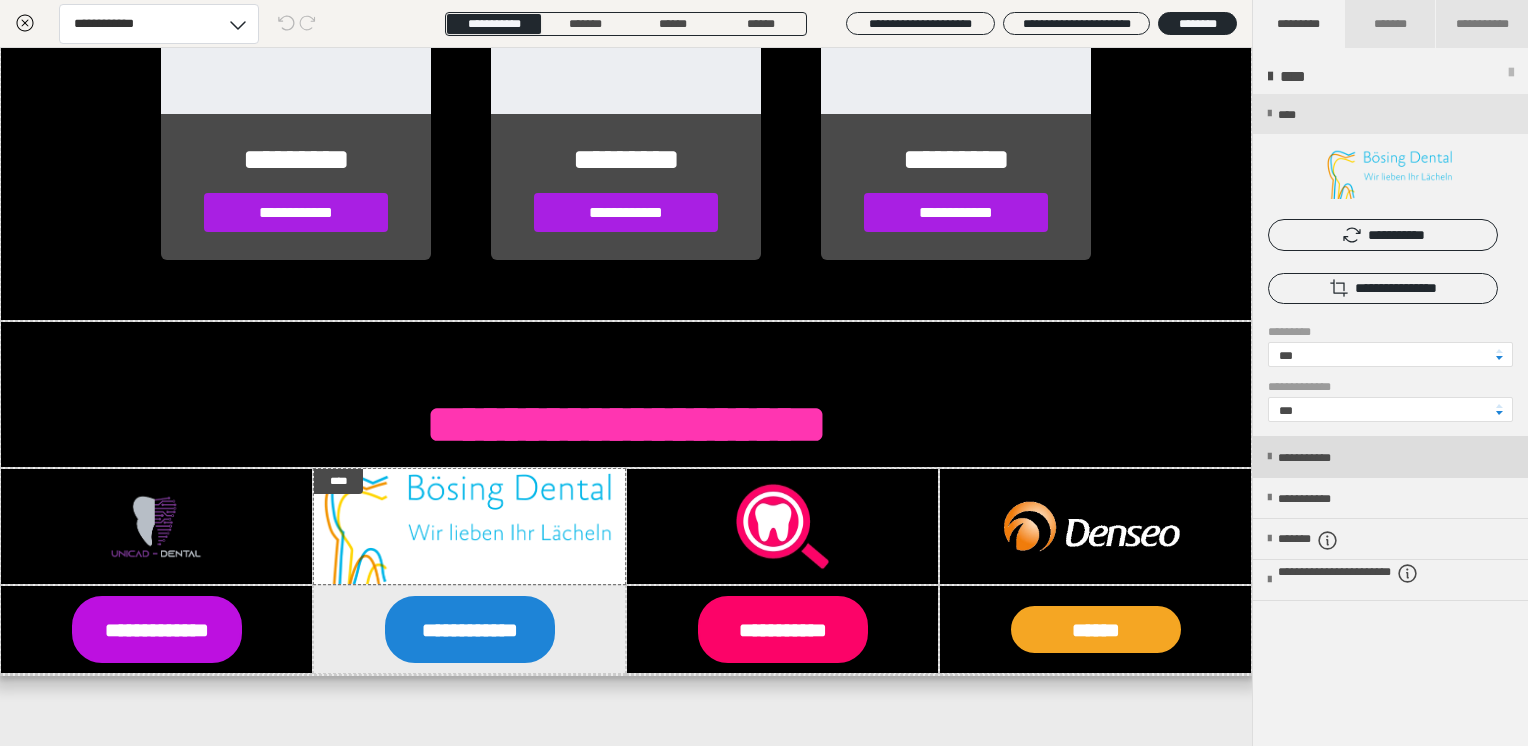 click at bounding box center [1269, 457] 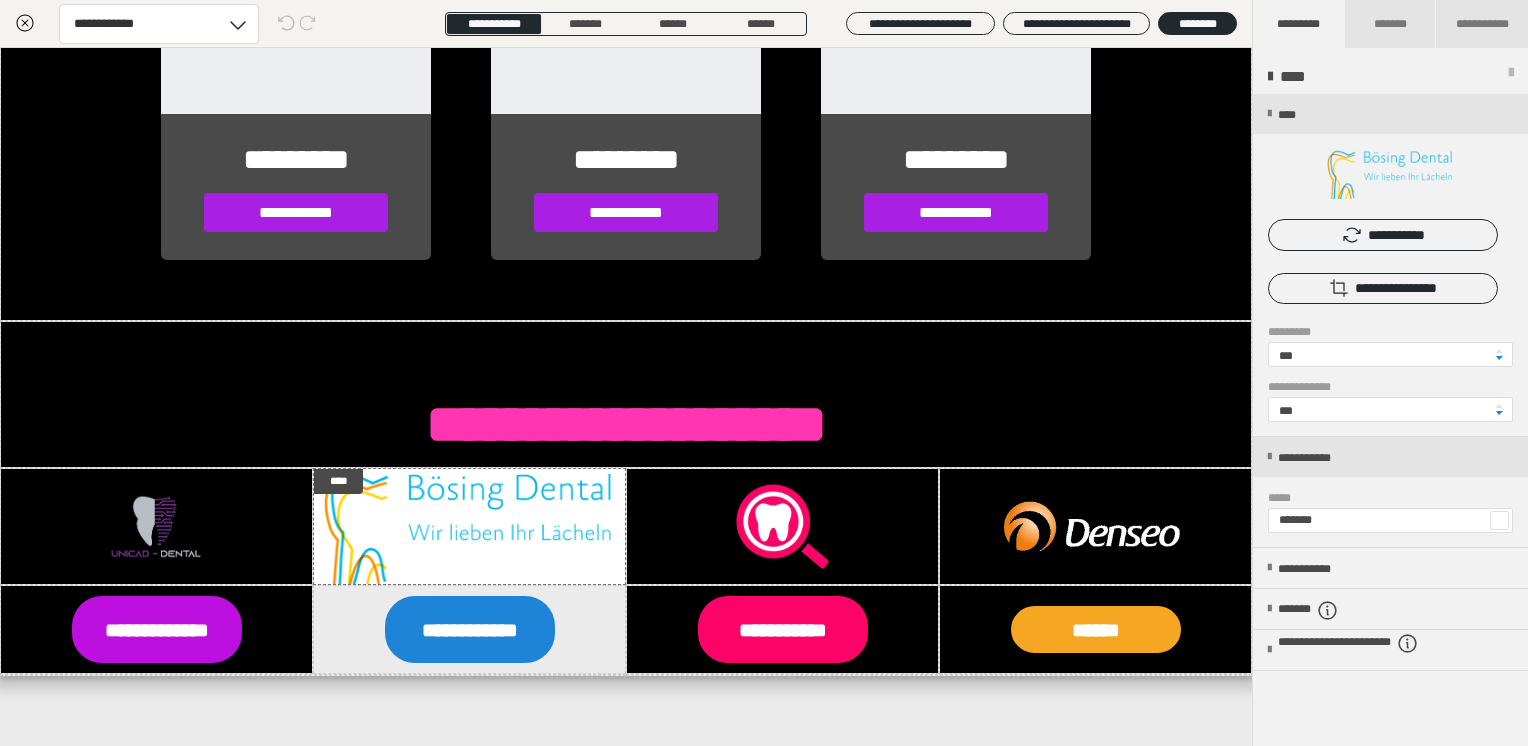 click at bounding box center (1499, 520) 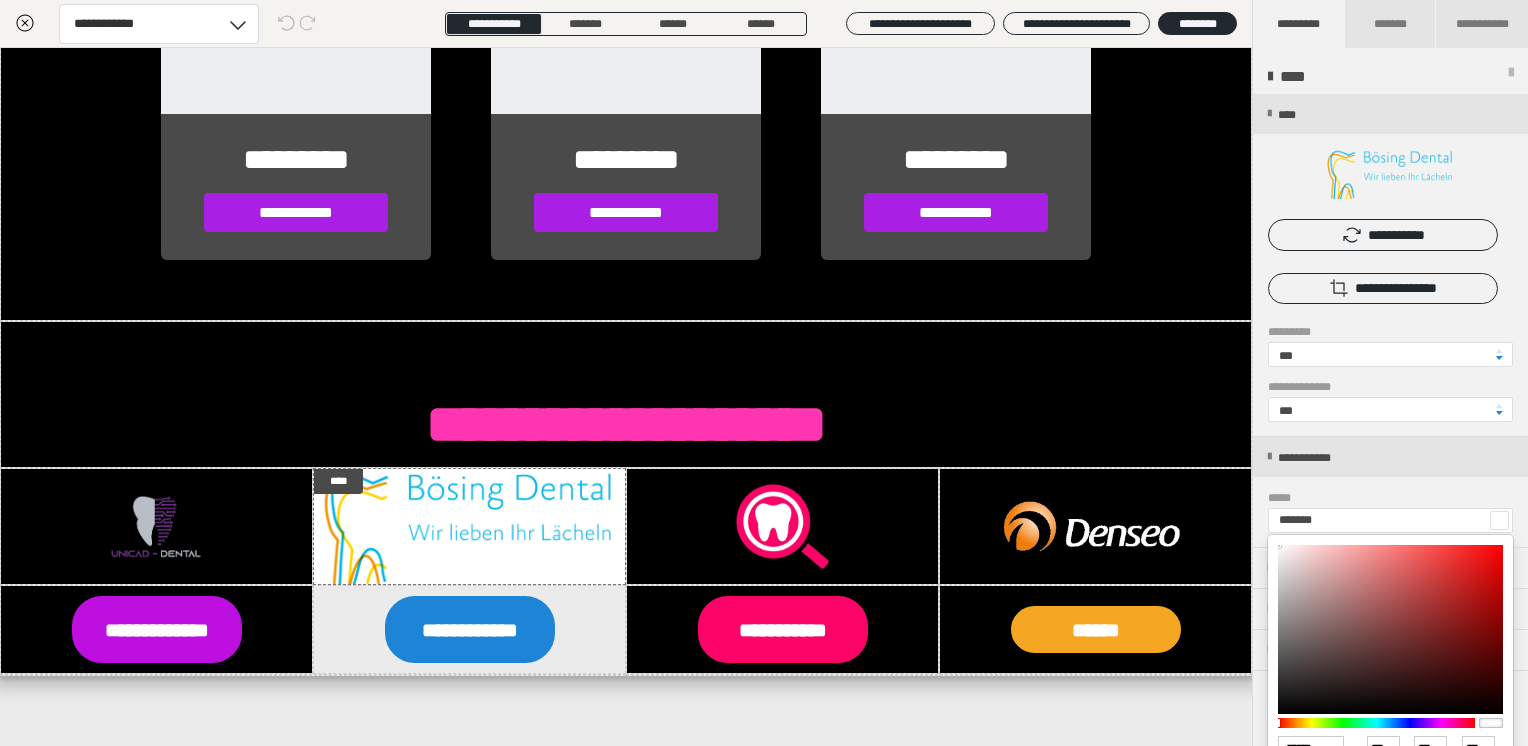 scroll, scrollTop: 176, scrollLeft: 0, axis: vertical 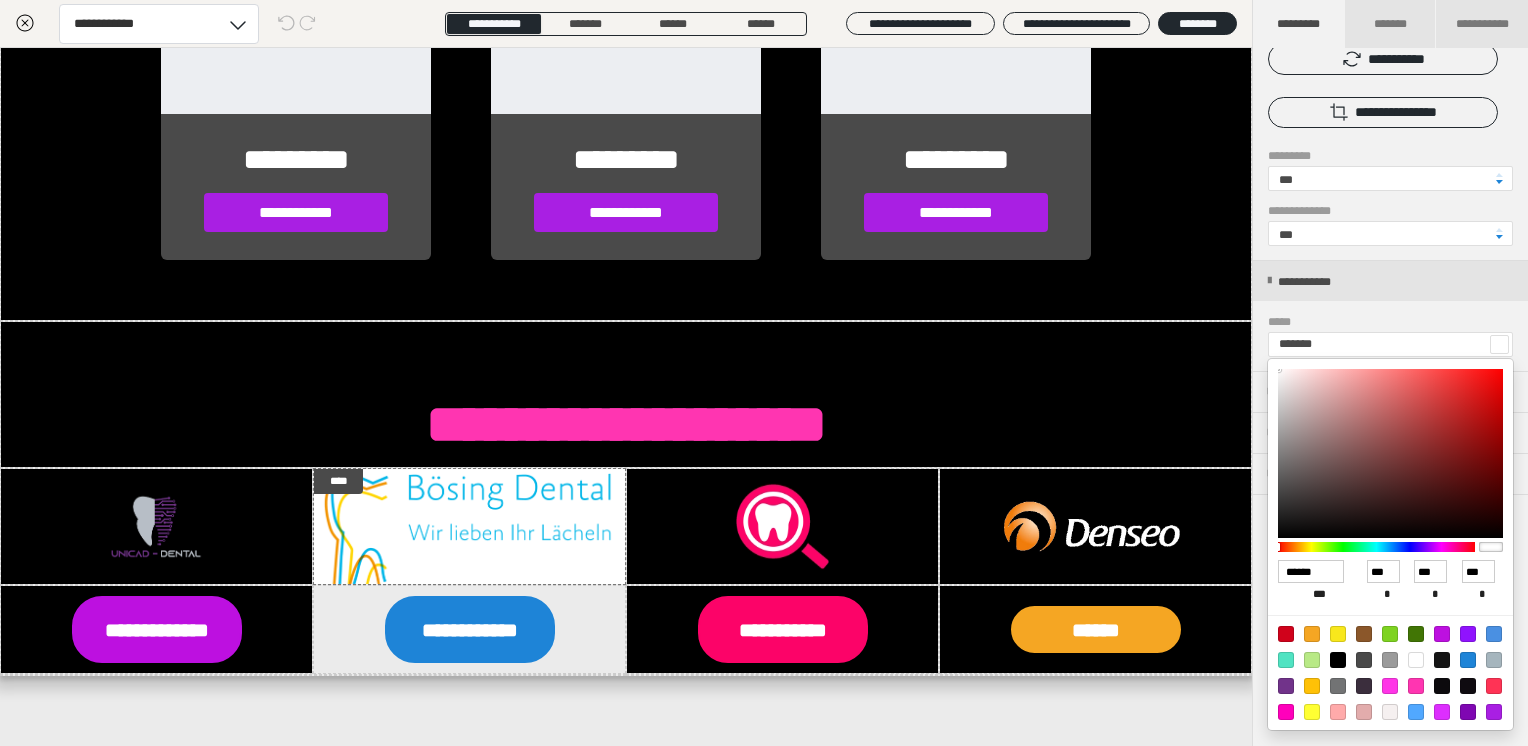 click at bounding box center [1364, 686] 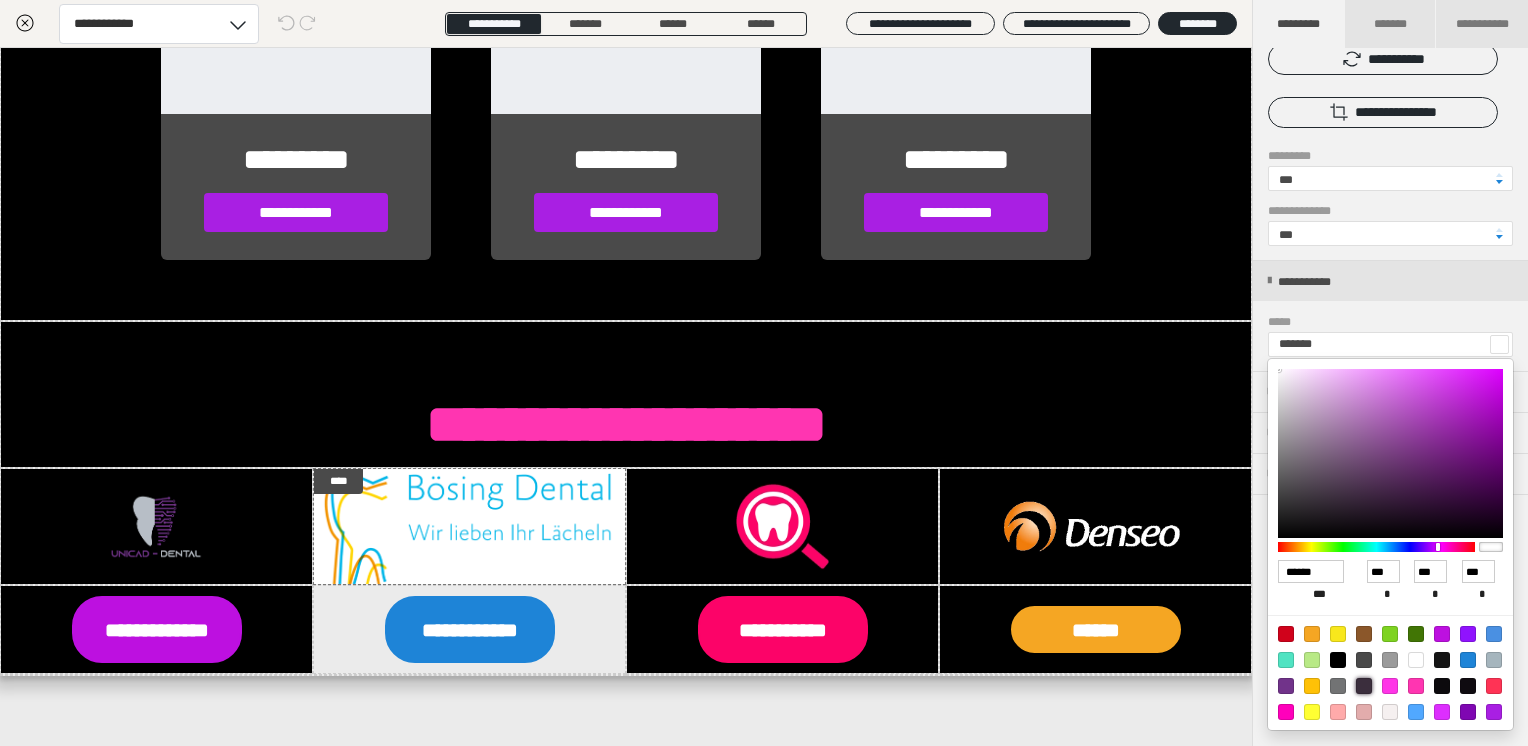 type on "*******" 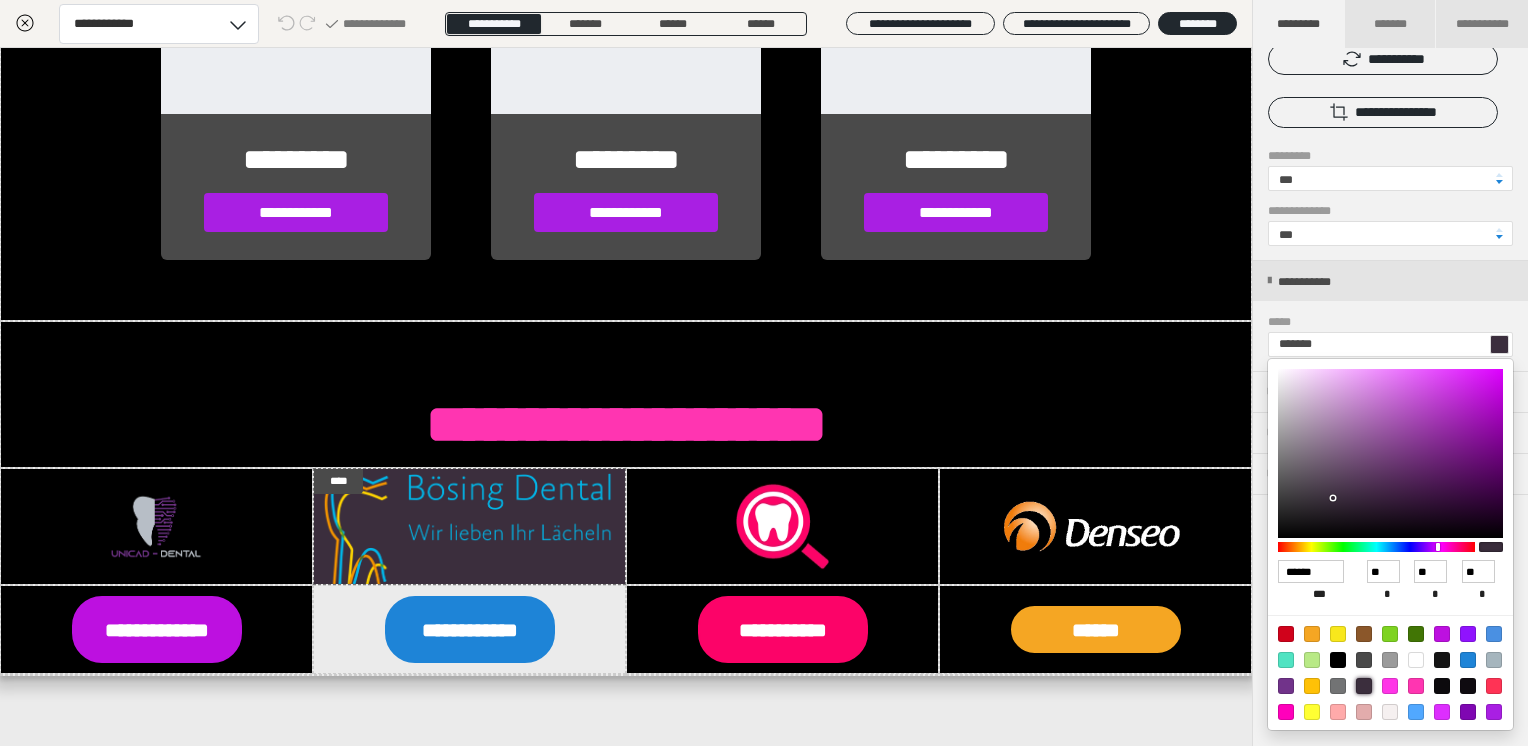 click at bounding box center [1338, 660] 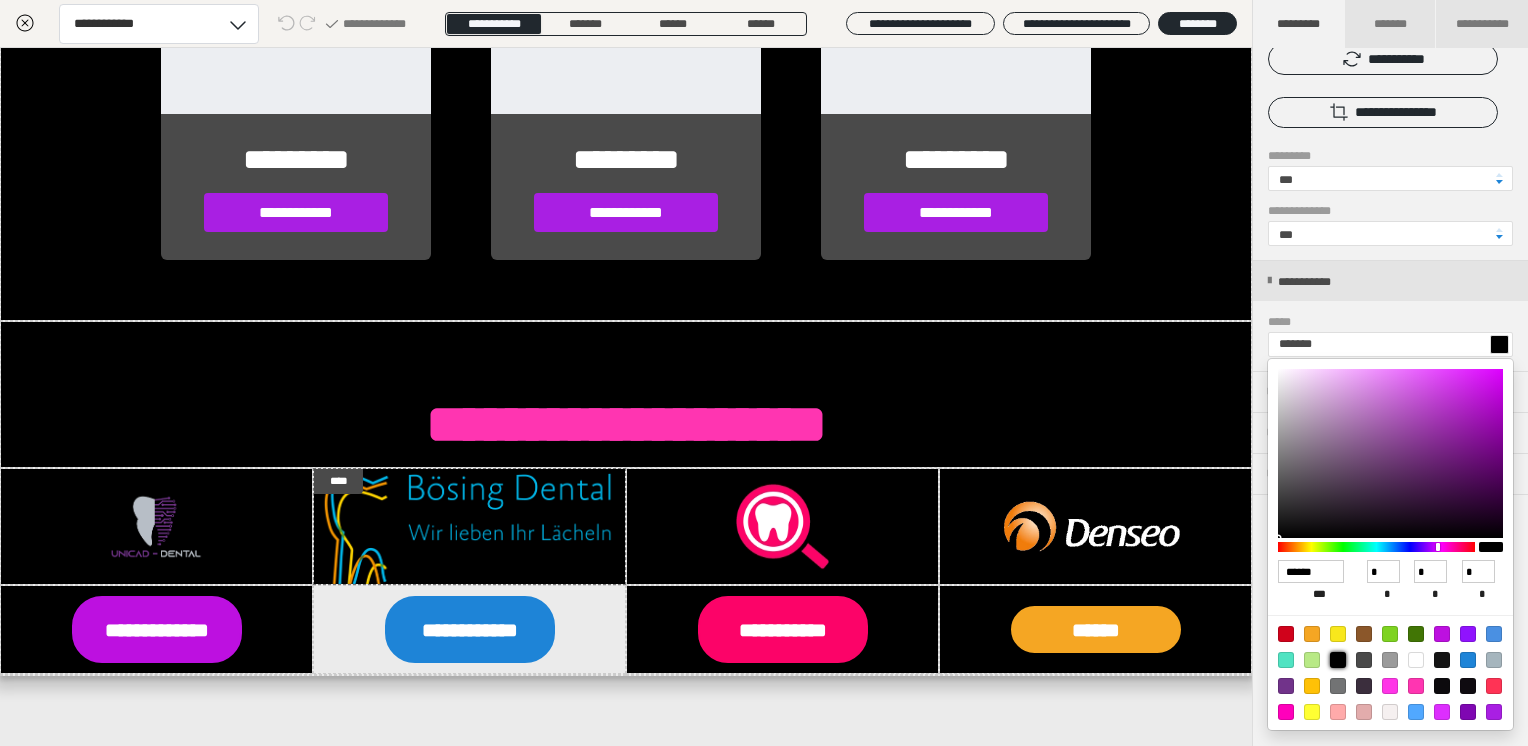 click at bounding box center (764, 373) 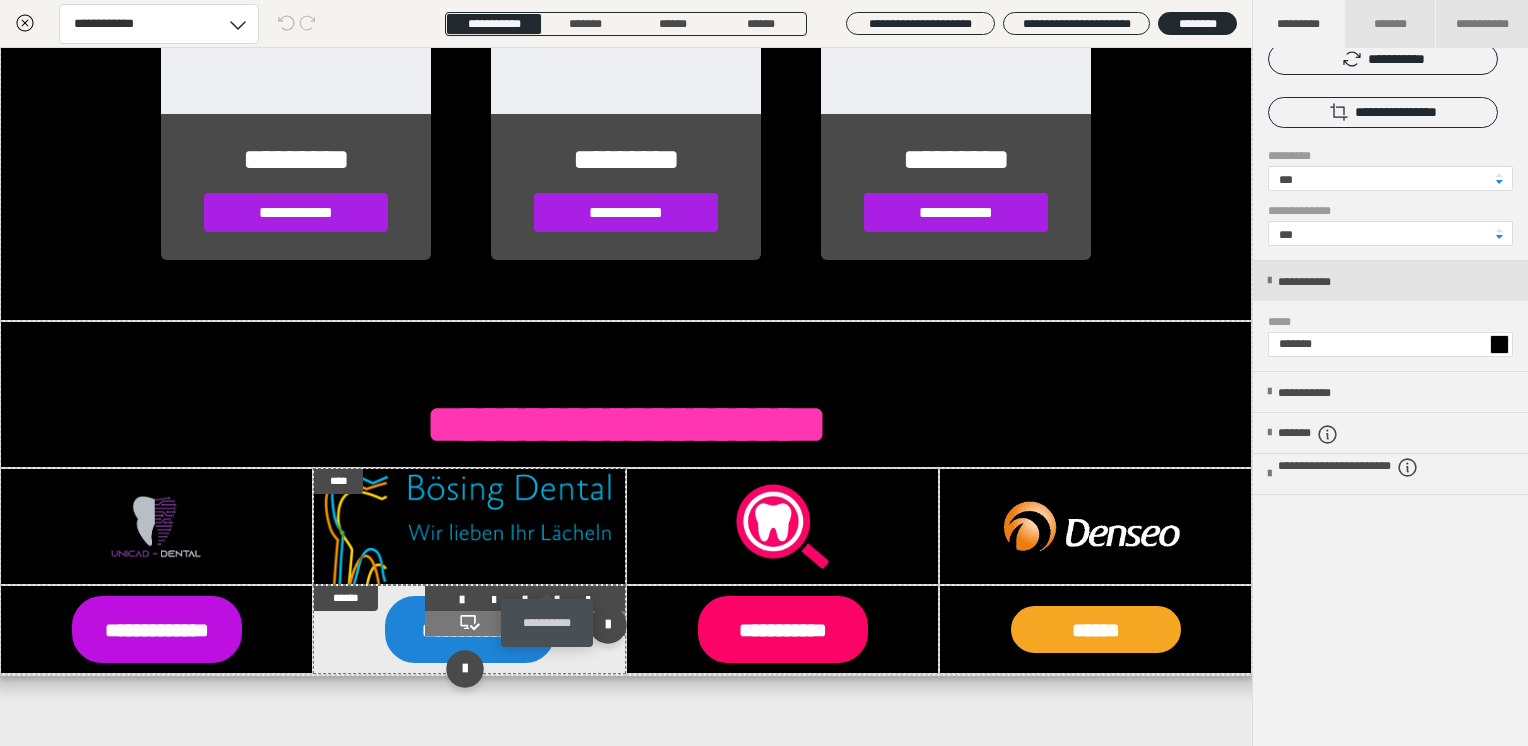 click at bounding box center (557, 600) 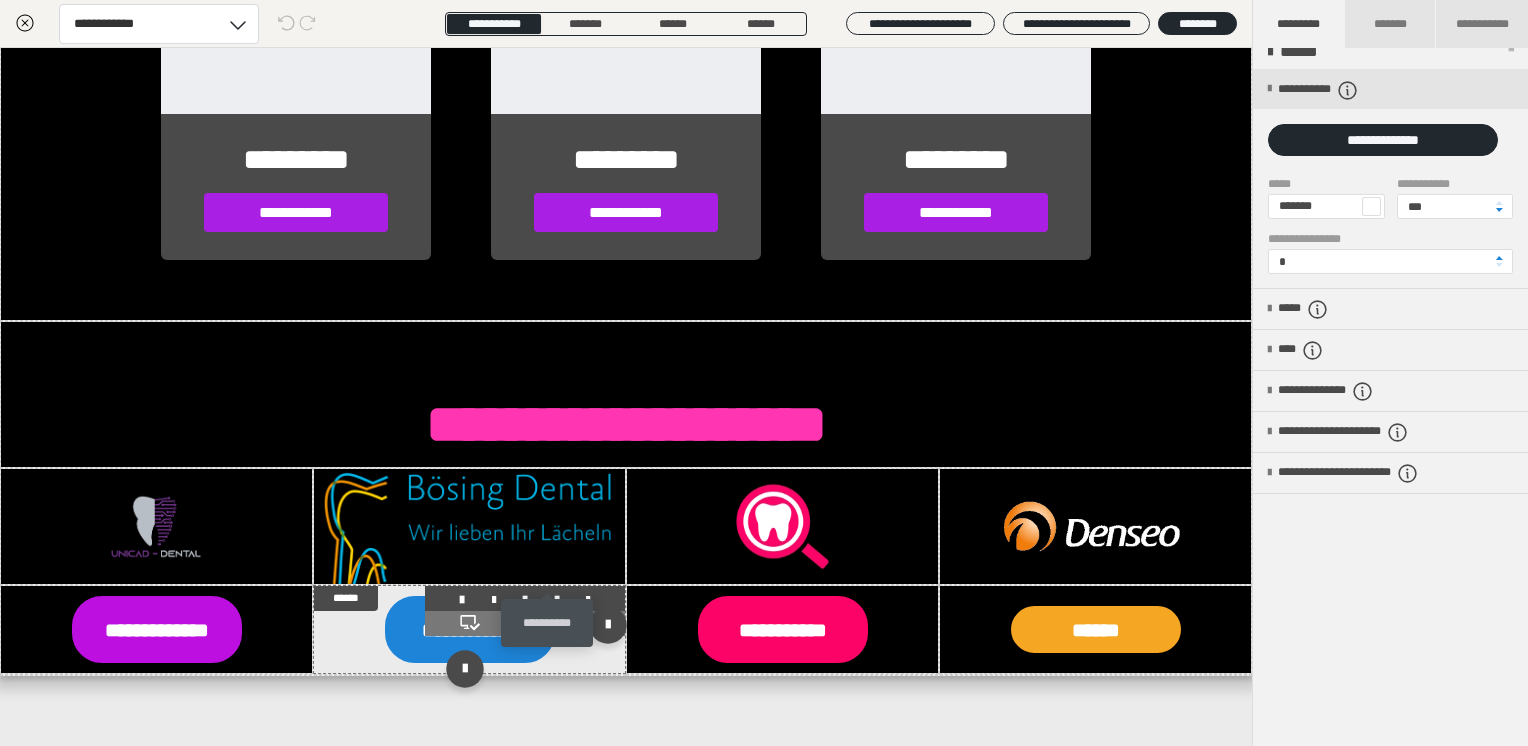 scroll, scrollTop: 0, scrollLeft: 0, axis: both 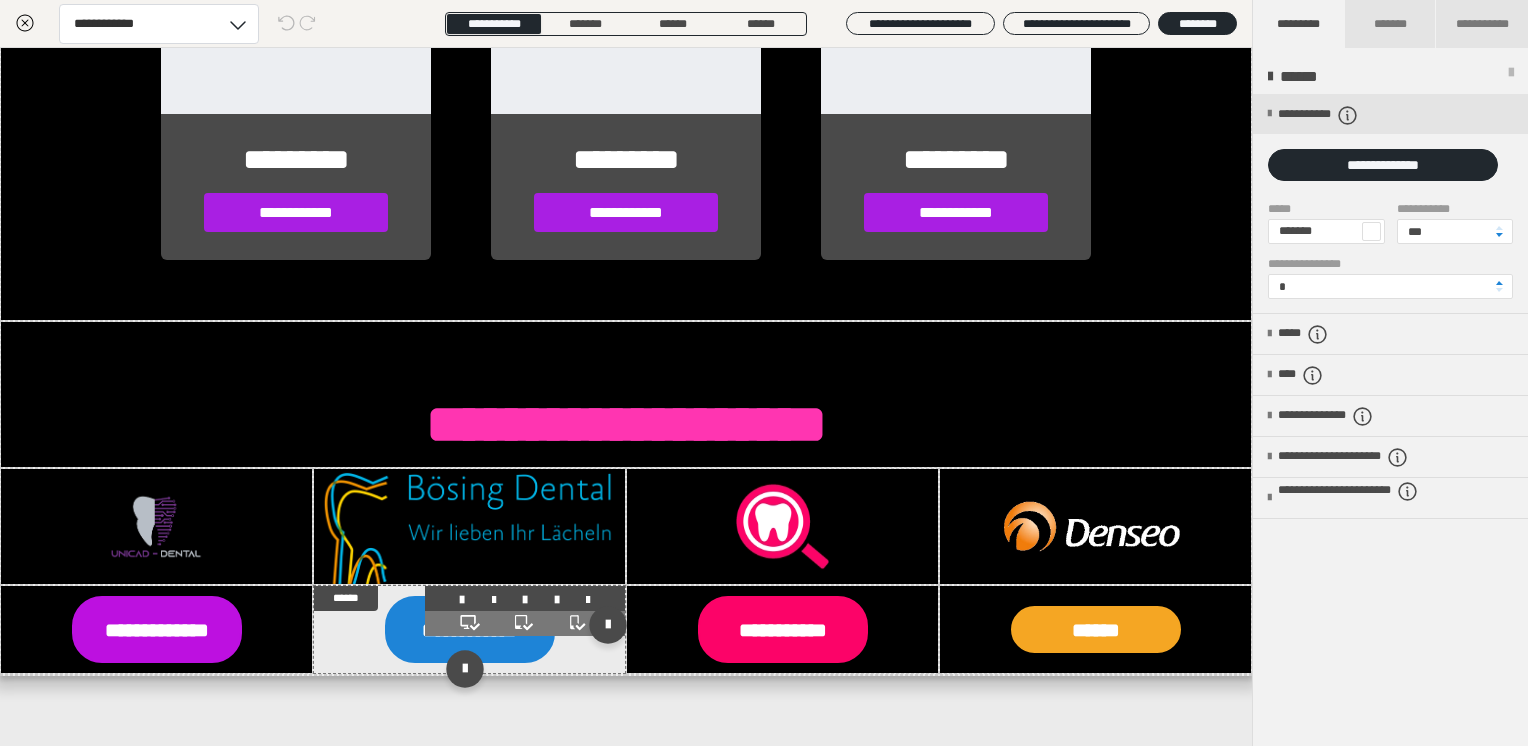 click at bounding box center (469, 629) 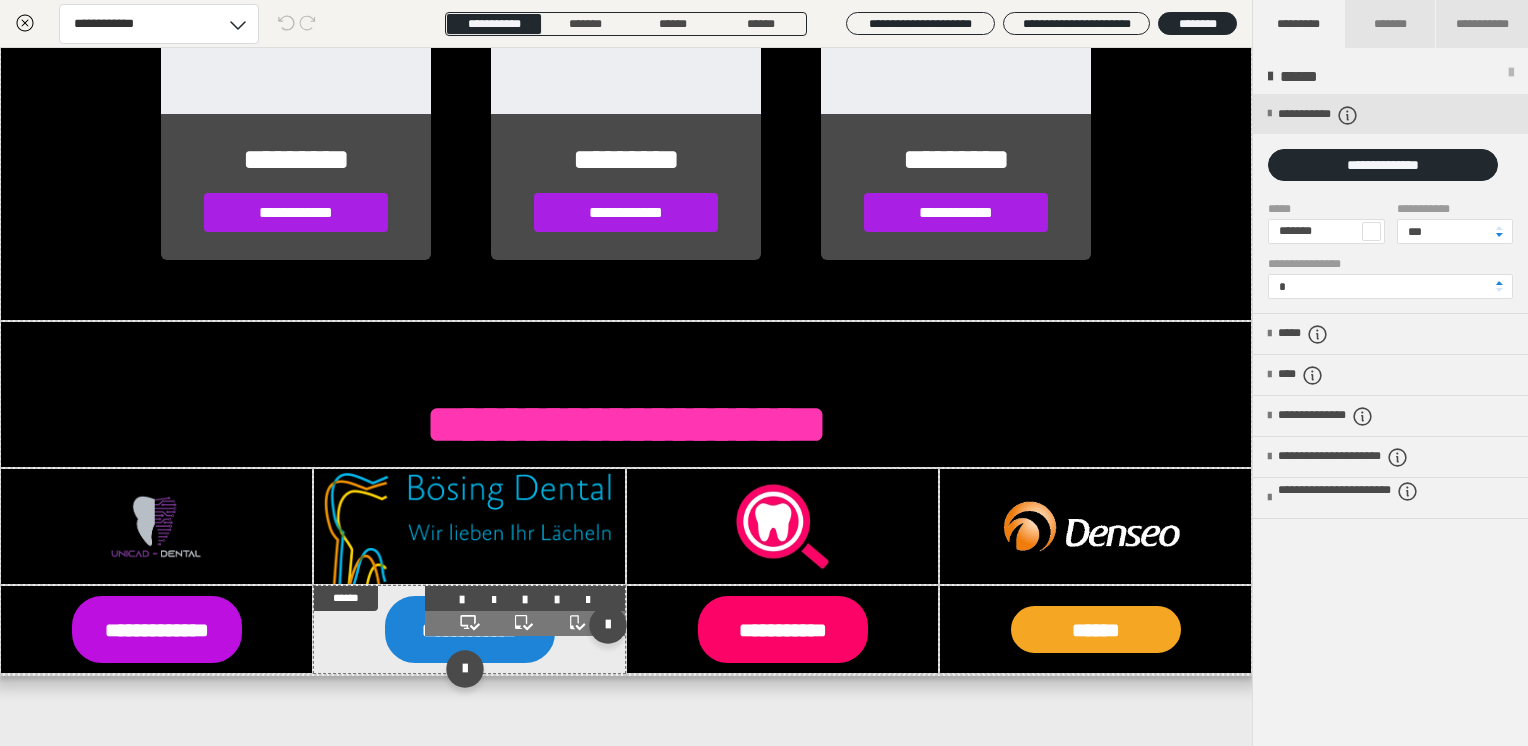 click at bounding box center [557, 600] 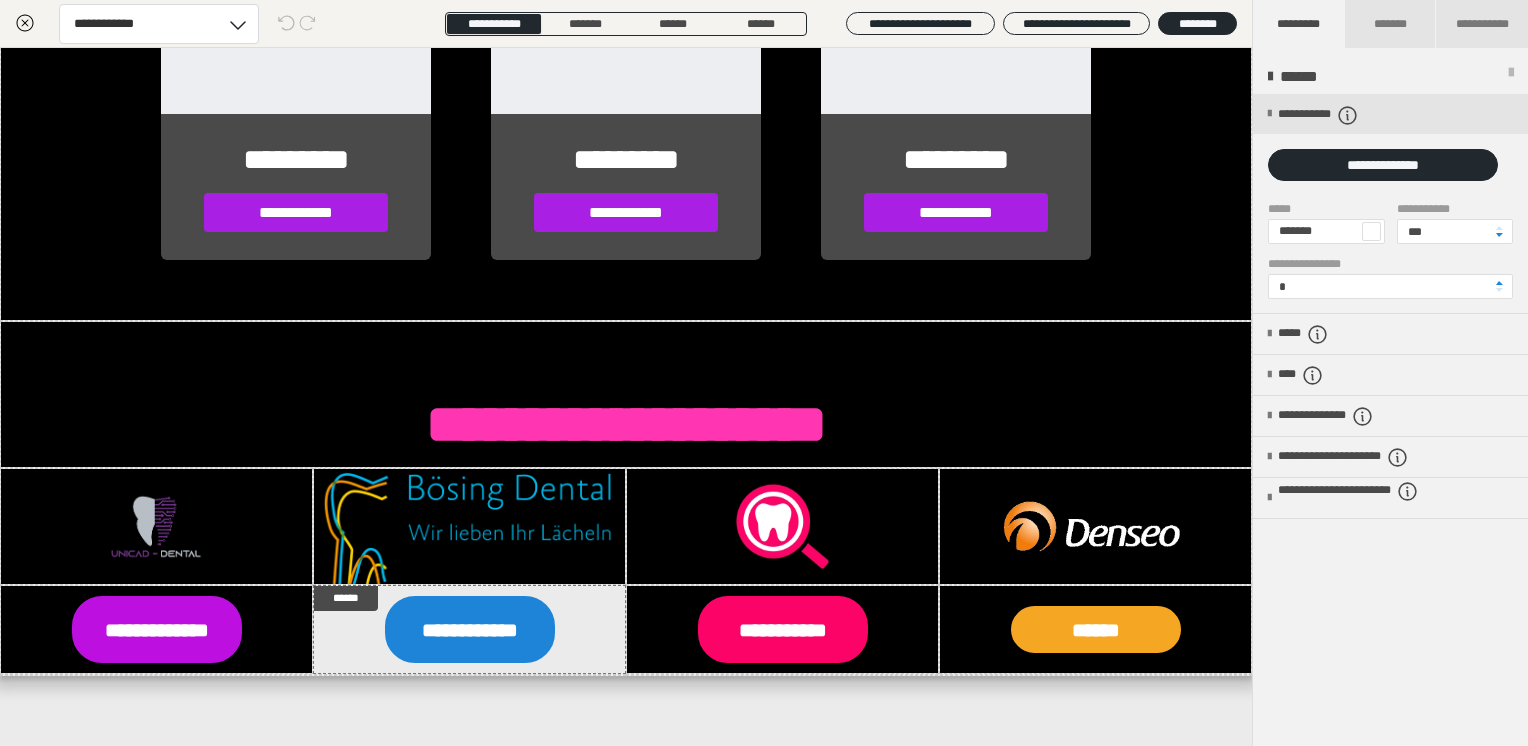 click at bounding box center (1371, 231) 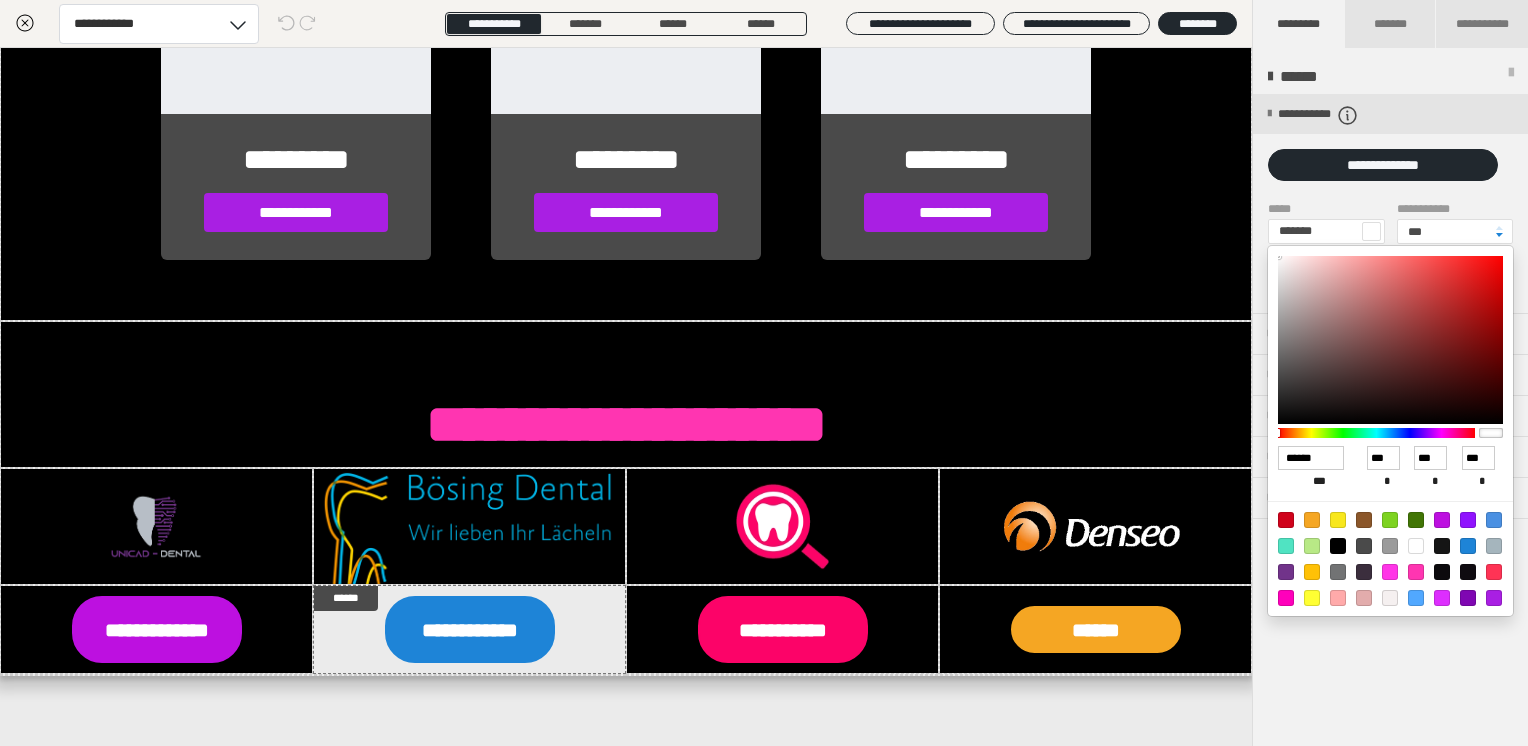 click at bounding box center [1364, 572] 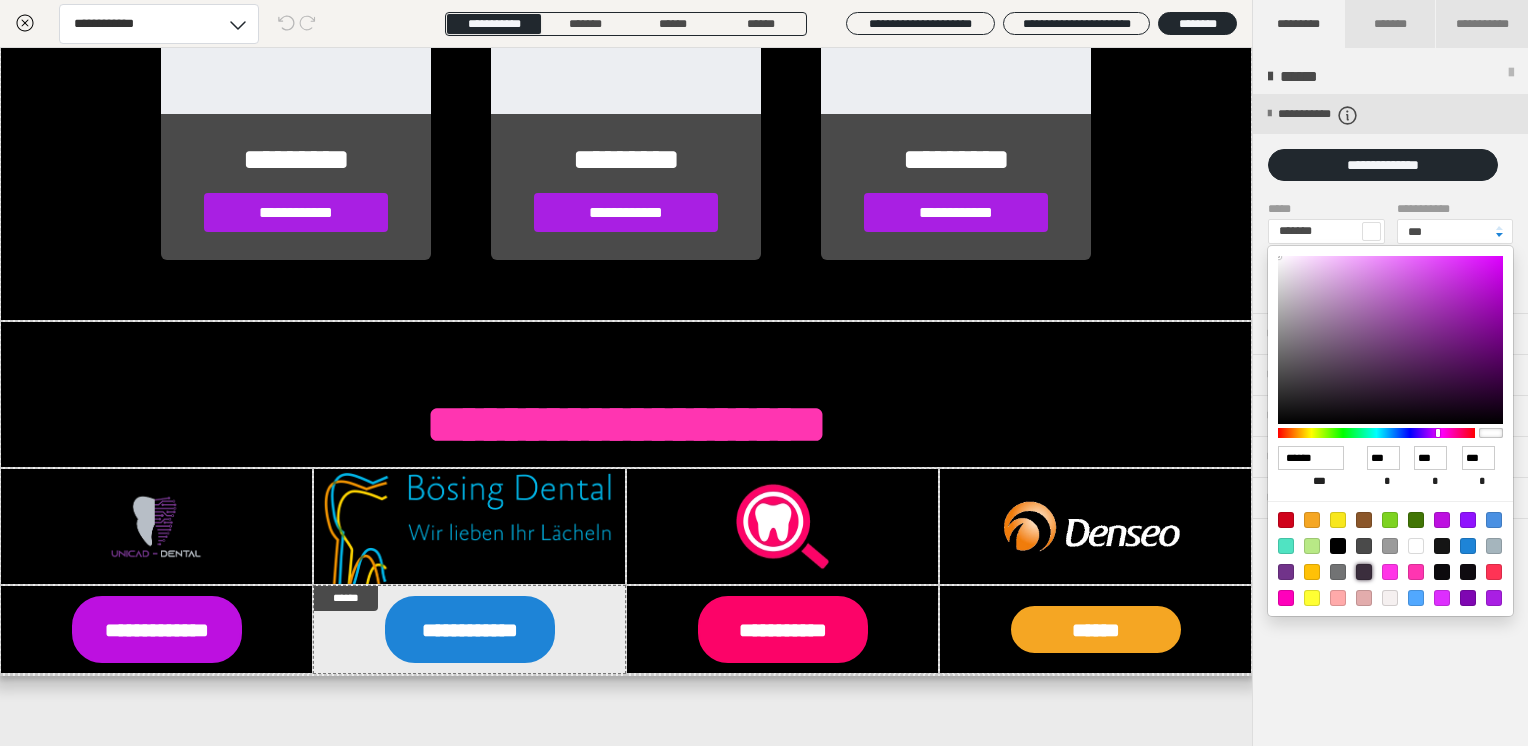 type on "*******" 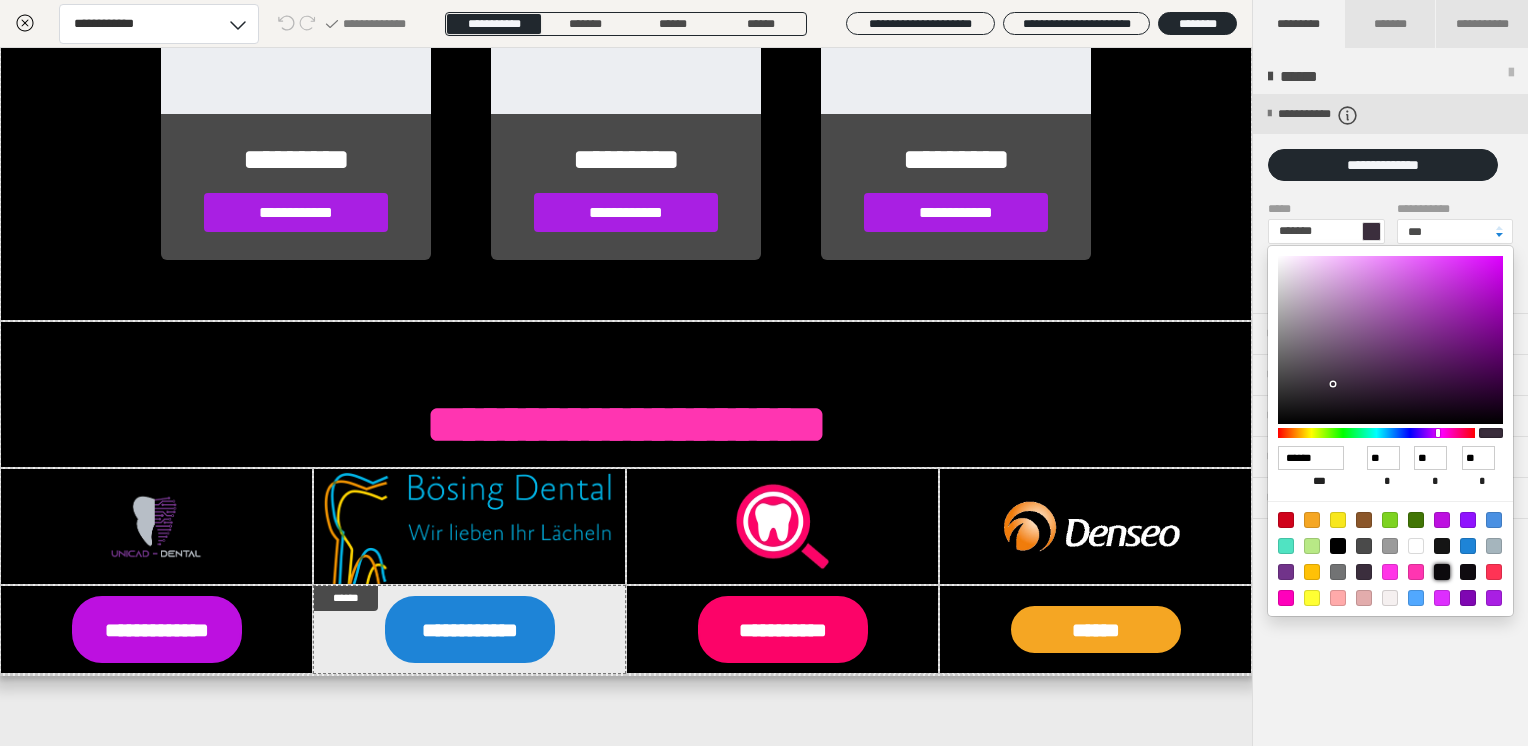 click at bounding box center [1442, 572] 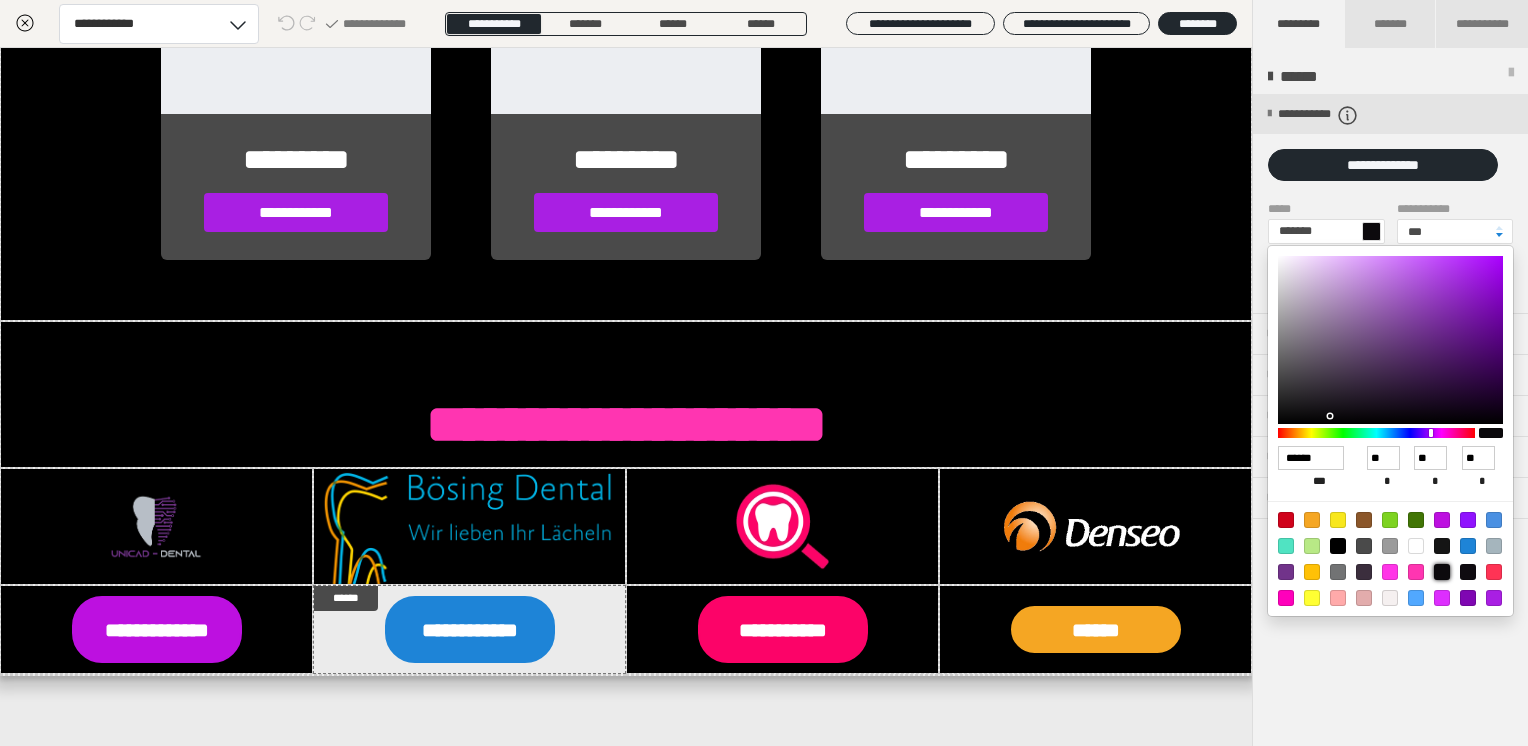 click at bounding box center [764, 373] 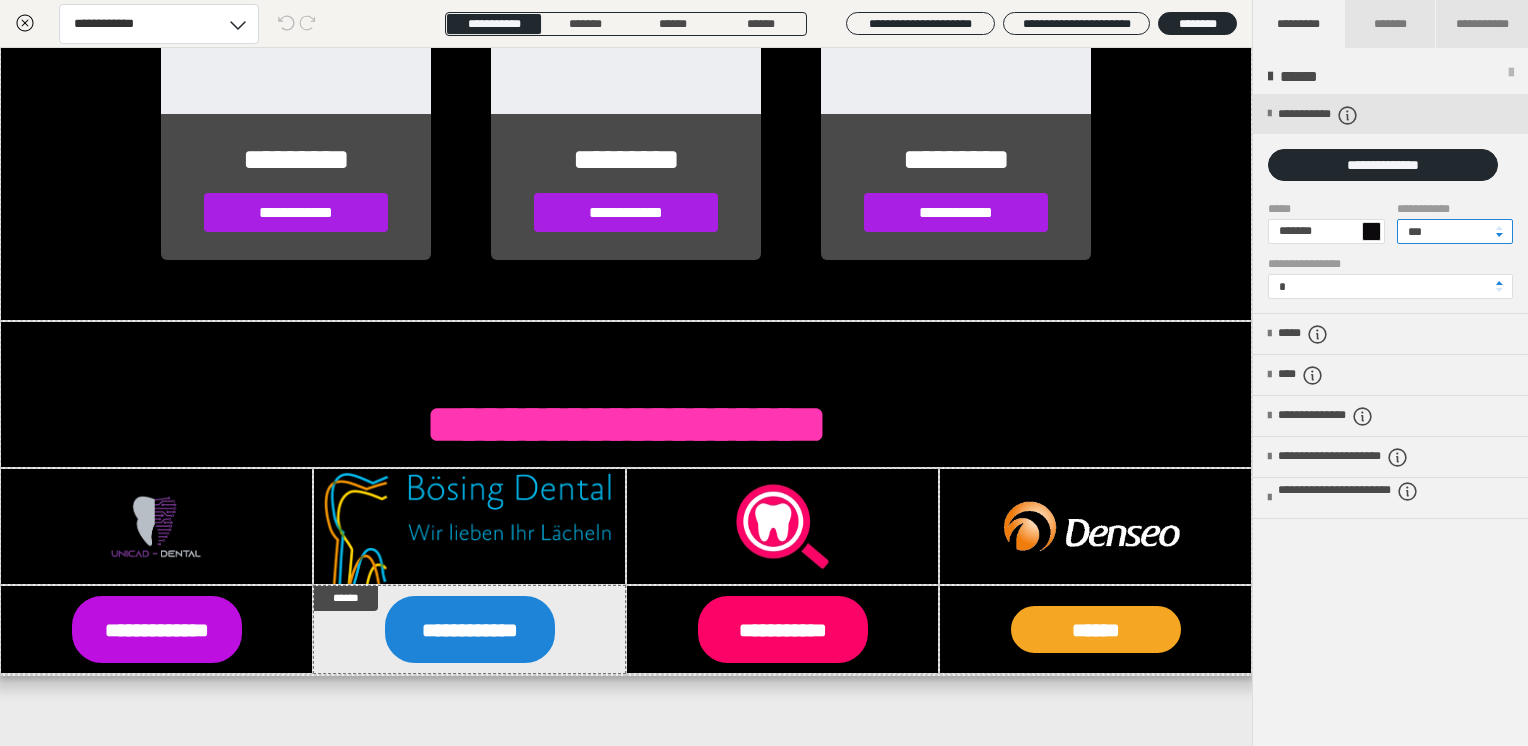 drag, startPoint x: 1456, startPoint y: 234, endPoint x: 1354, endPoint y: 242, distance: 102.31325 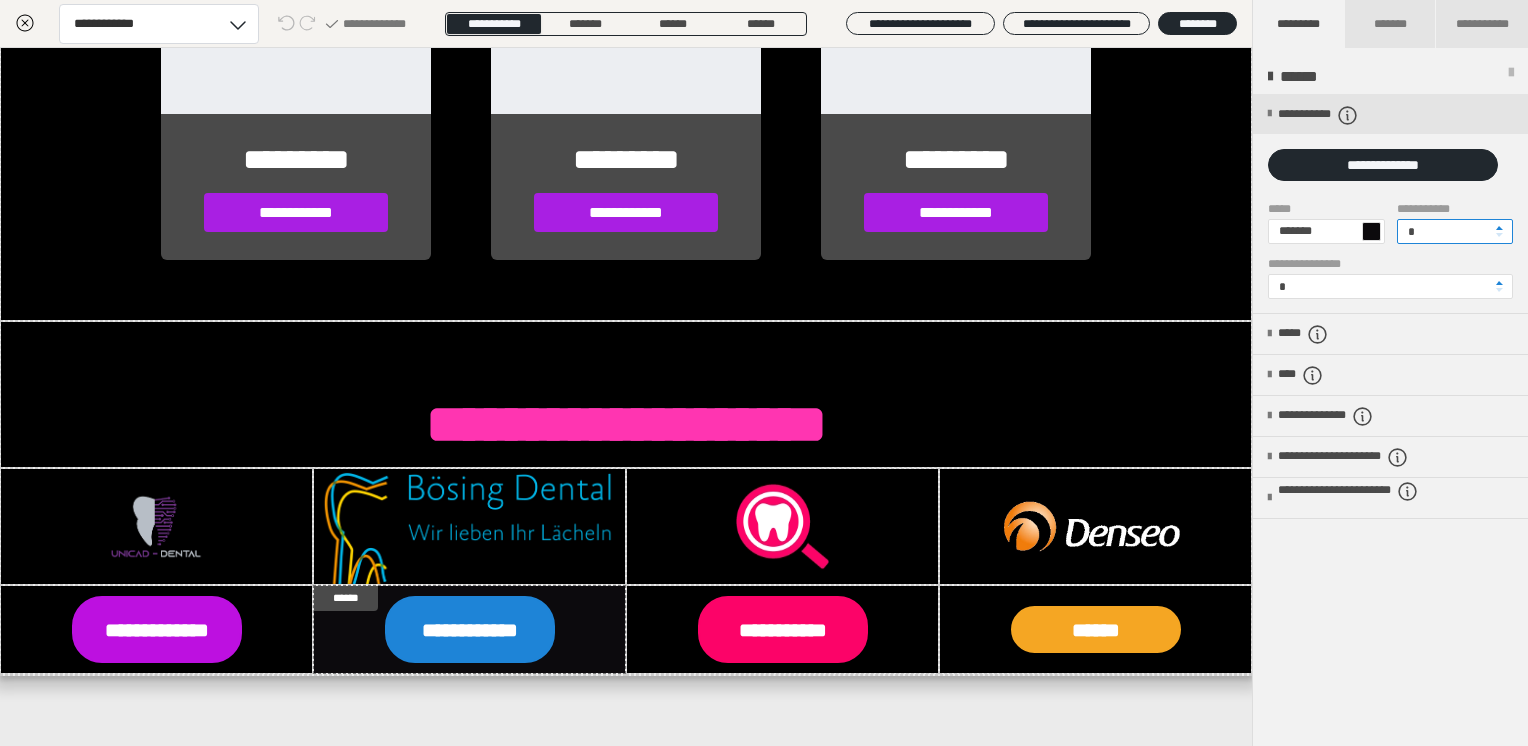 type on "*" 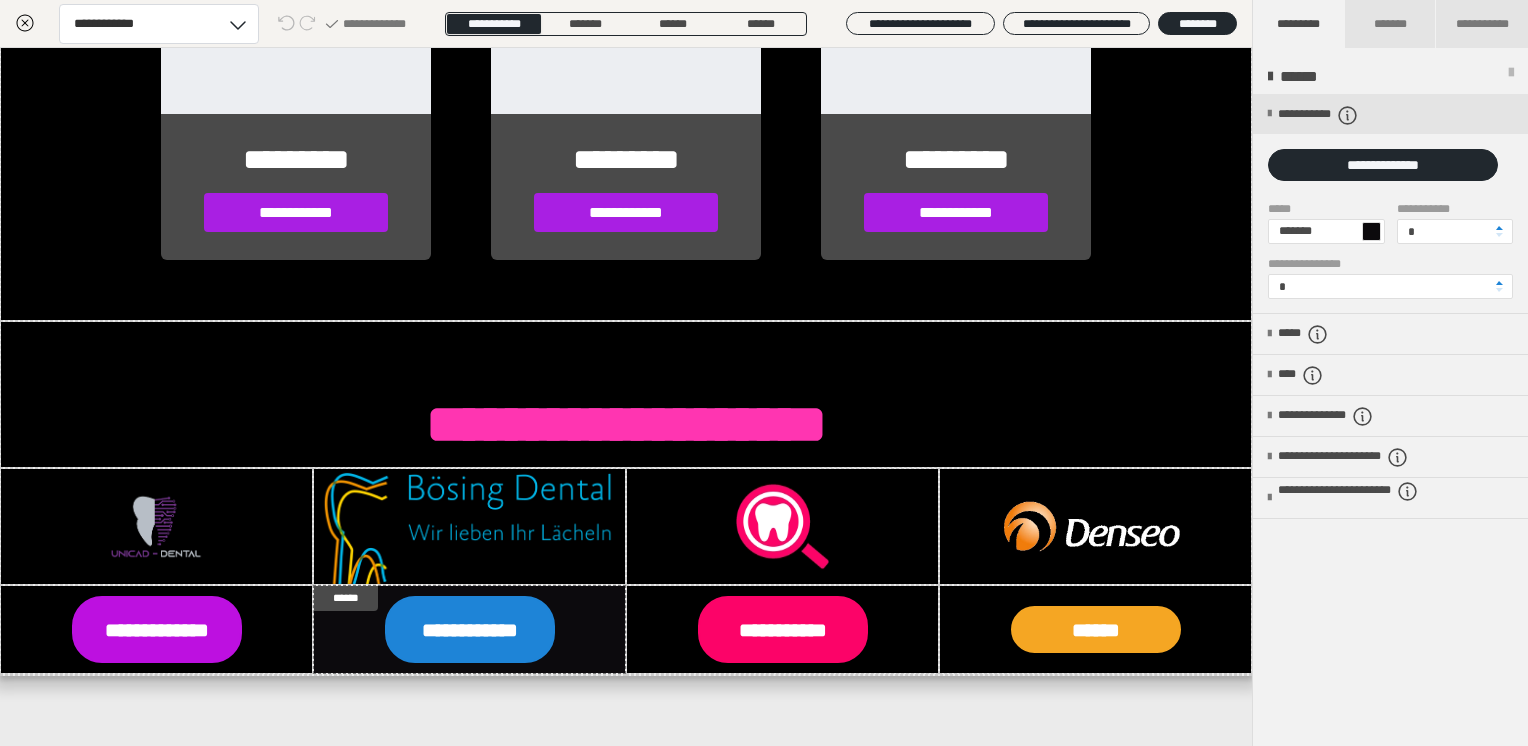 click on "**********" at bounding box center [1390, 421] 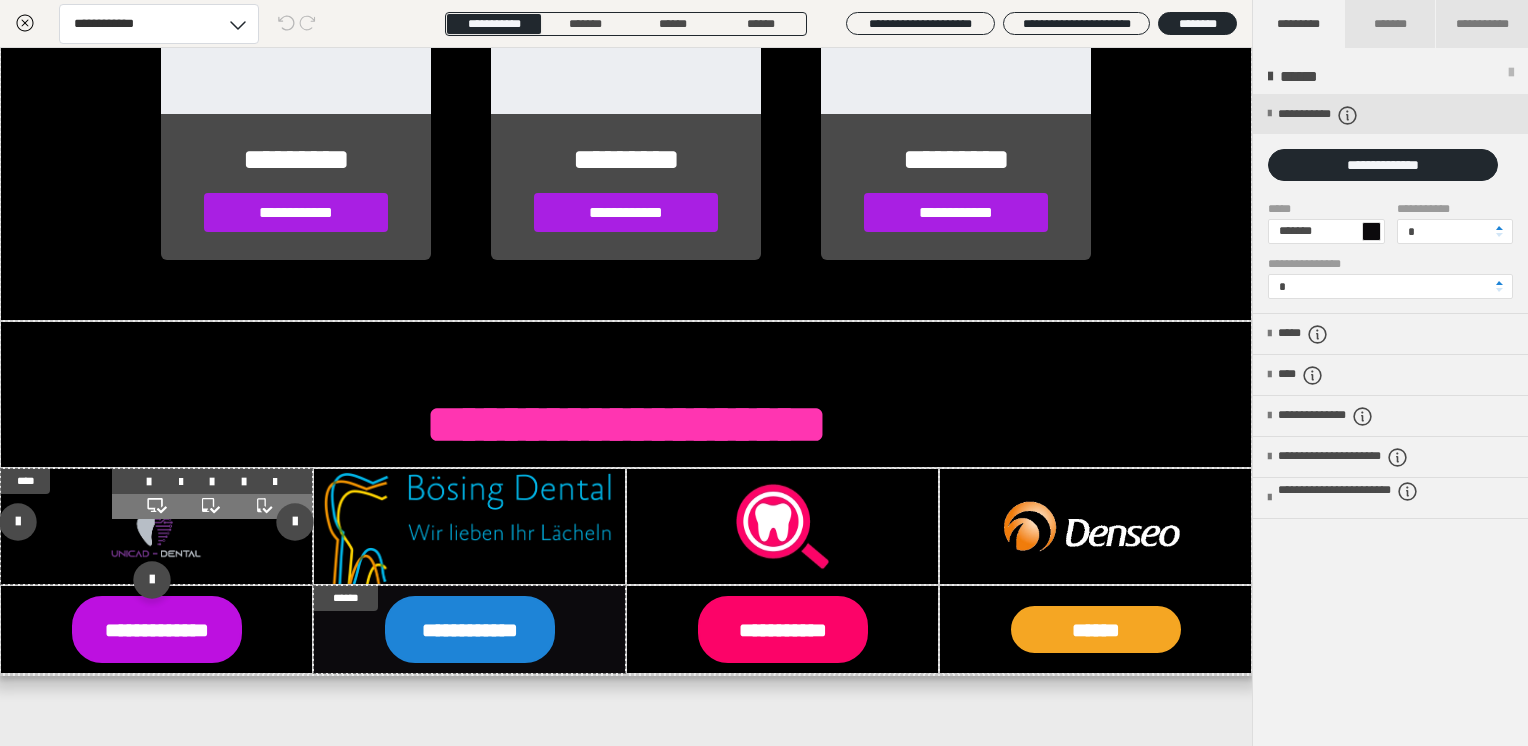 click at bounding box center (156, 526) 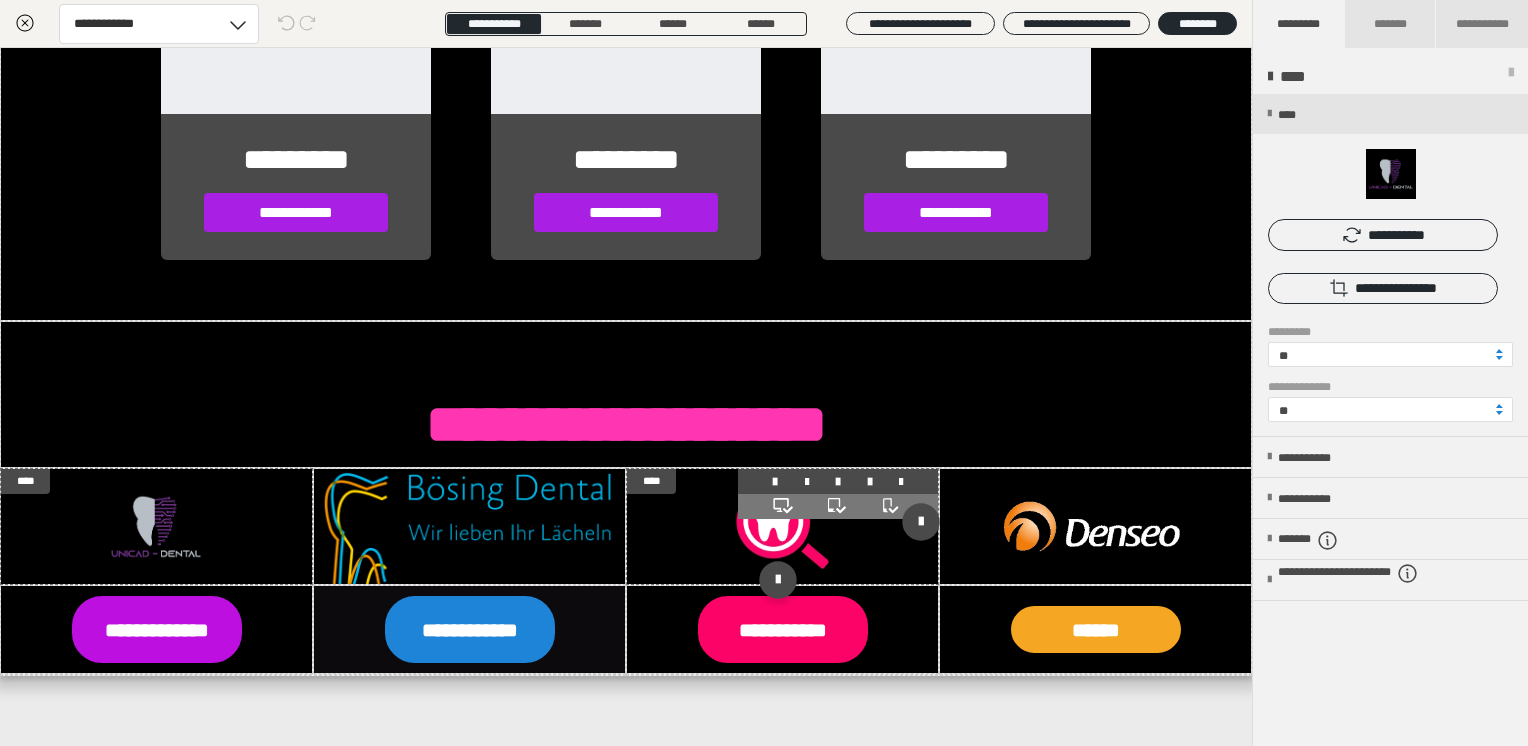 click at bounding box center (782, 526) 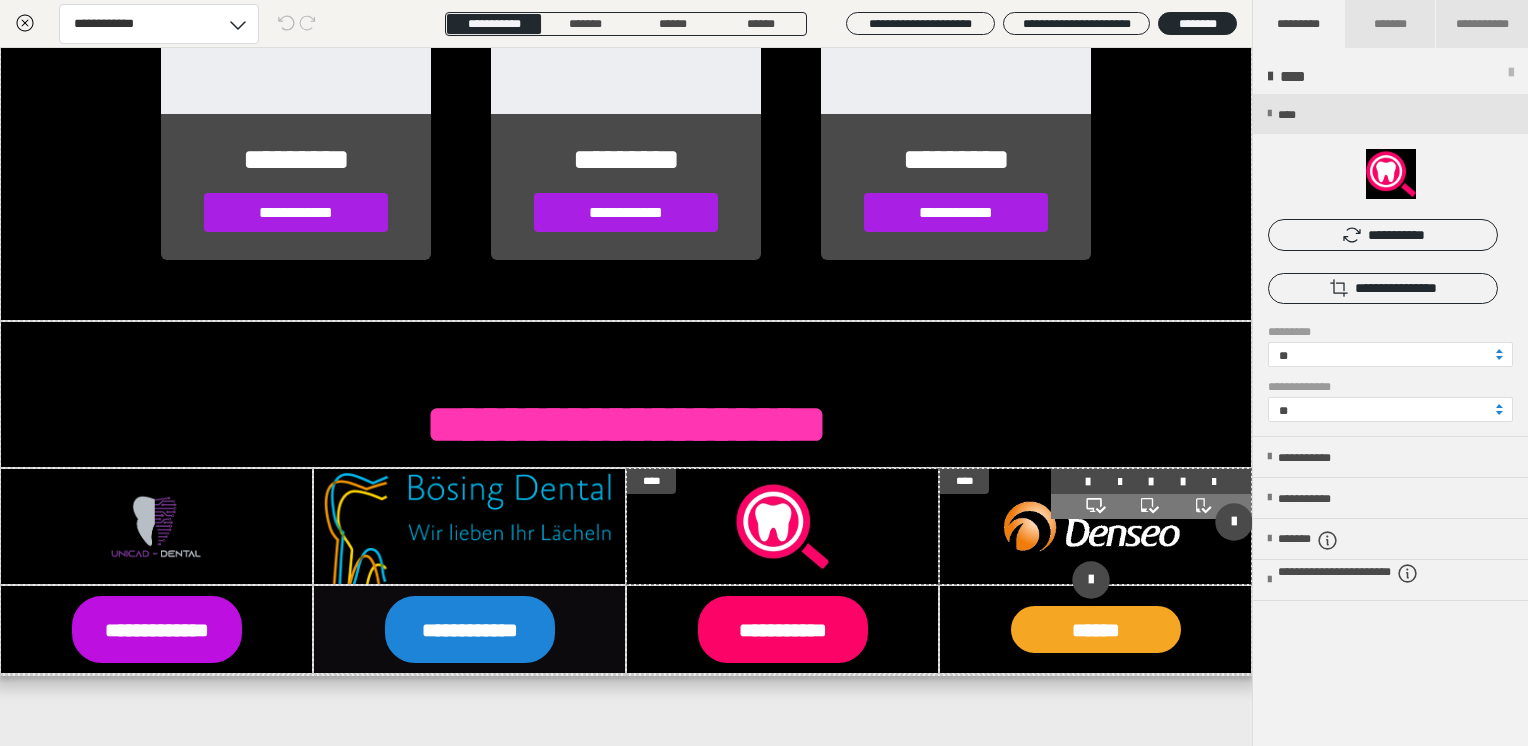 click at bounding box center [1095, 526] 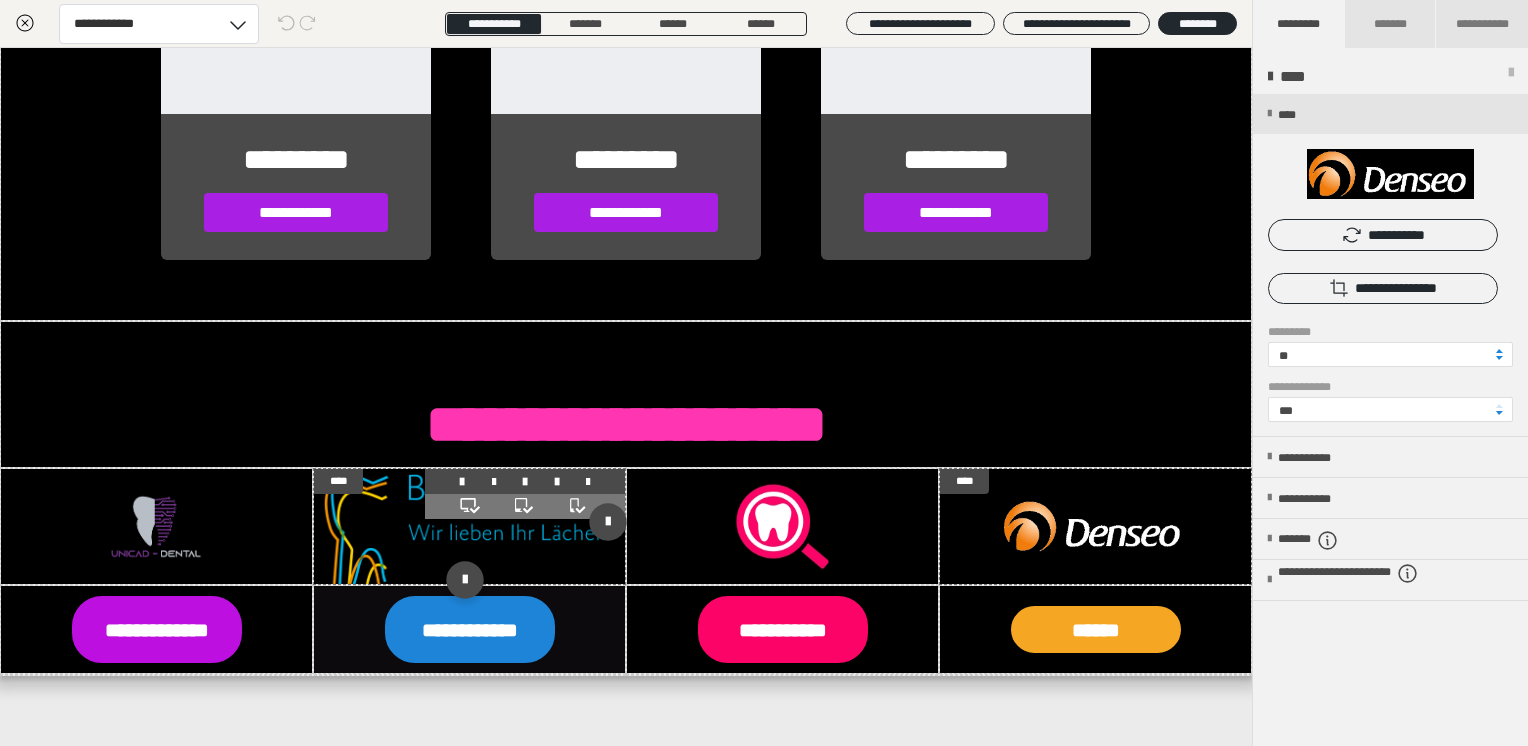 click at bounding box center [469, 526] 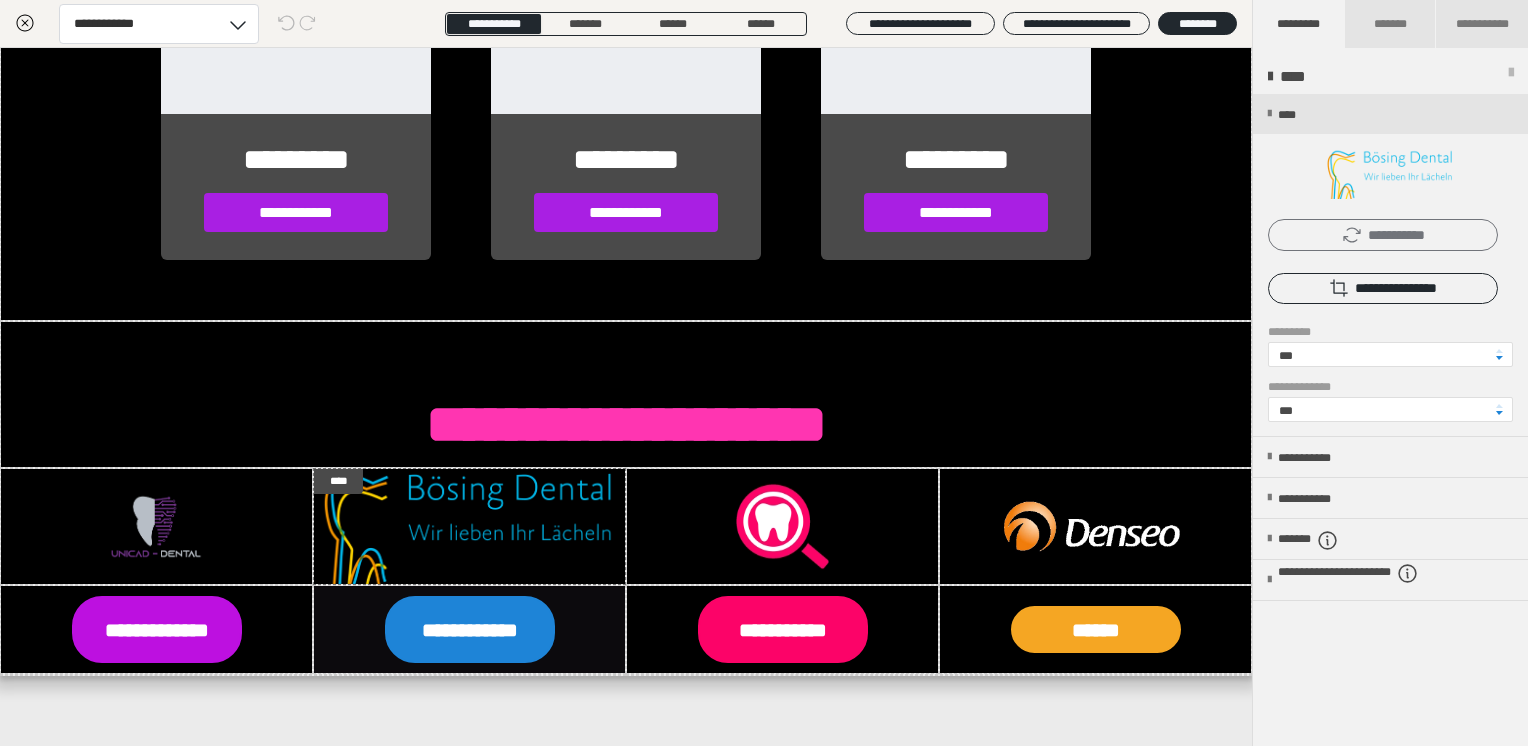 click on "**********" at bounding box center (1383, 235) 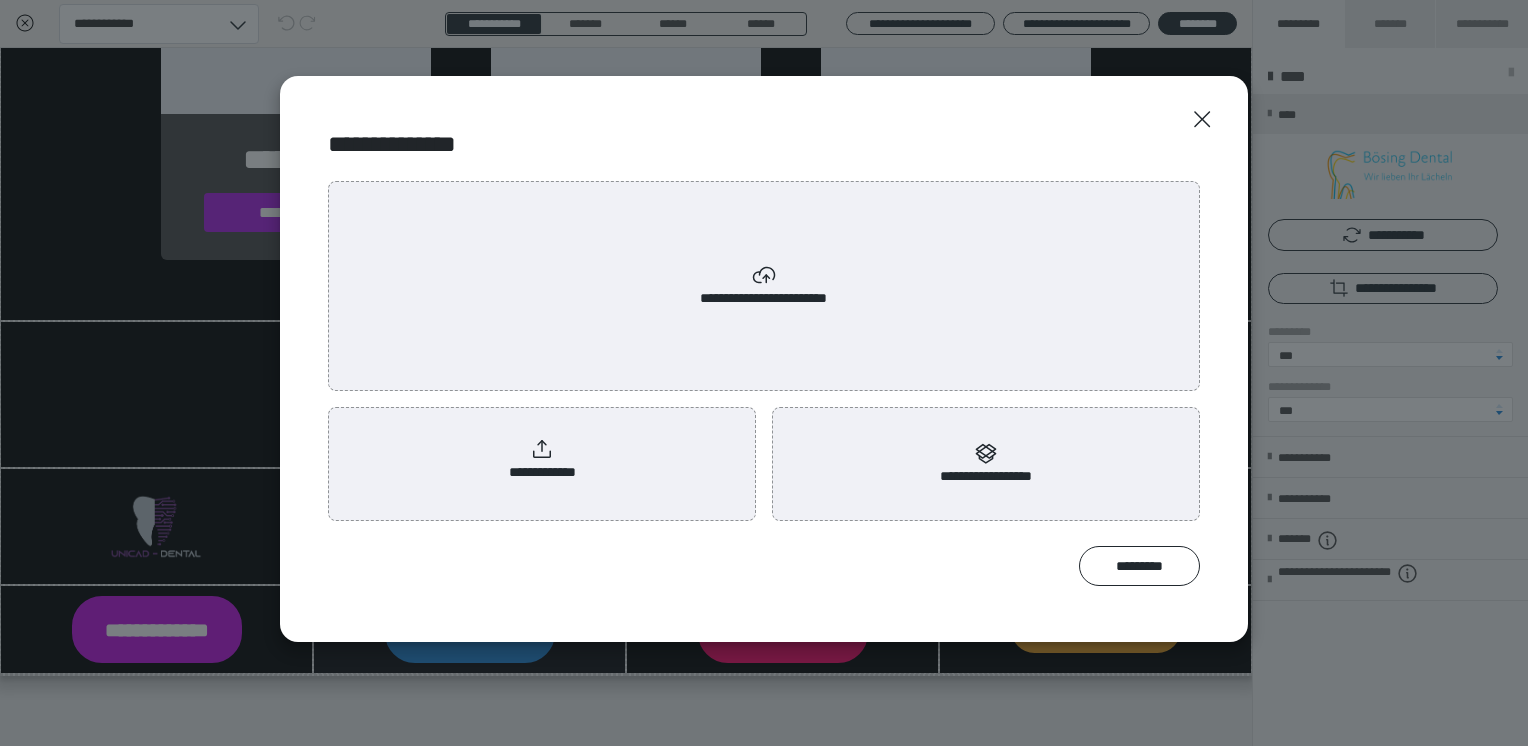click on "**********" at bounding box center [542, 460] 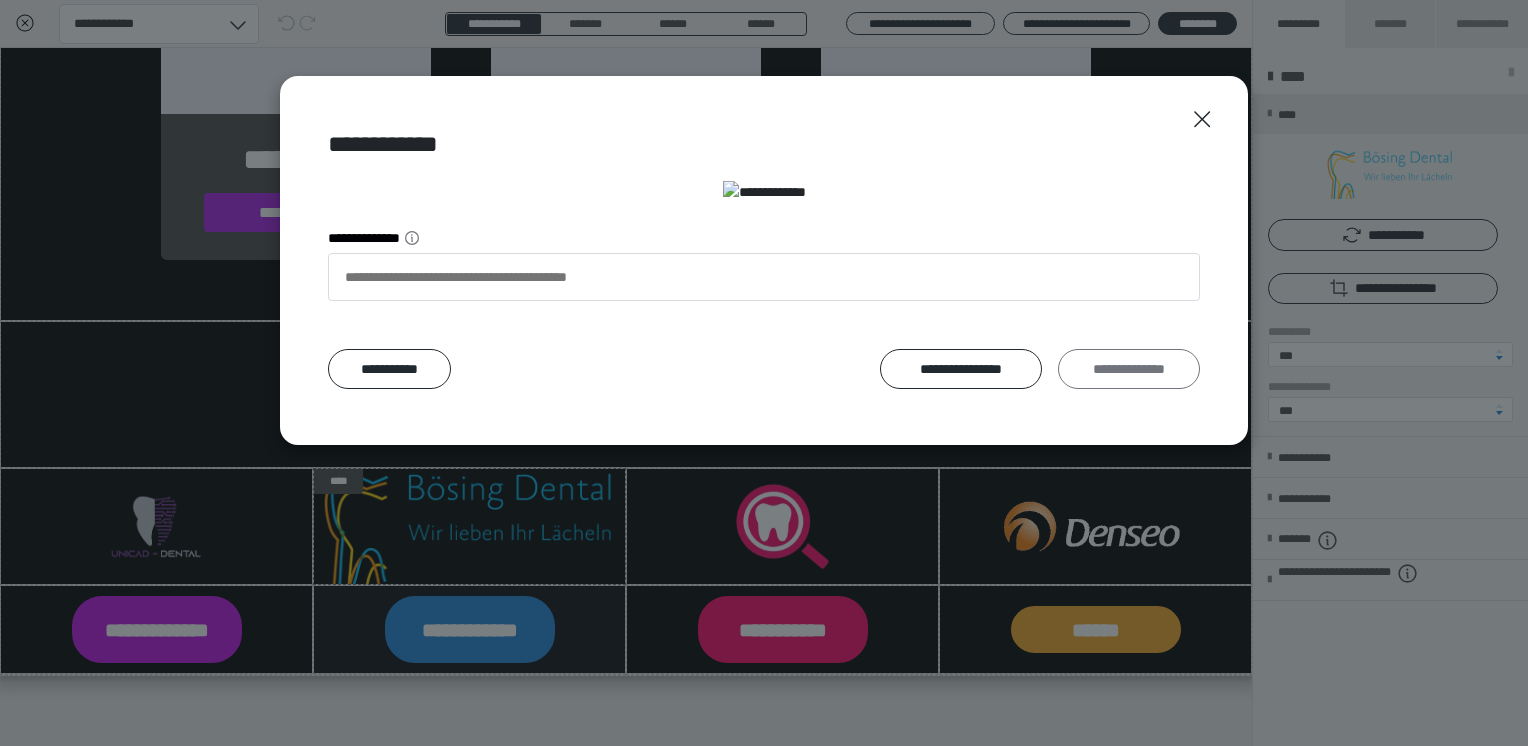 click on "**********" at bounding box center (1129, 369) 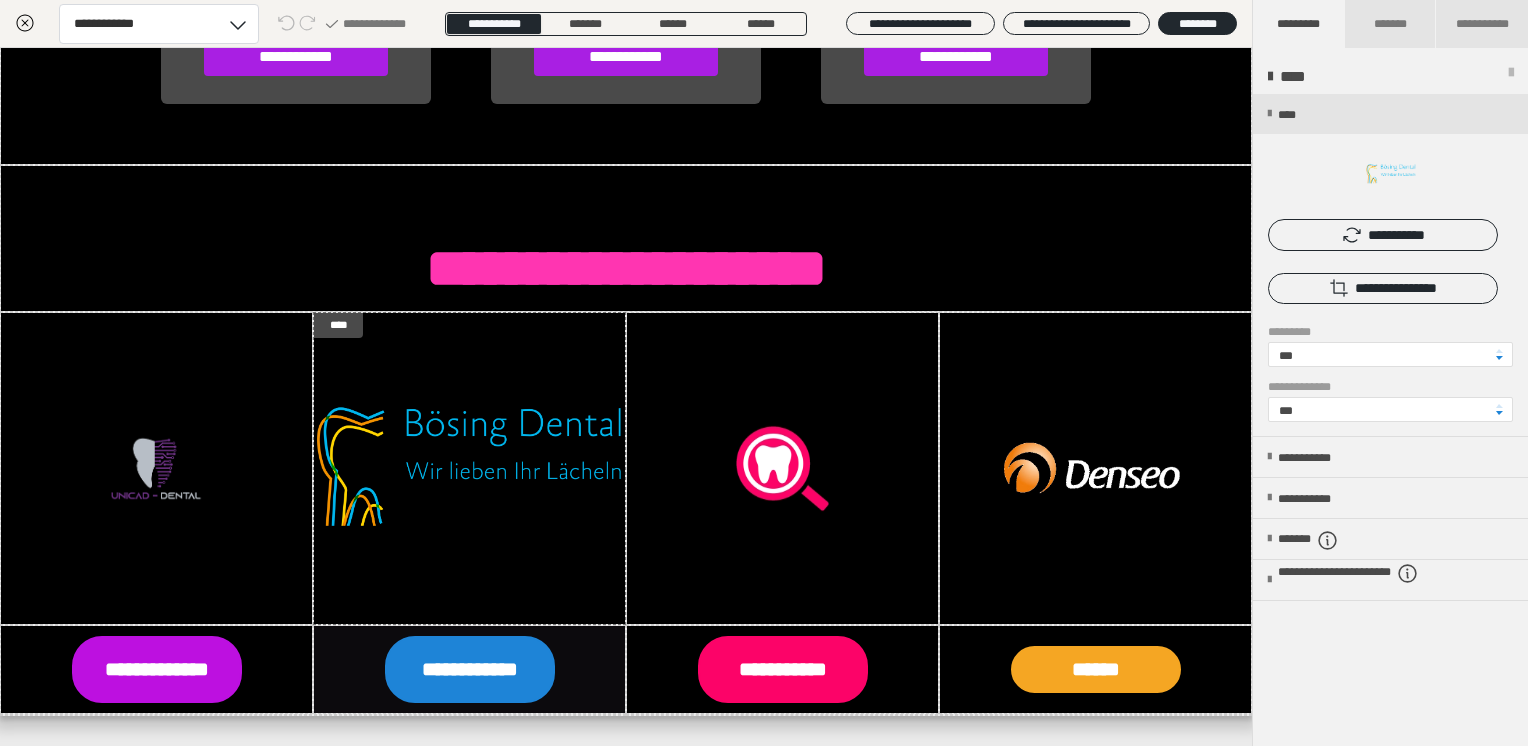 scroll, scrollTop: 2903, scrollLeft: 0, axis: vertical 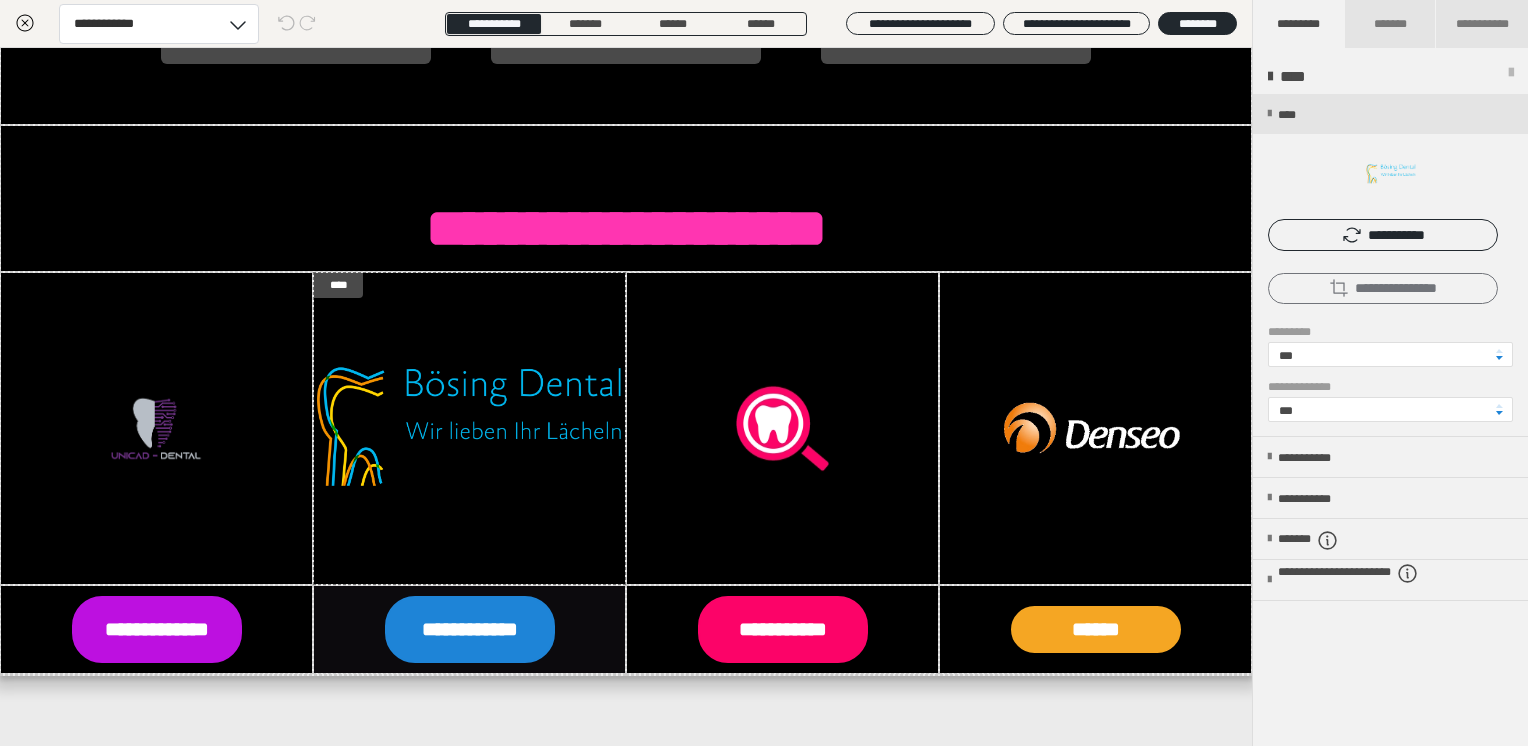 click on "**********" at bounding box center [1383, 289] 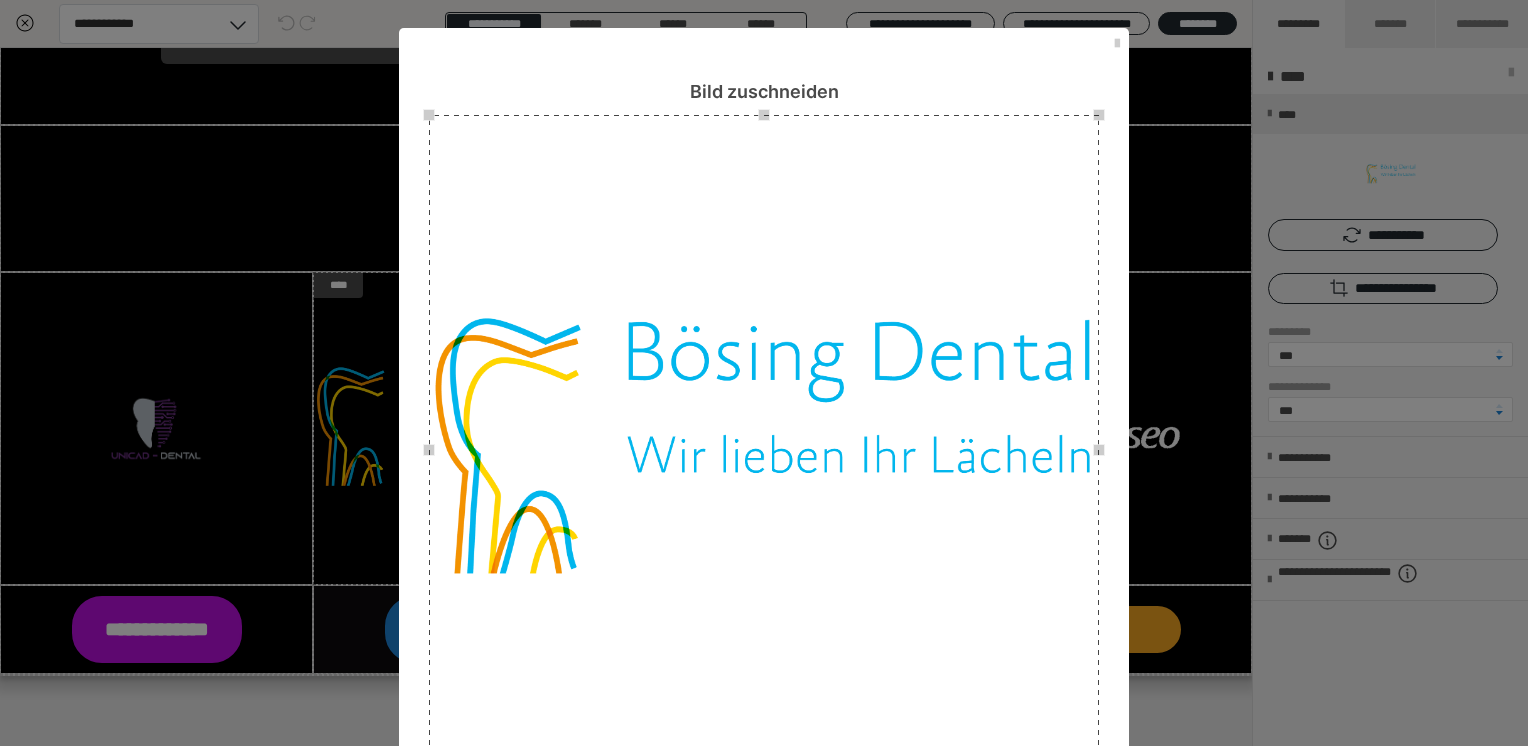 scroll, scrollTop: 188, scrollLeft: 0, axis: vertical 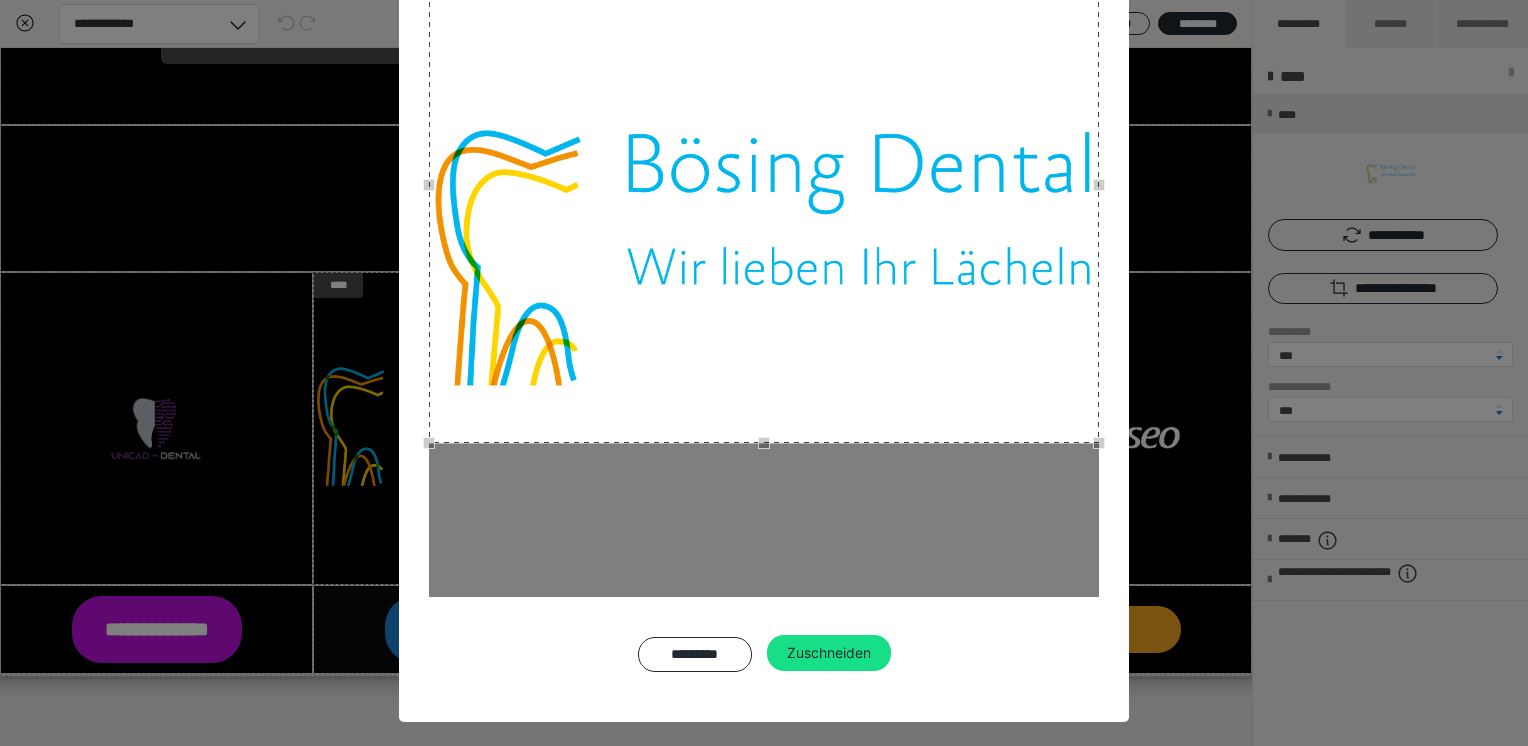 click at bounding box center (764, -73) 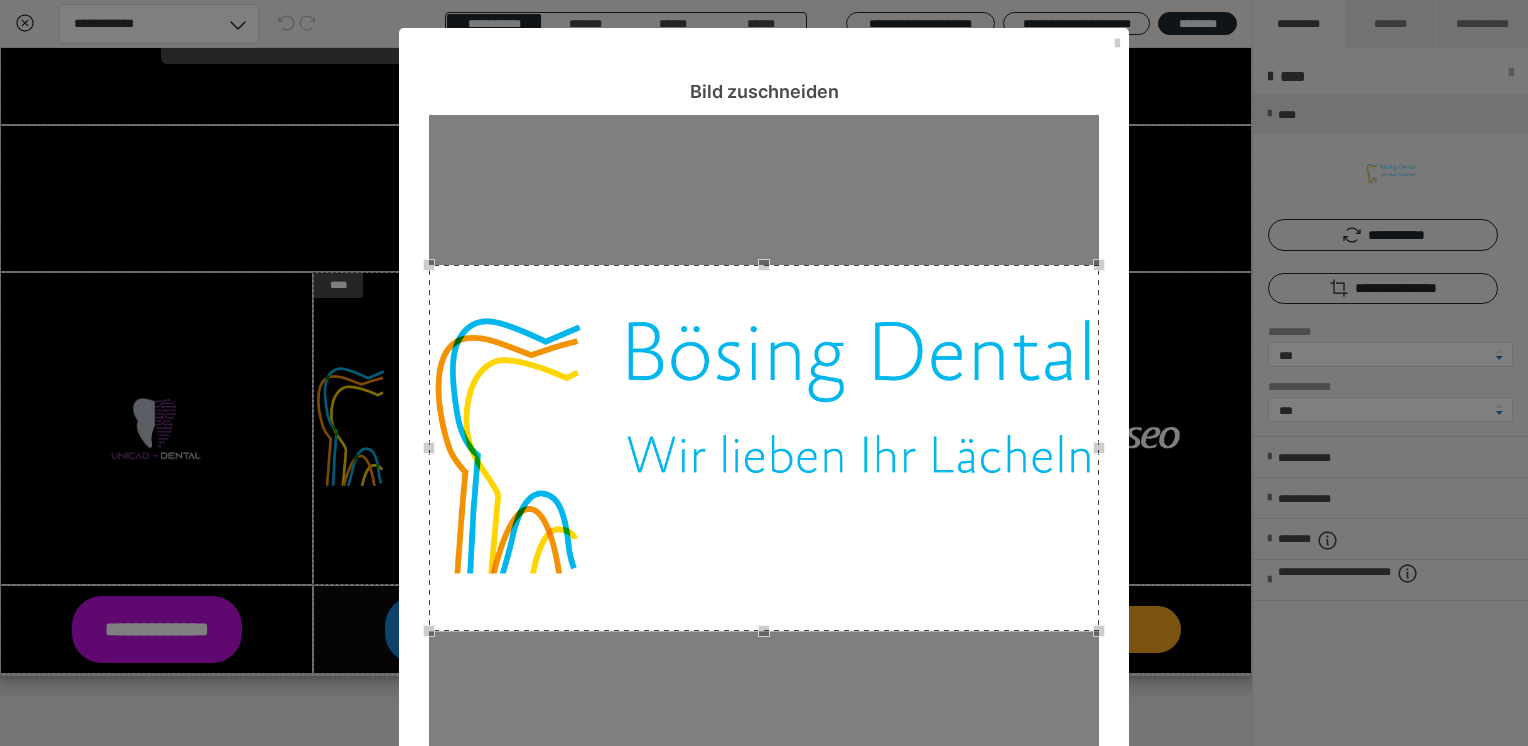 click at bounding box center (764, 265) 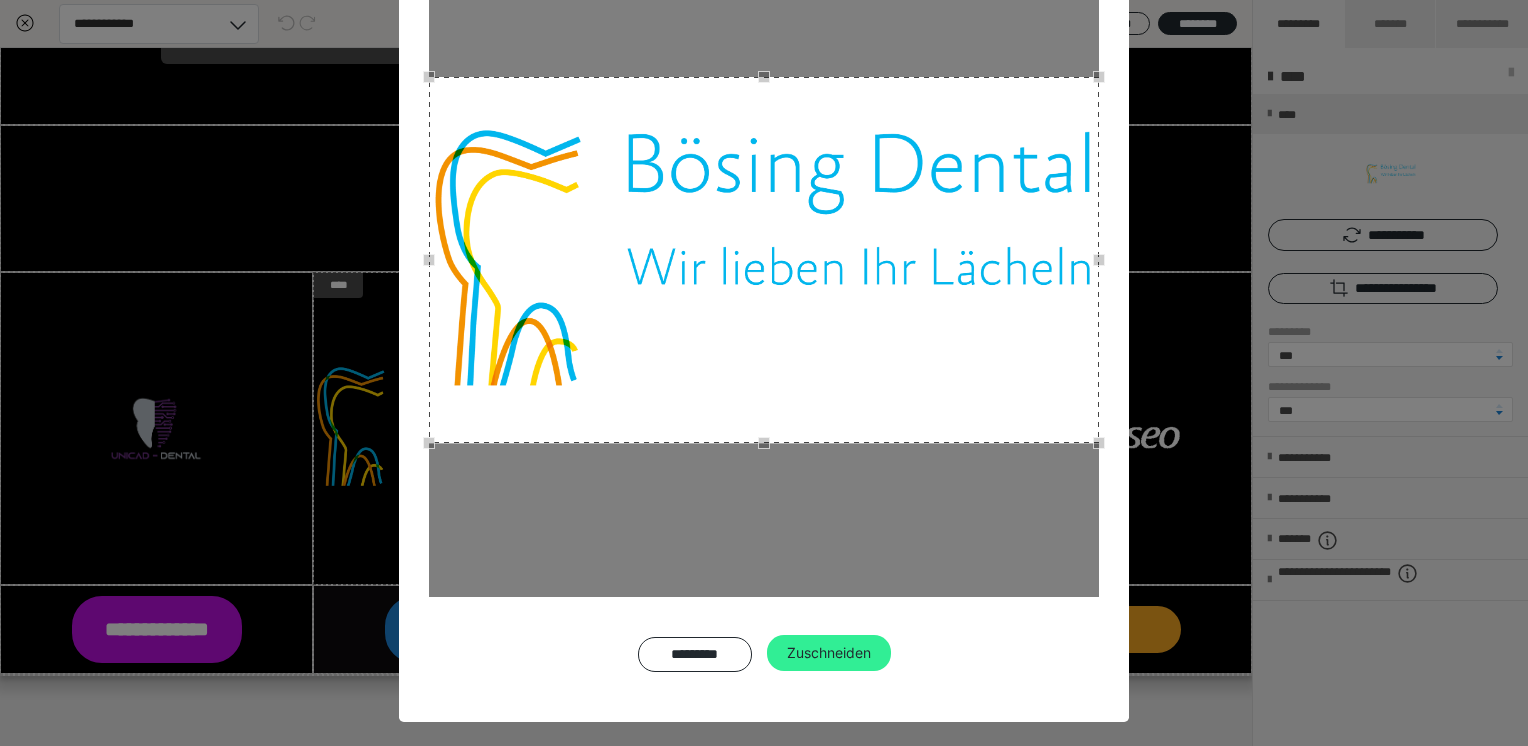click on "Zuschneiden" at bounding box center (829, 653) 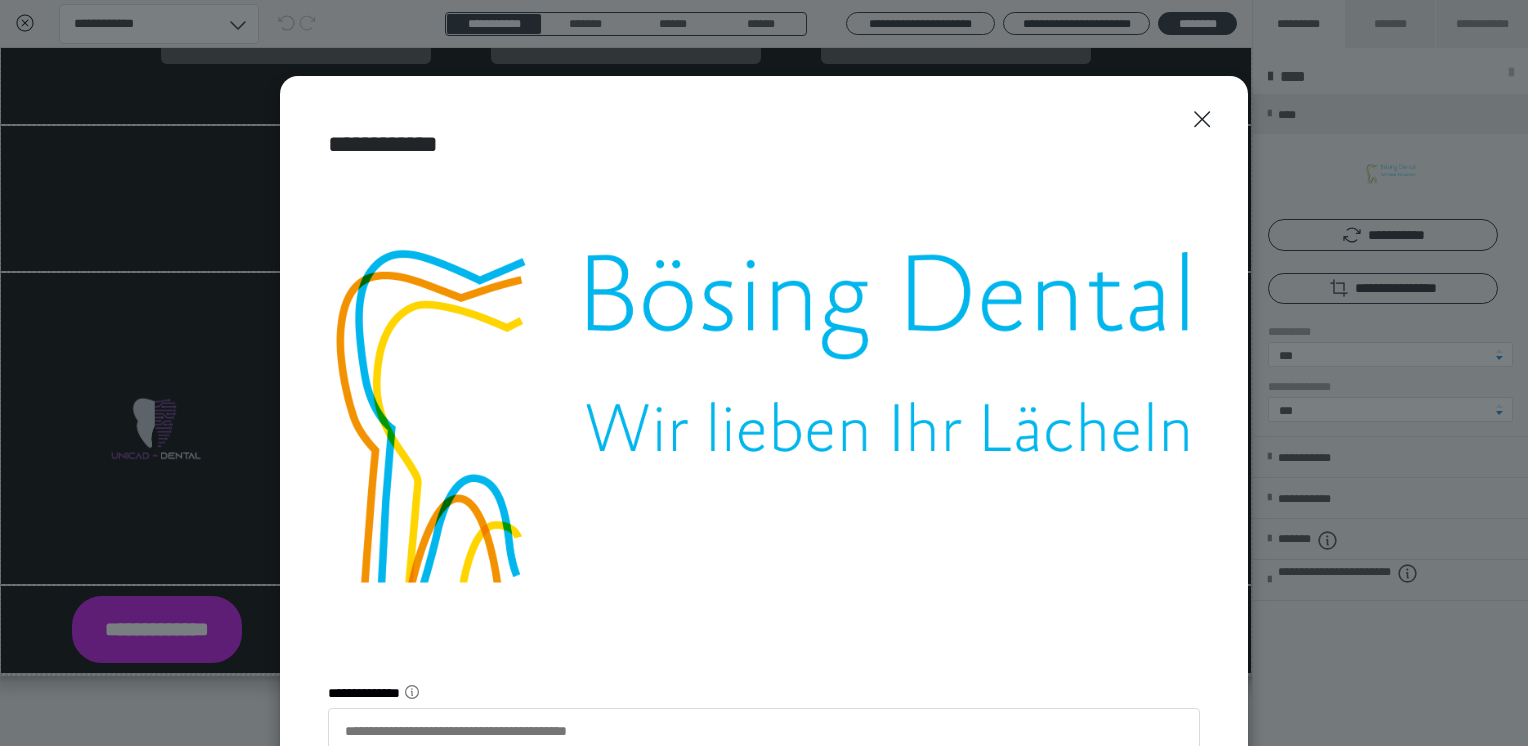 scroll, scrollTop: 152, scrollLeft: 0, axis: vertical 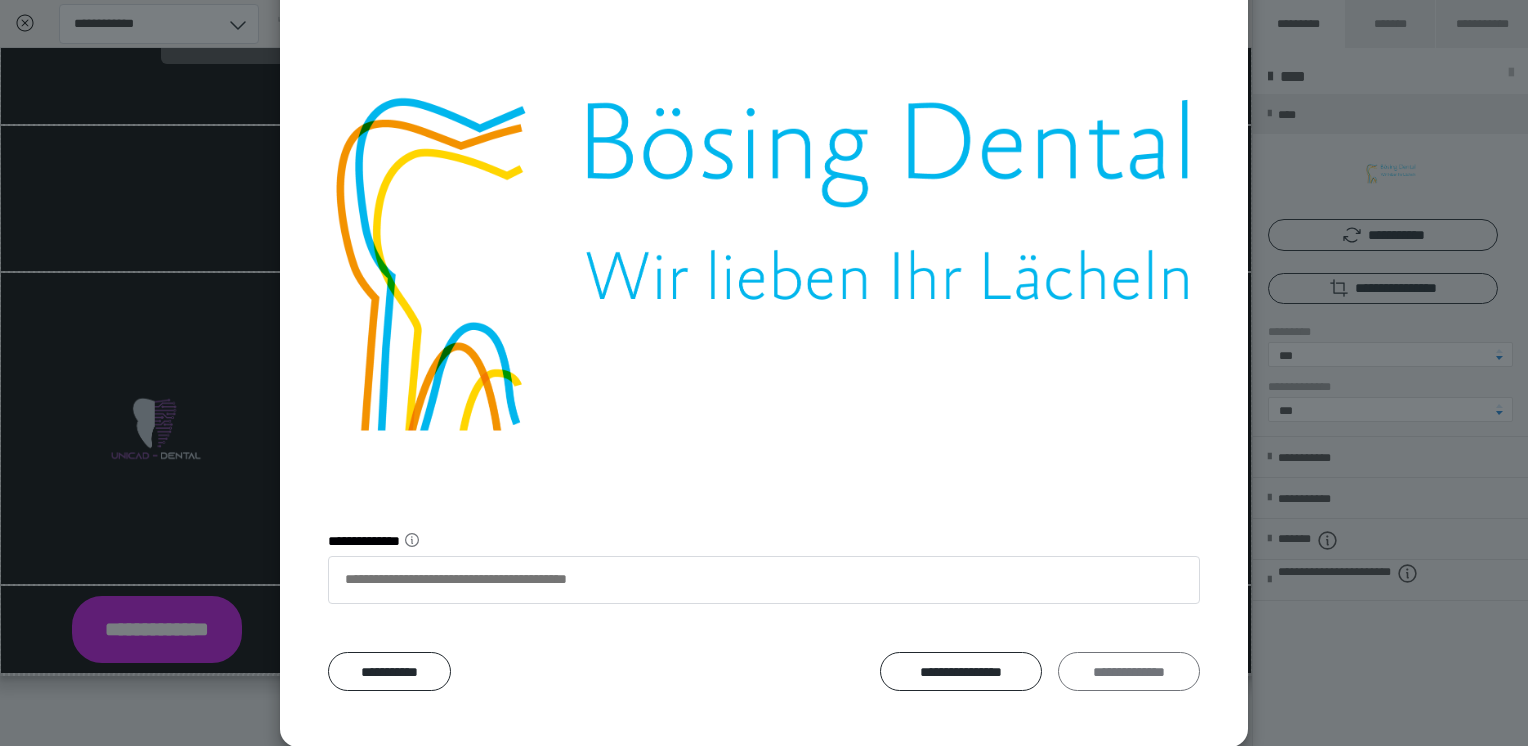 click on "**********" at bounding box center [1129, 672] 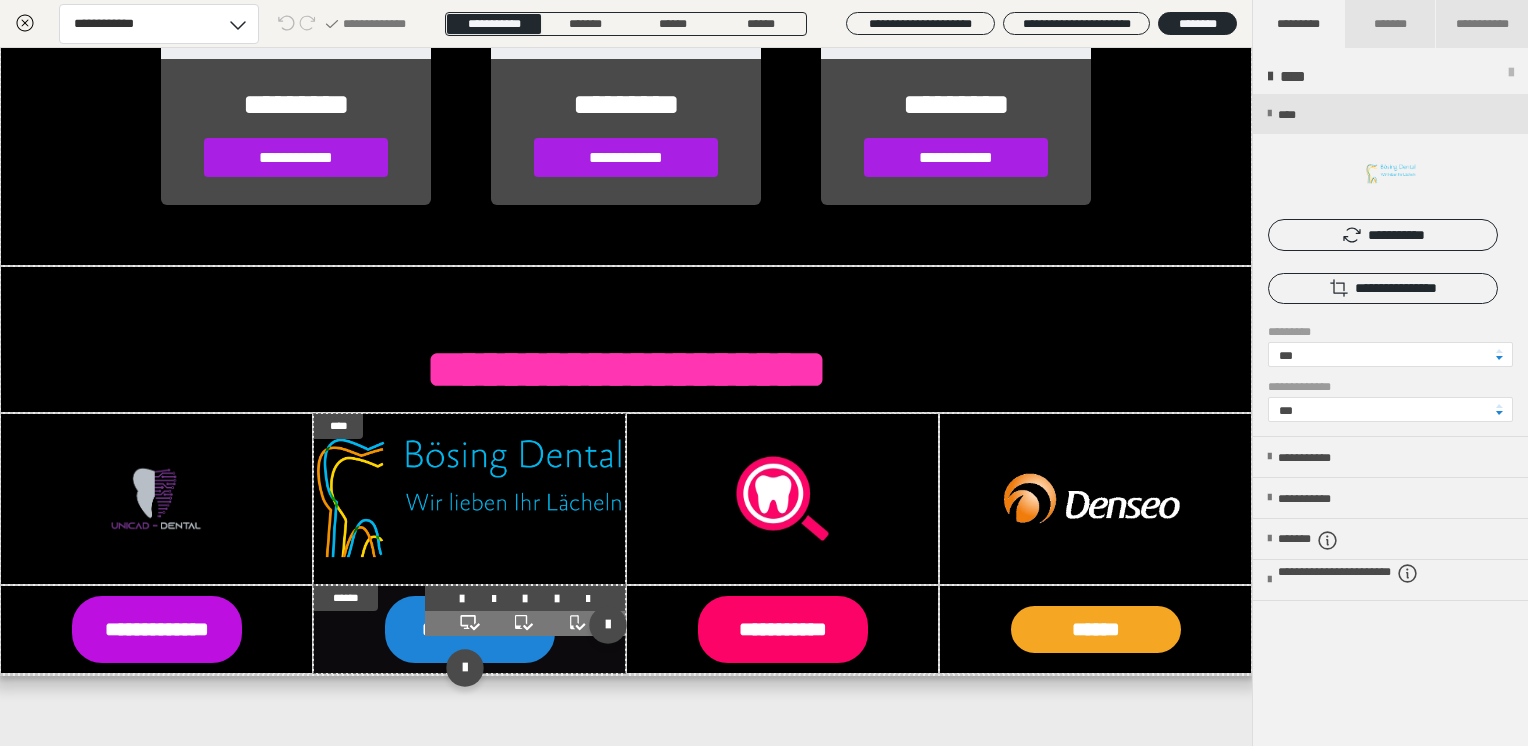 scroll, scrollTop: 2770, scrollLeft: 0, axis: vertical 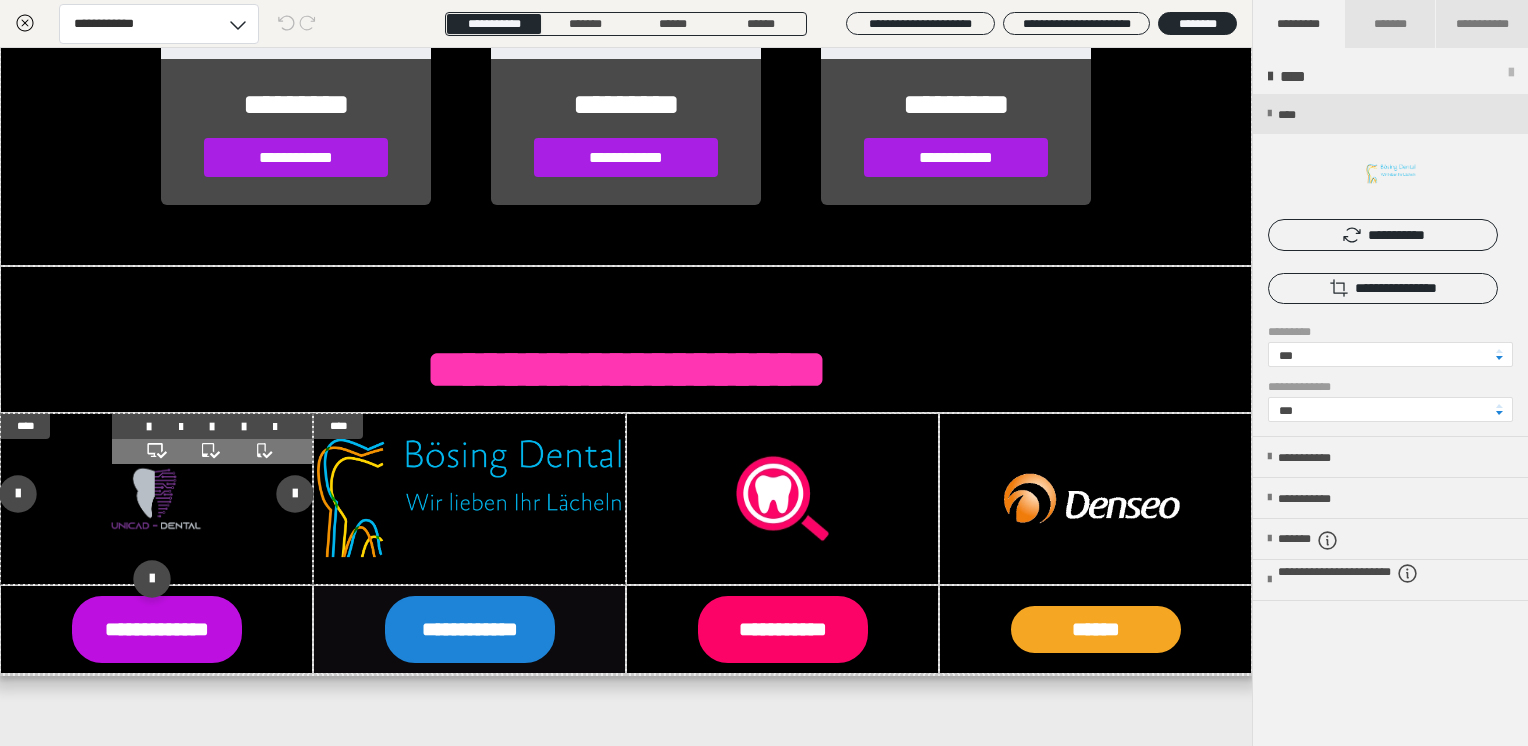 click at bounding box center [156, 499] 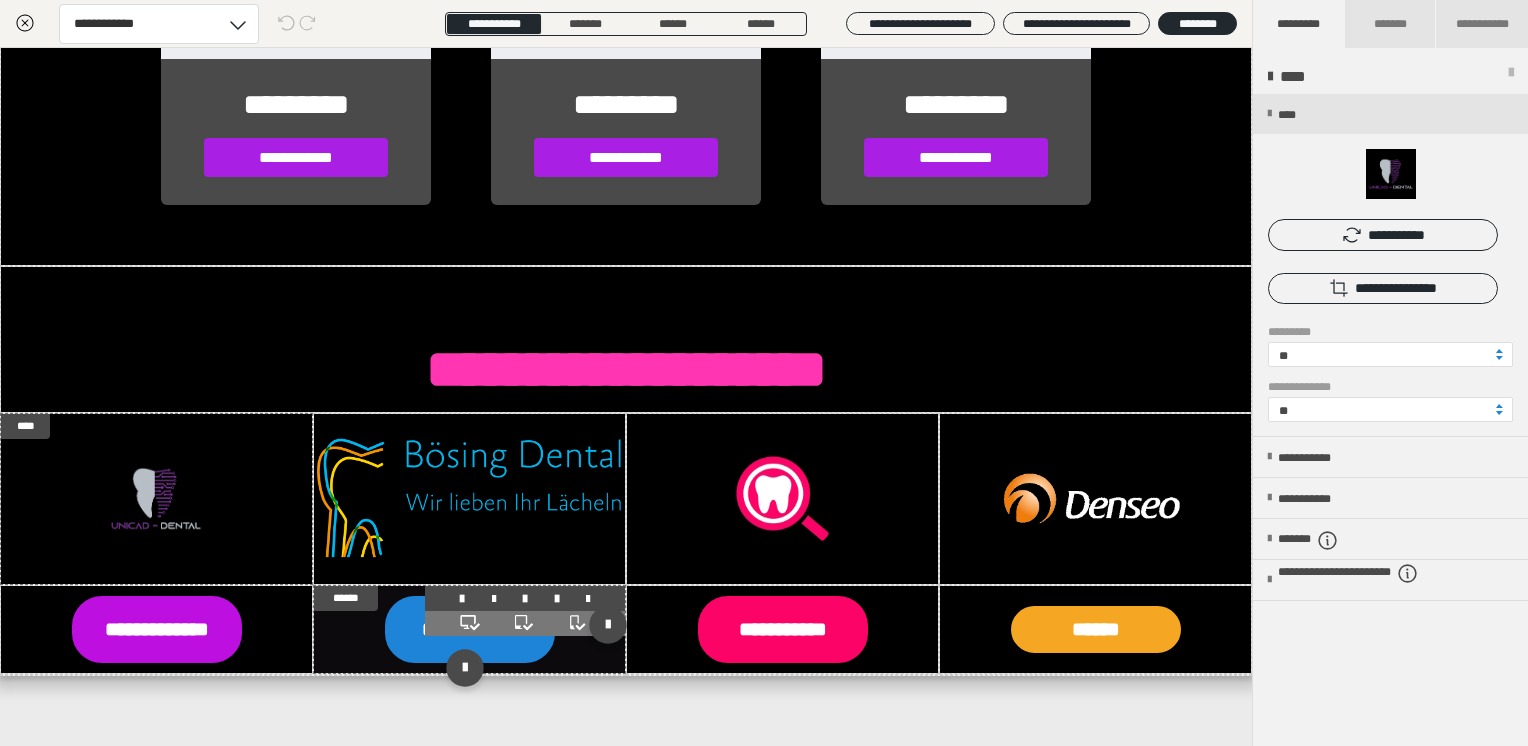 click on "**********" at bounding box center [470, 629] 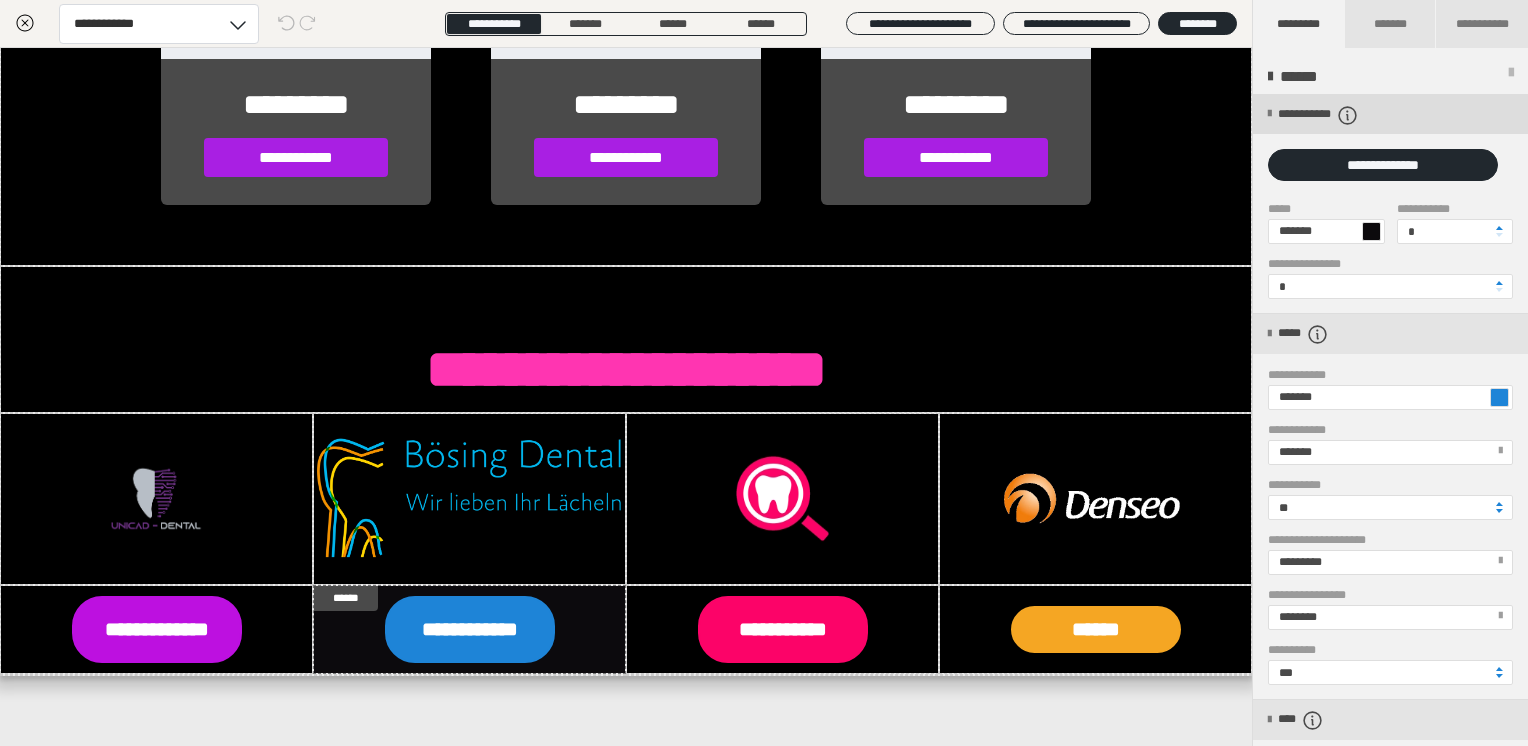 click on "**********" at bounding box center (1342, 115) 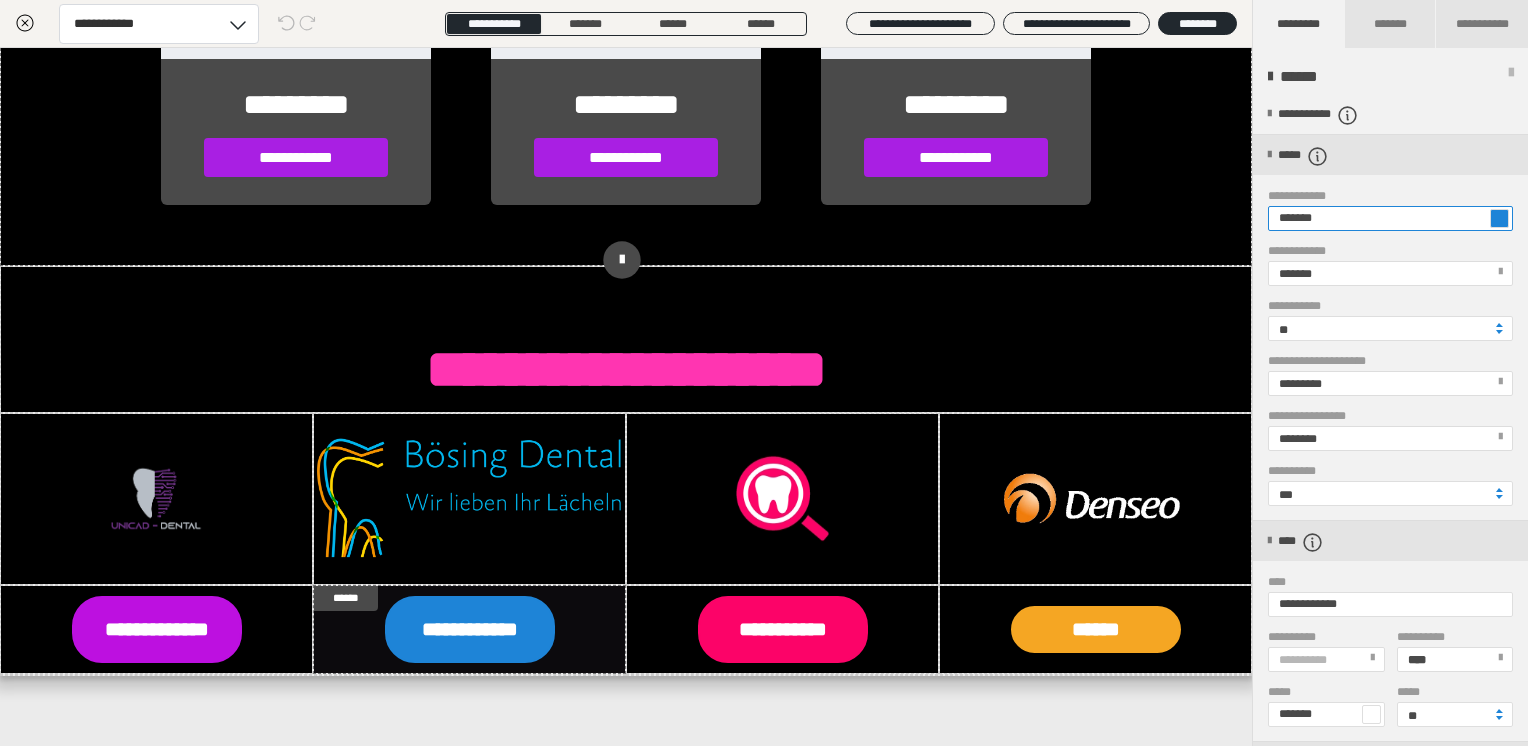 drag, startPoint x: 1342, startPoint y: 222, endPoint x: 1231, endPoint y: 221, distance: 111.0045 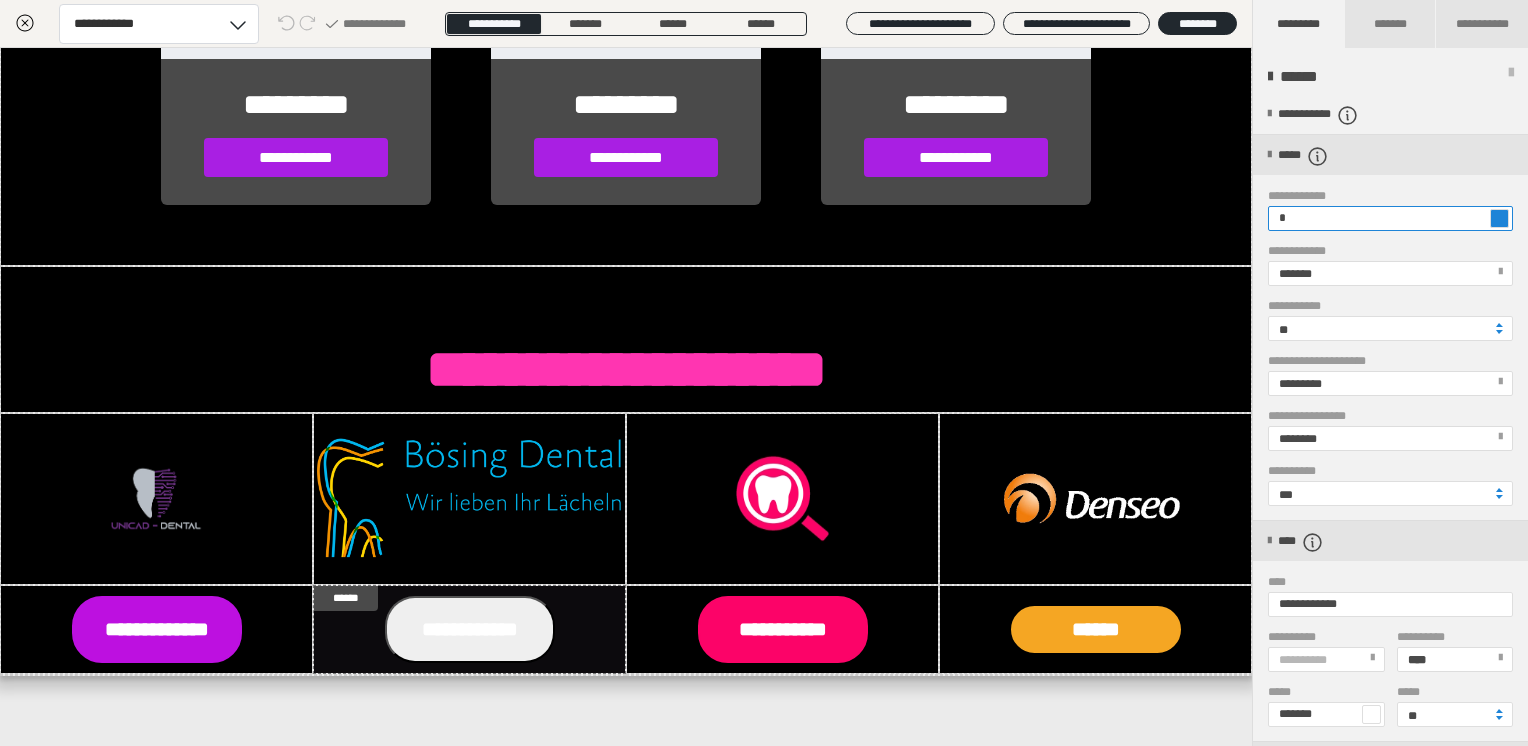 paste on "******" 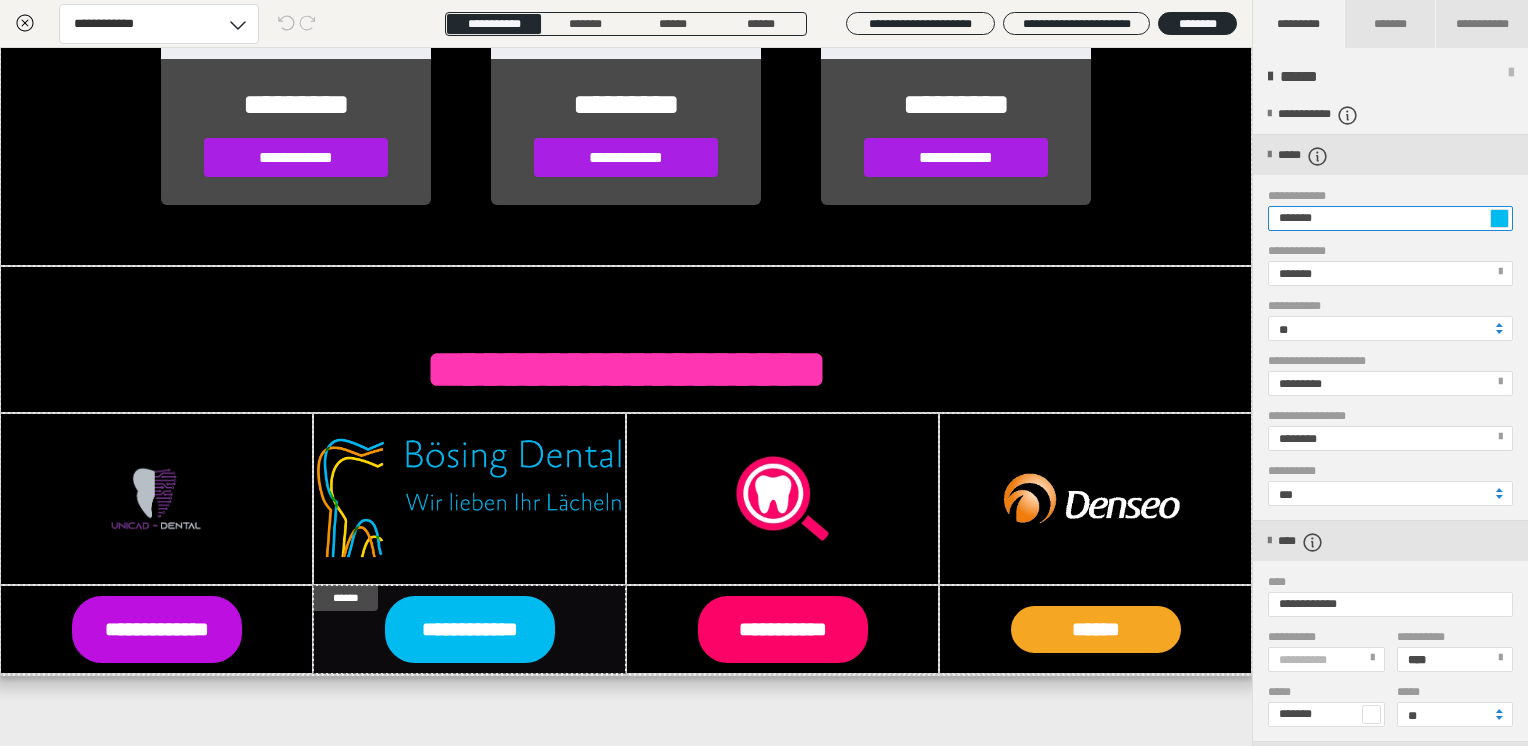 scroll, scrollTop: 100, scrollLeft: 0, axis: vertical 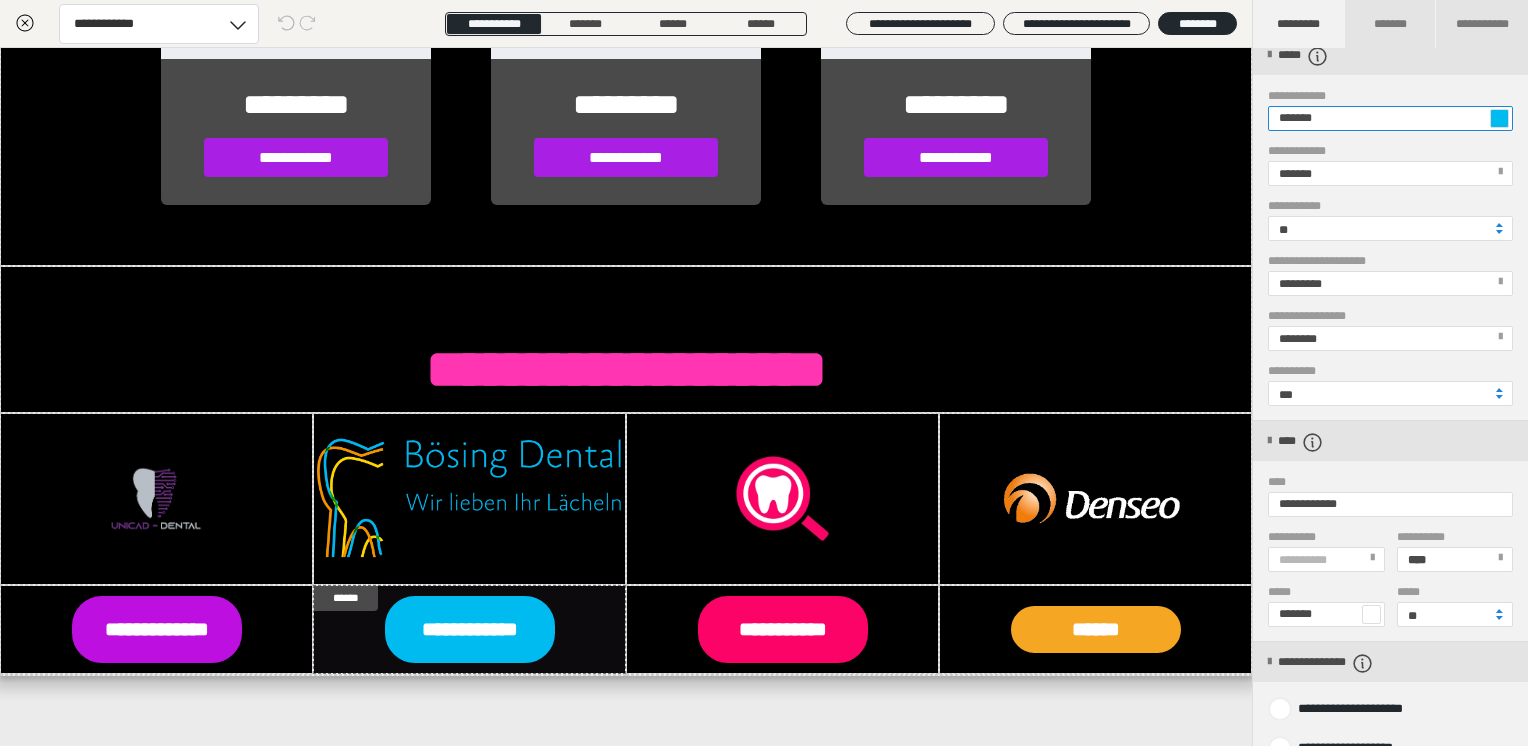 type on "*******" 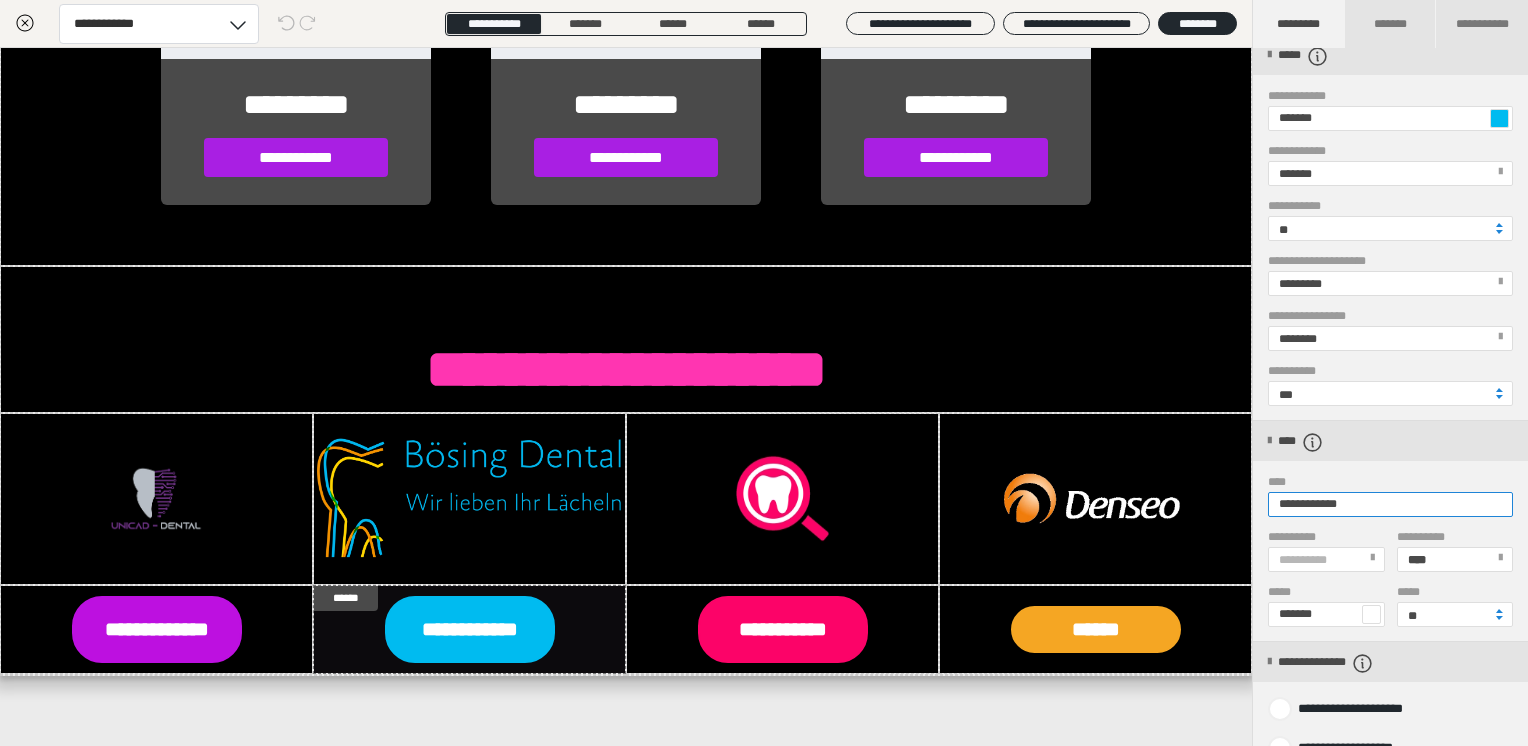click on "**********" at bounding box center (1390, 504) 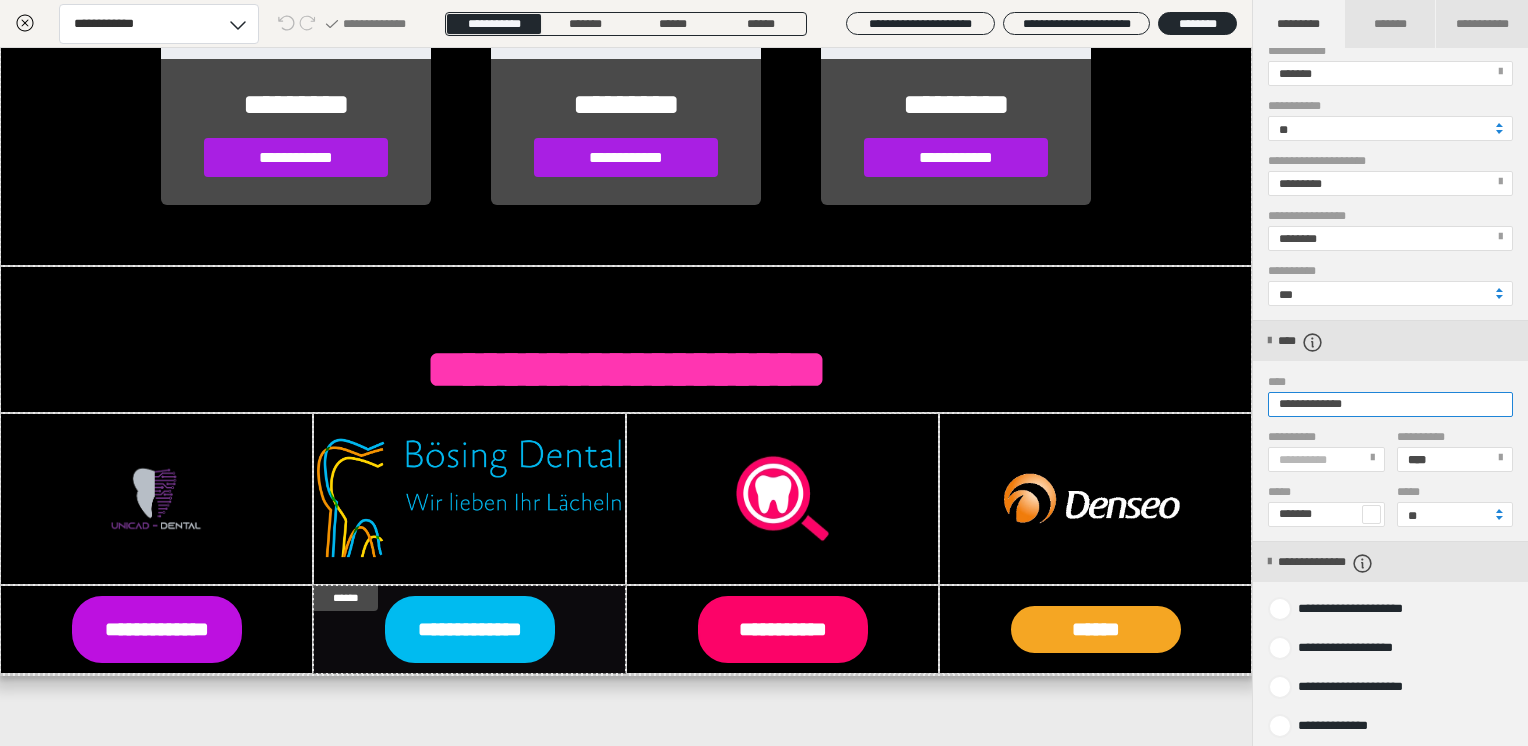 scroll, scrollTop: 400, scrollLeft: 0, axis: vertical 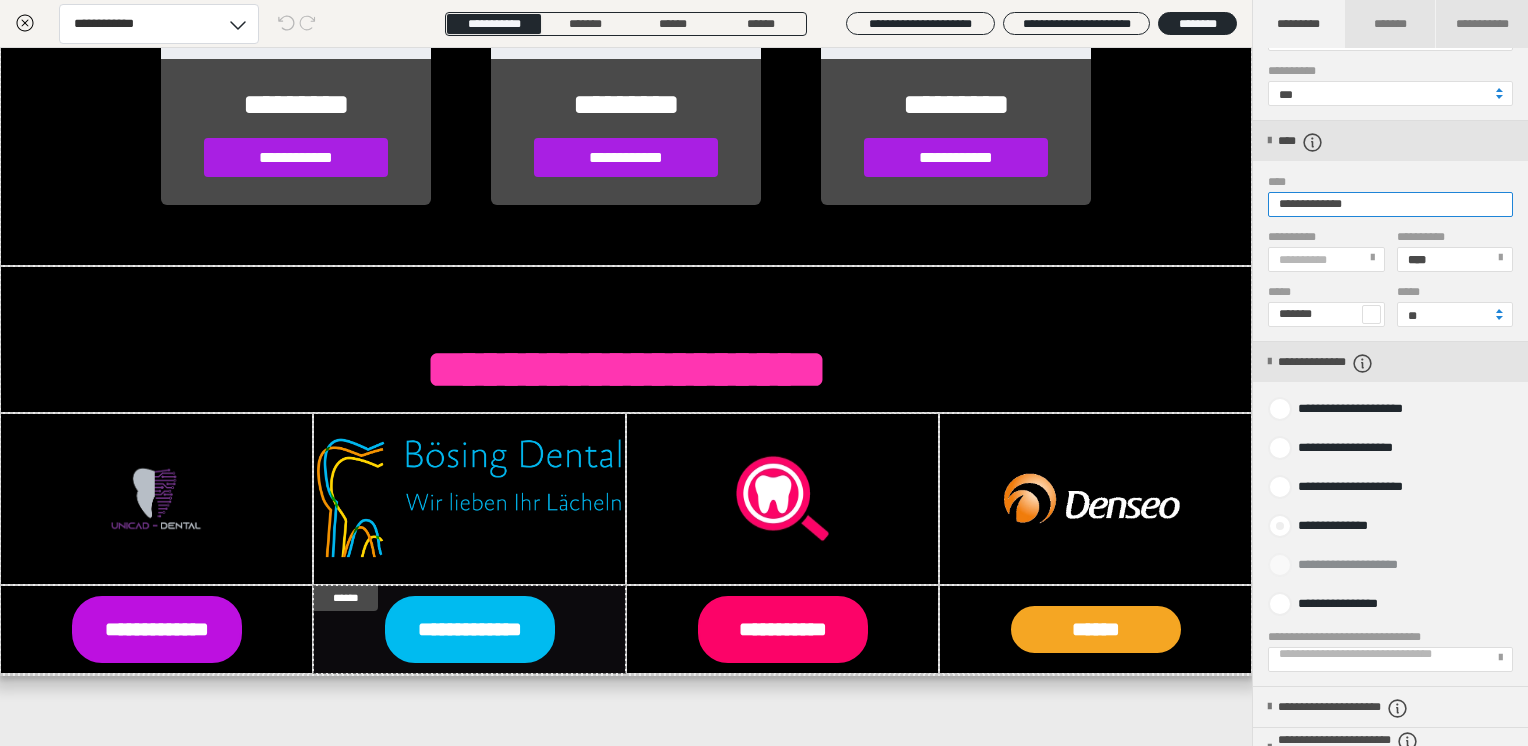 type on "**********" 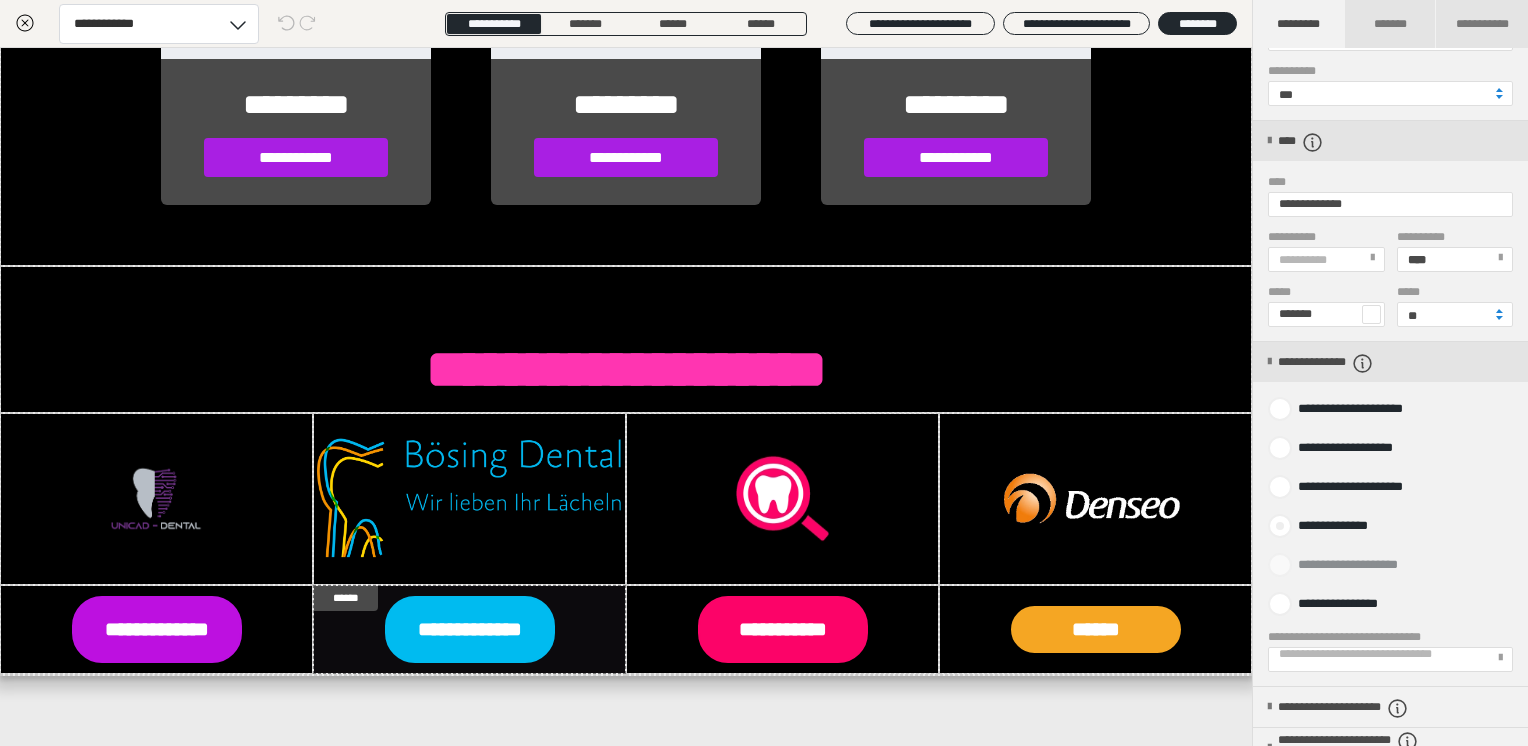click at bounding box center (1280, 526) 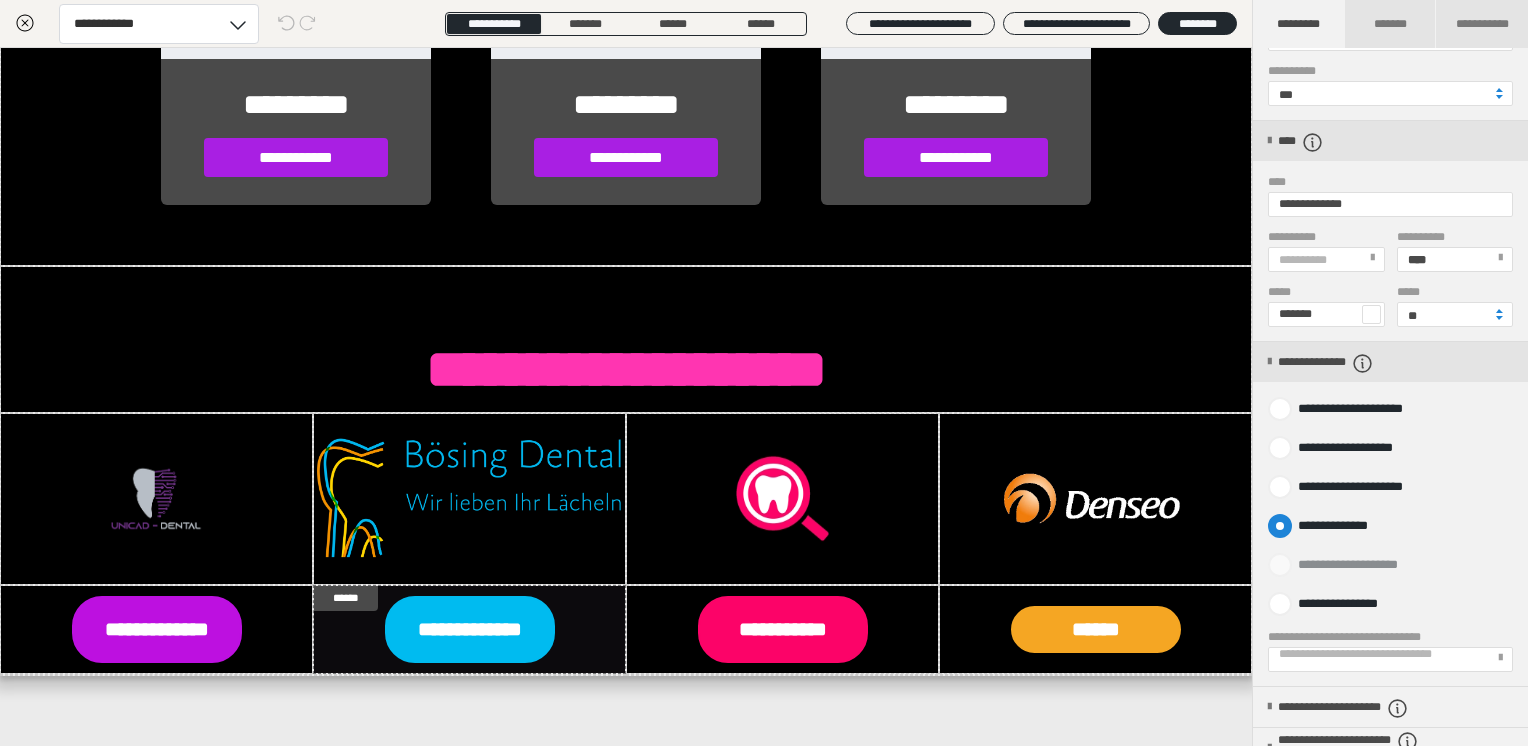 radio on "****" 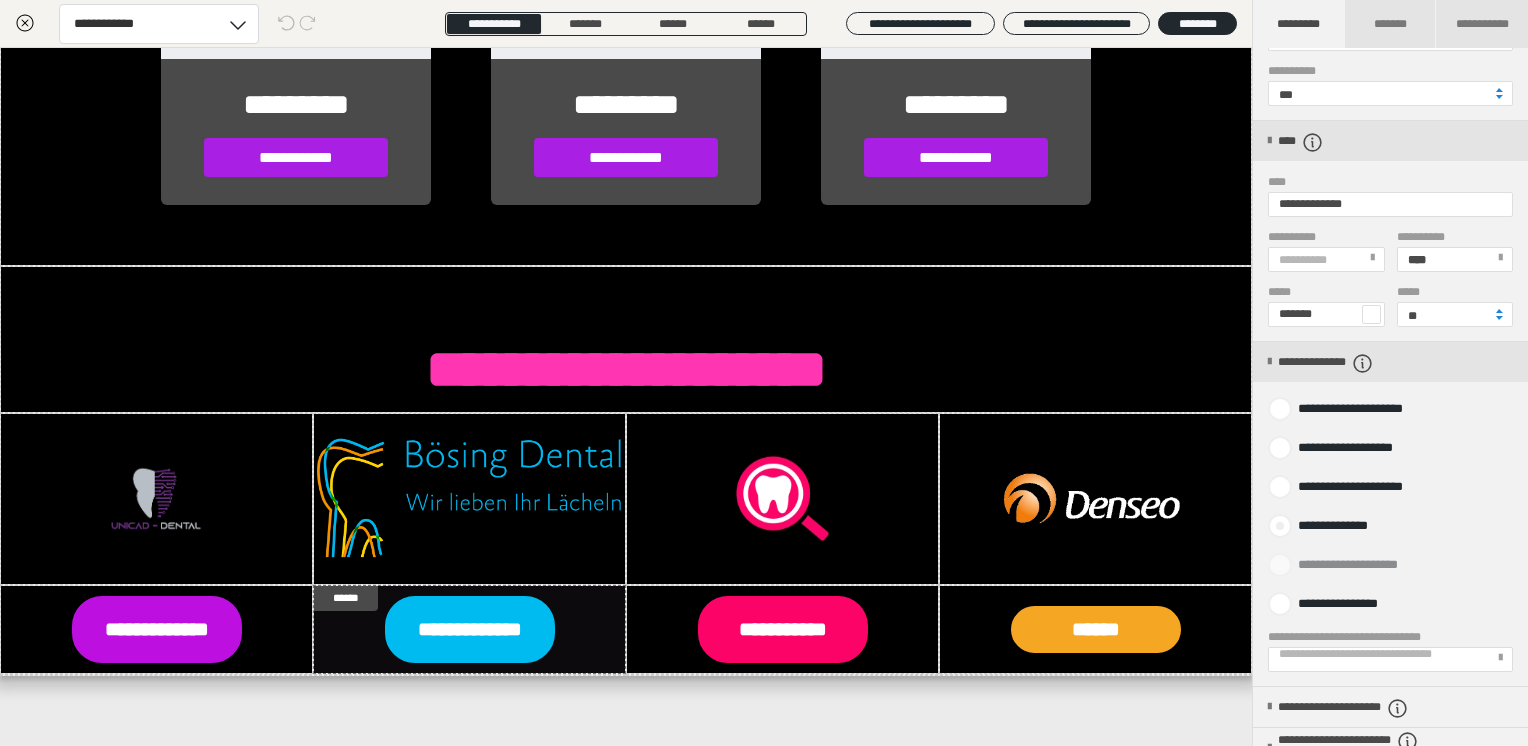 radio on "*****" 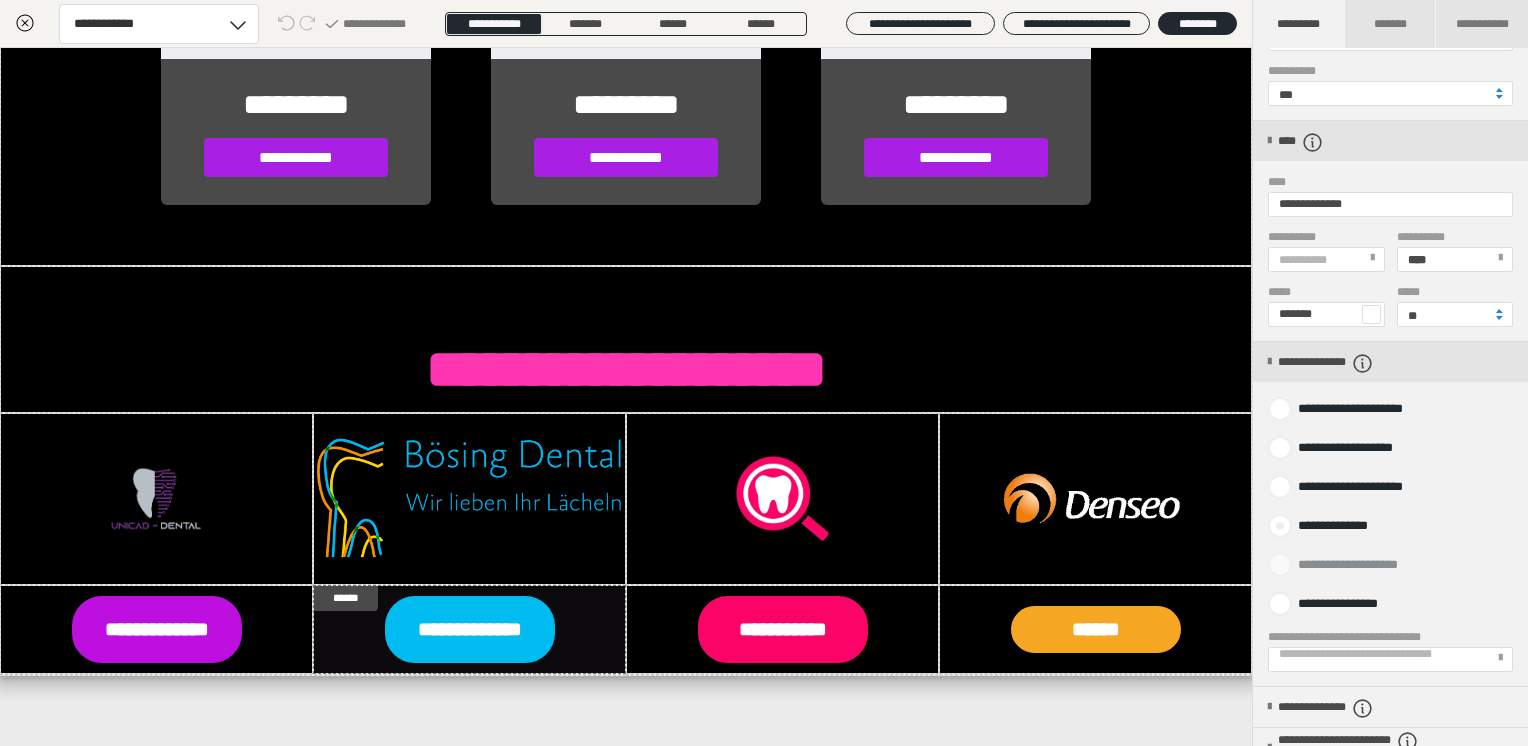 scroll, scrollTop: 500, scrollLeft: 0, axis: vertical 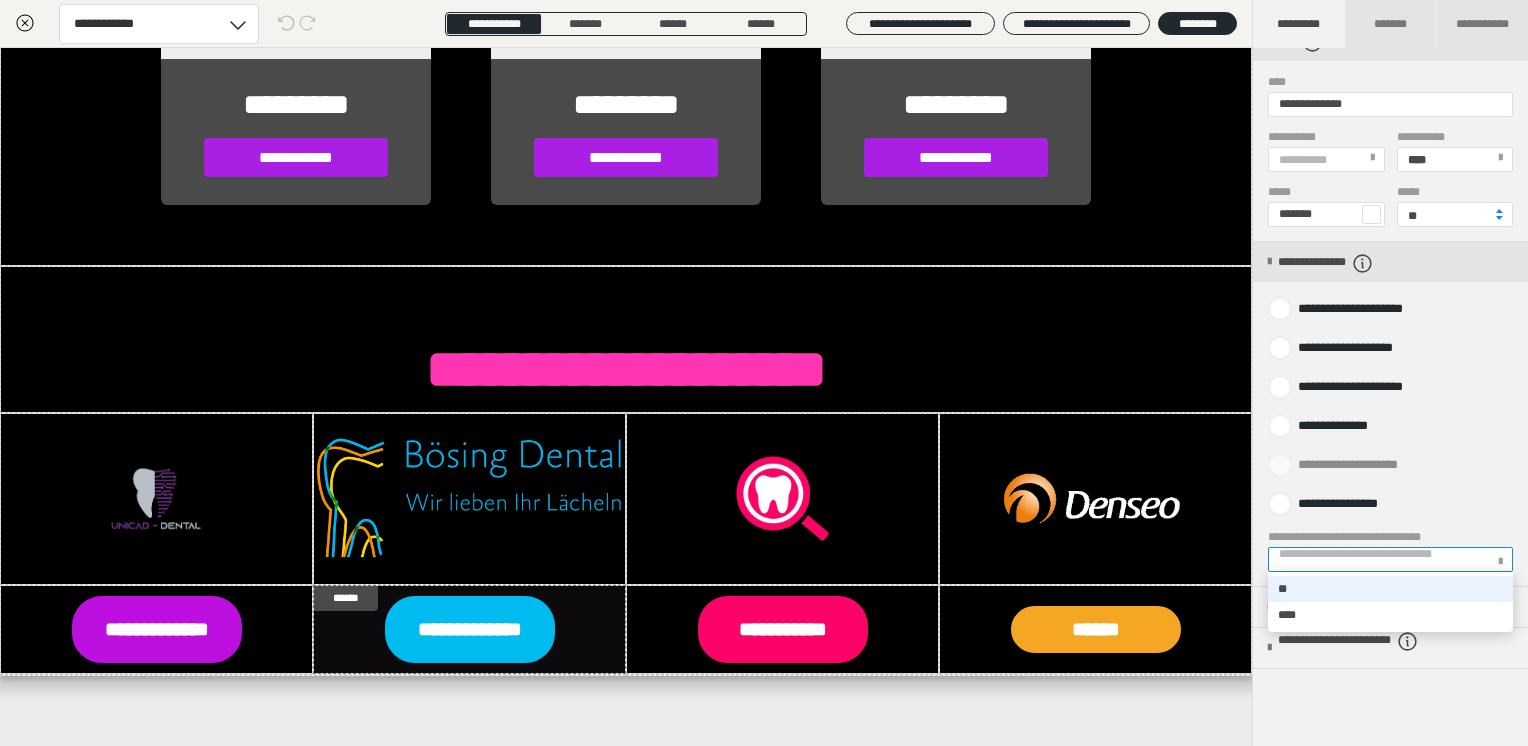 click on "**********" at bounding box center (1379, 560) 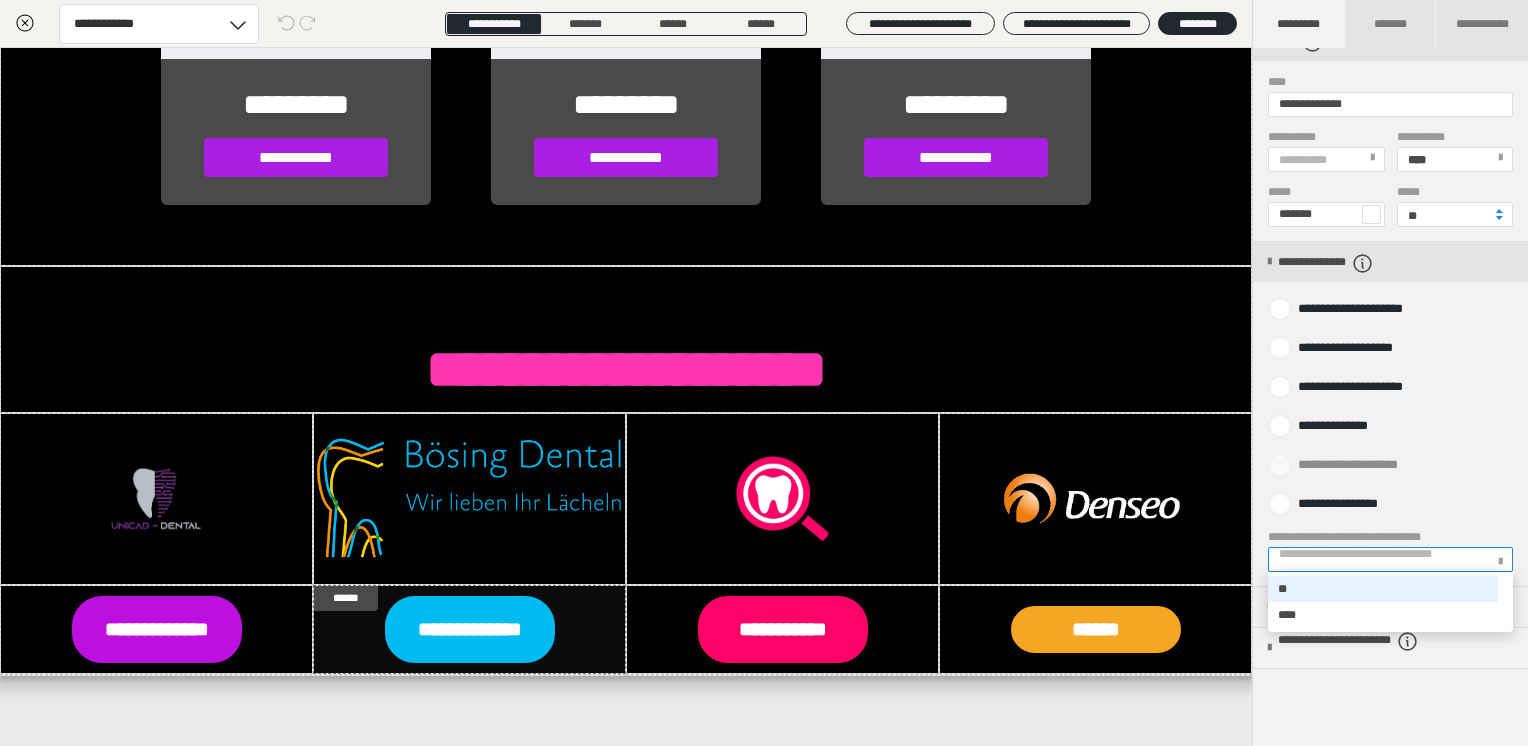 click on "**********" at bounding box center (1379, 560) 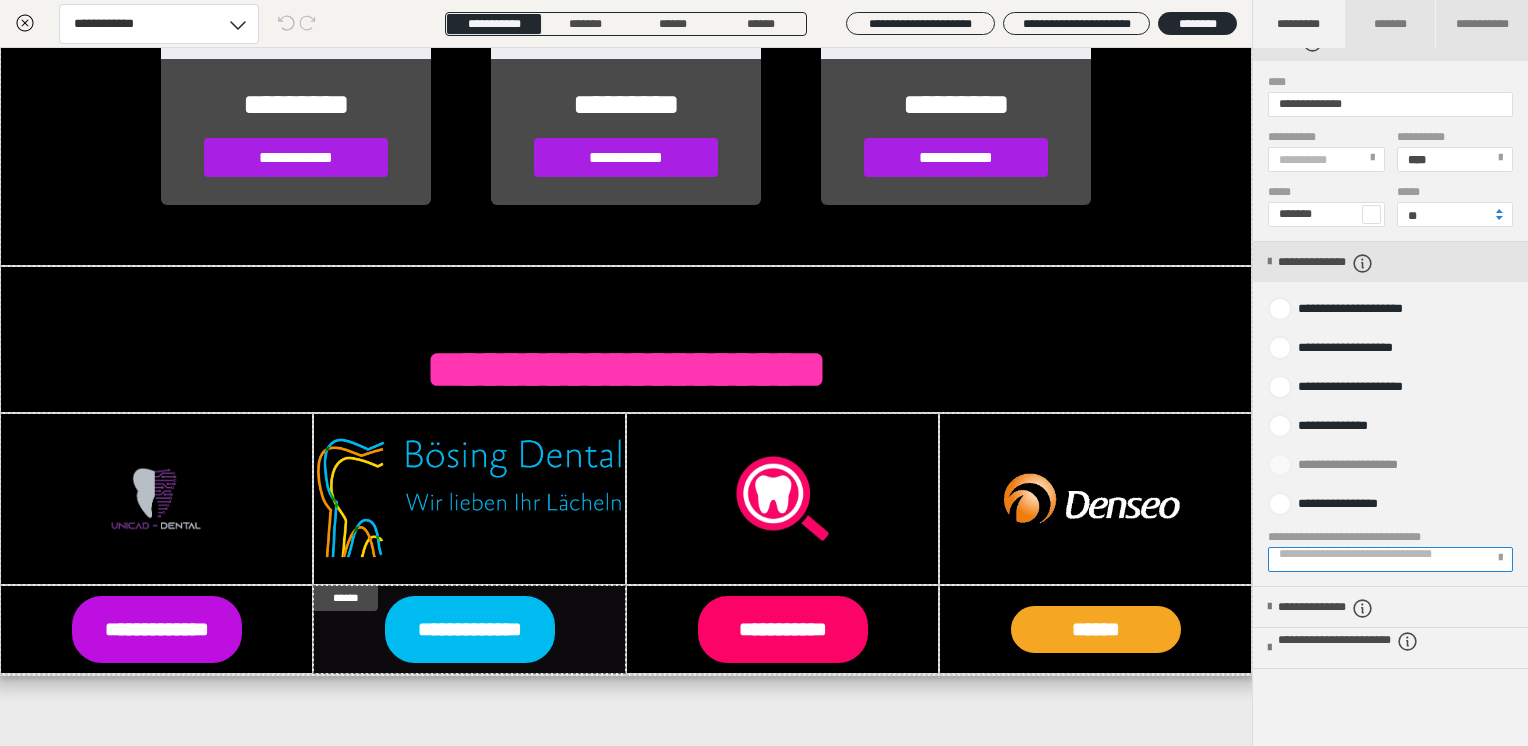 click on "**********" at bounding box center (1379, 560) 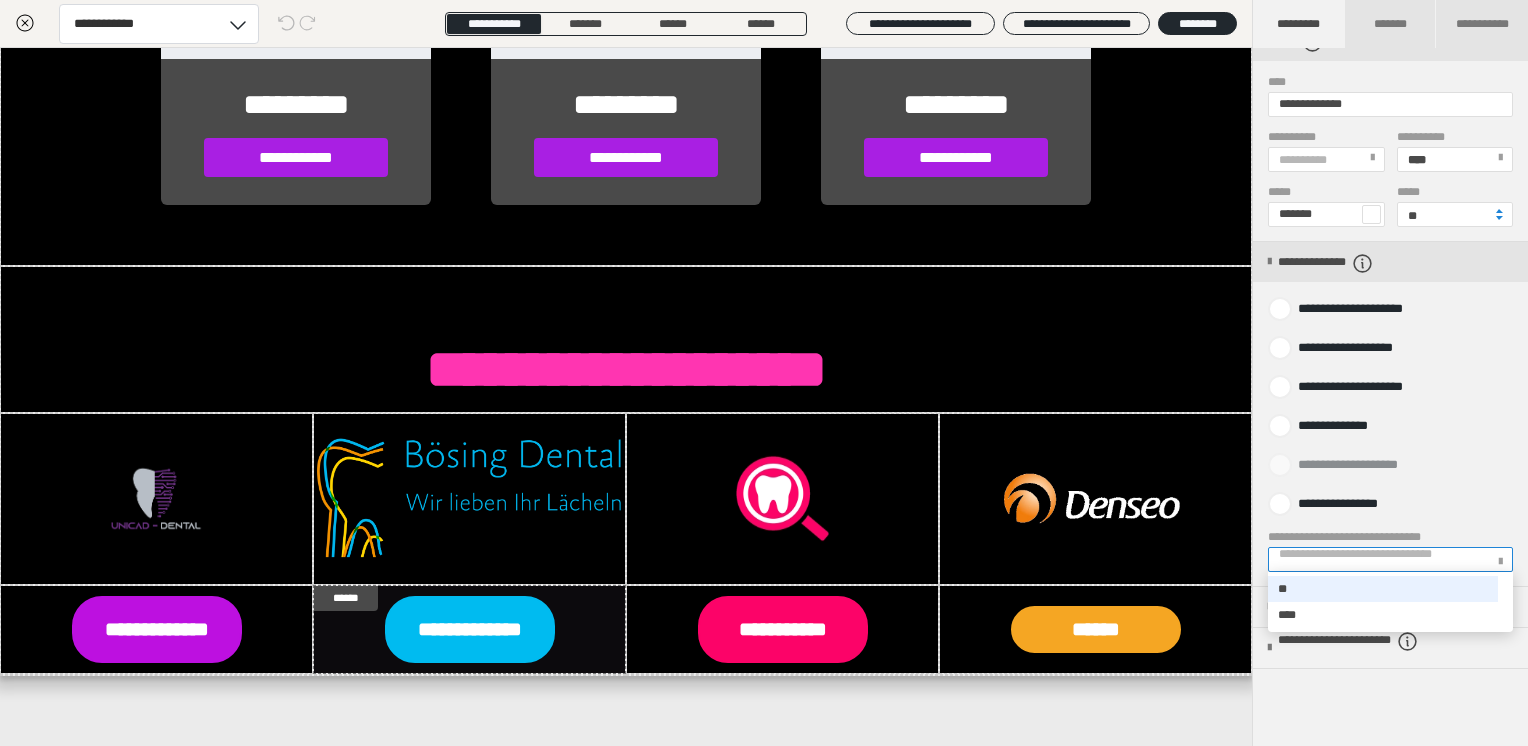 click on "**" at bounding box center [1383, 589] 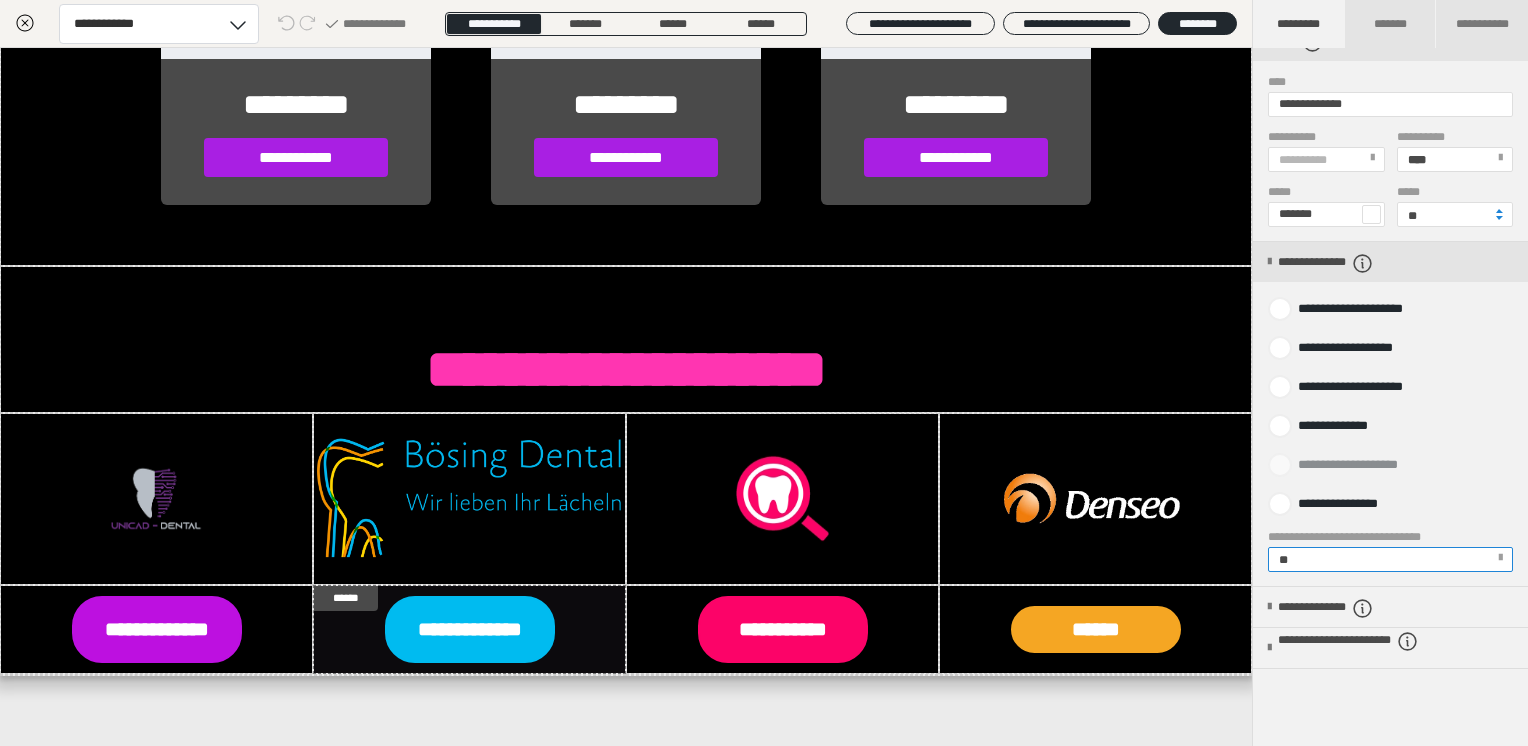 scroll, scrollTop: 600, scrollLeft: 0, axis: vertical 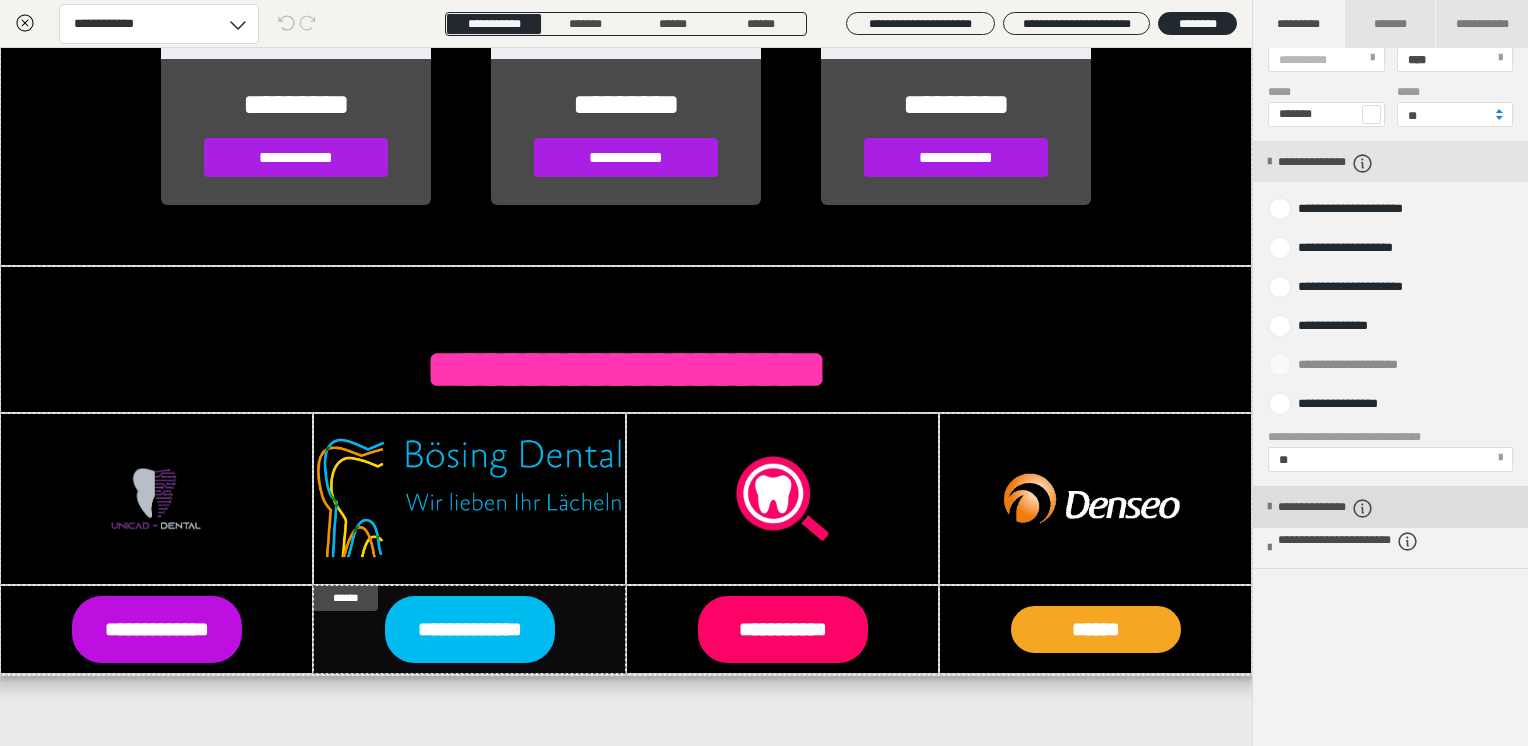 click at bounding box center [1269, 507] 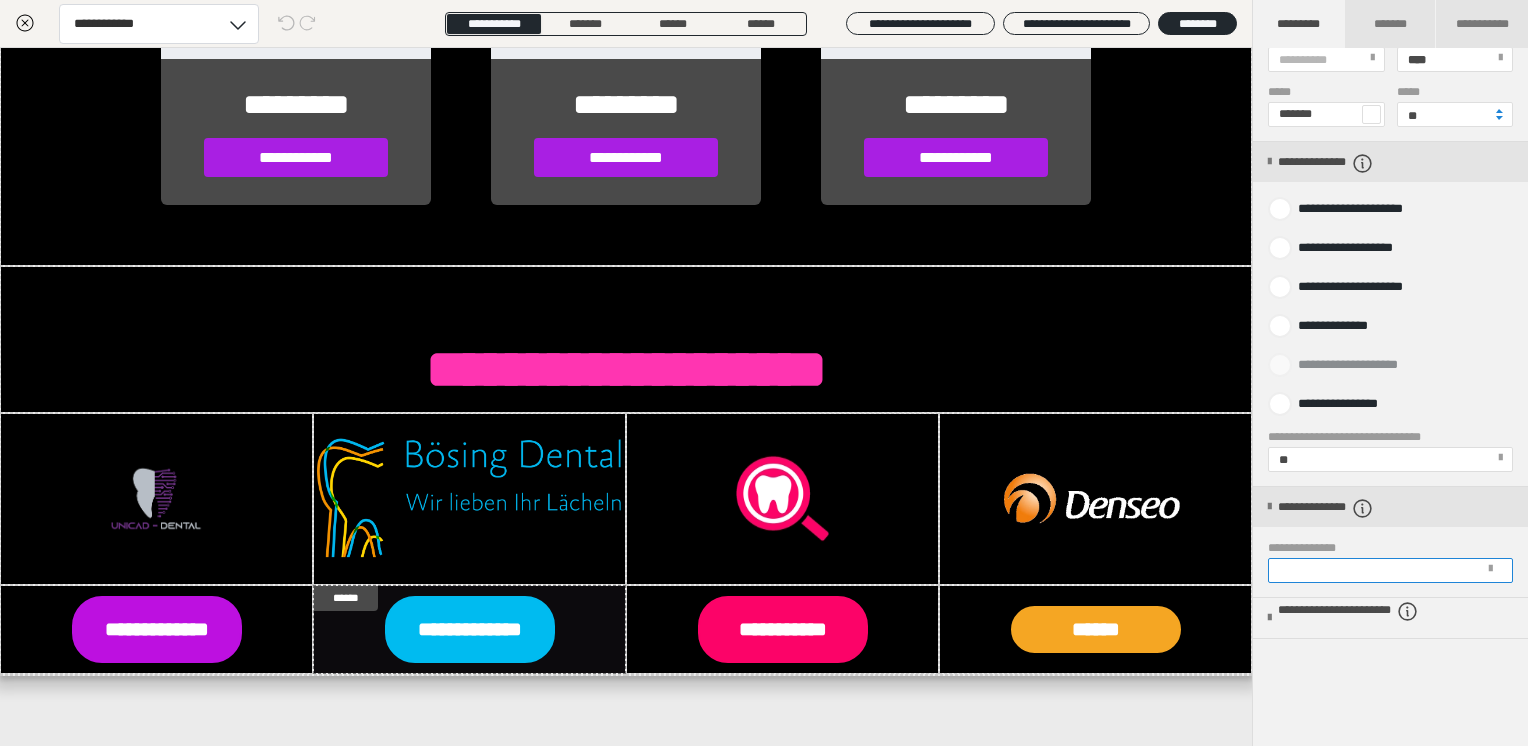 click on "**********" at bounding box center [1390, 570] 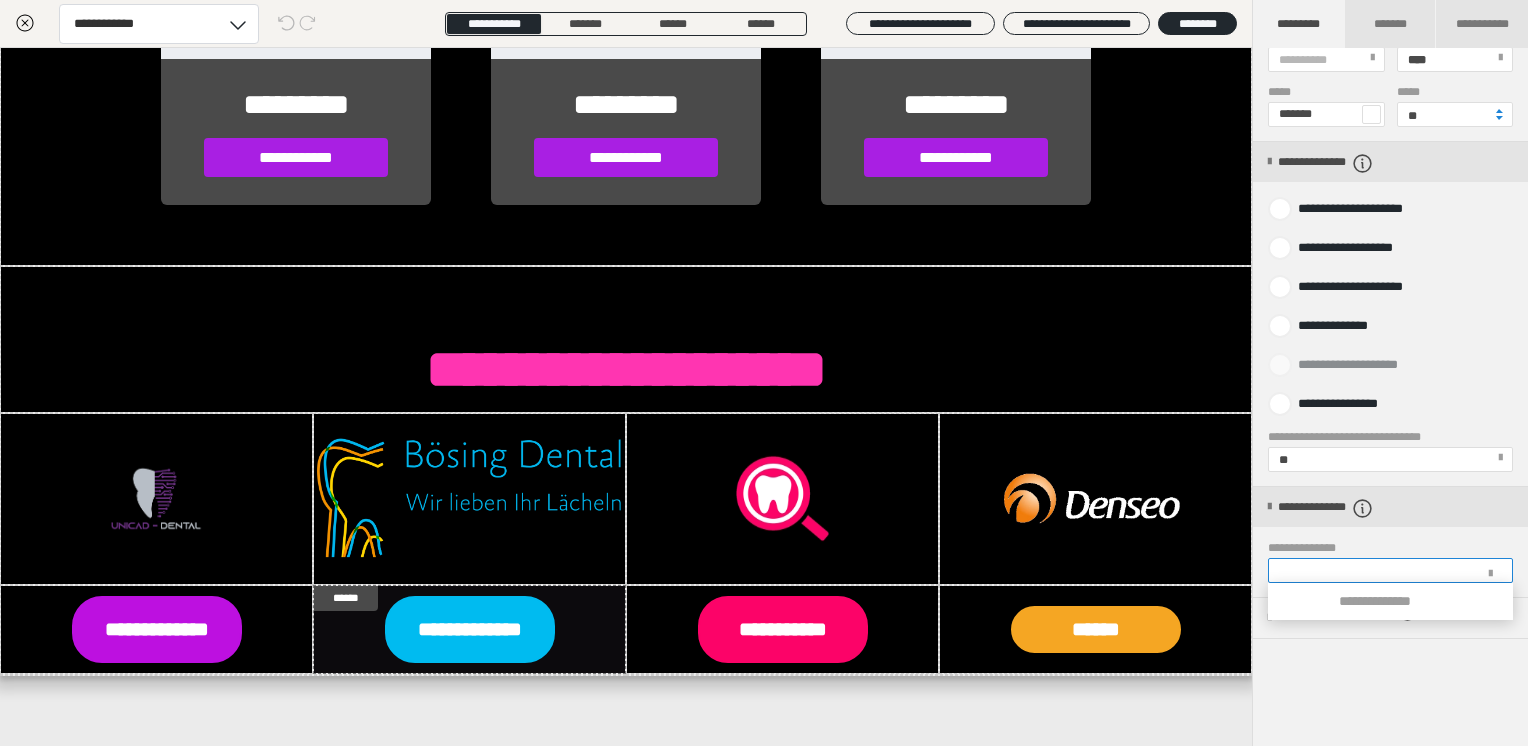 paste on "**********" 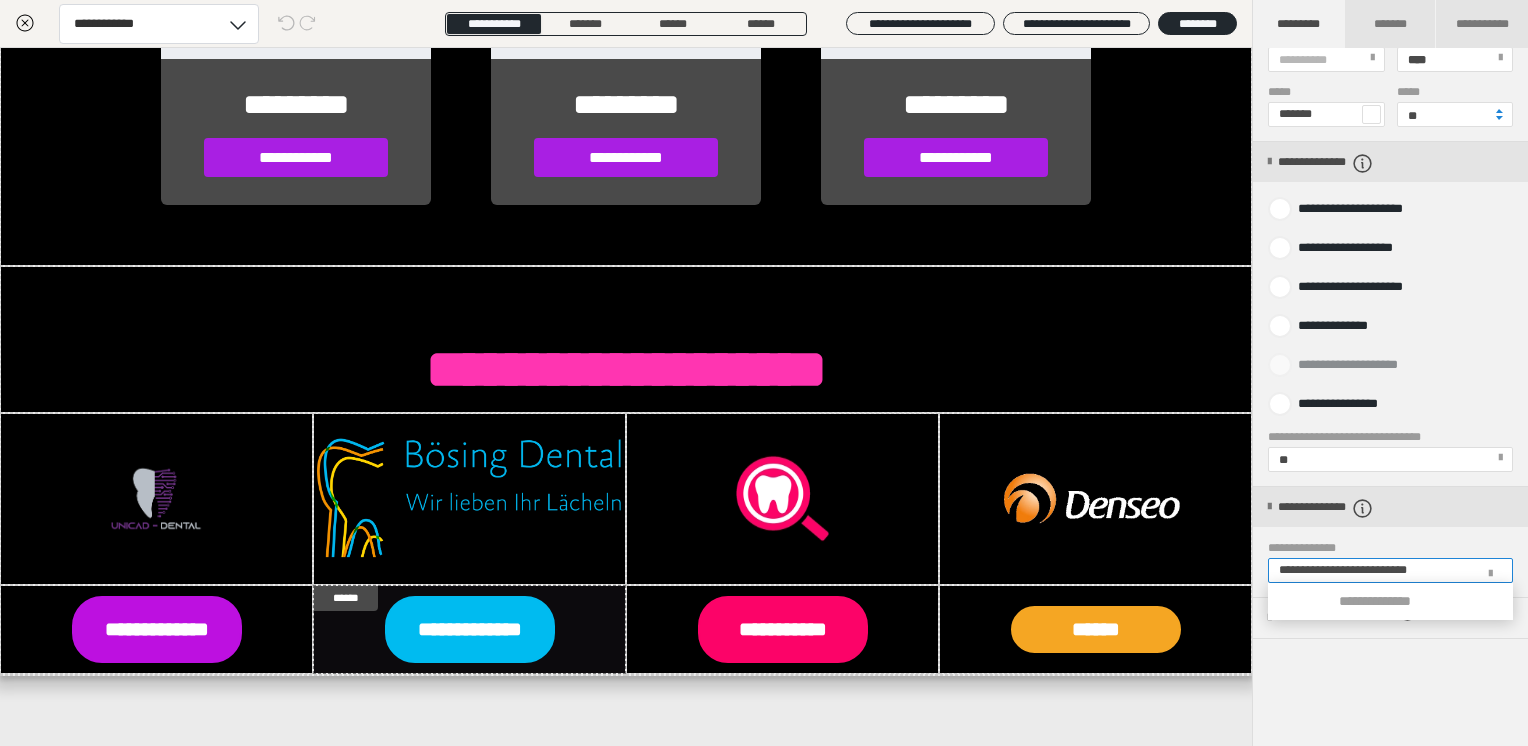 type on "**********" 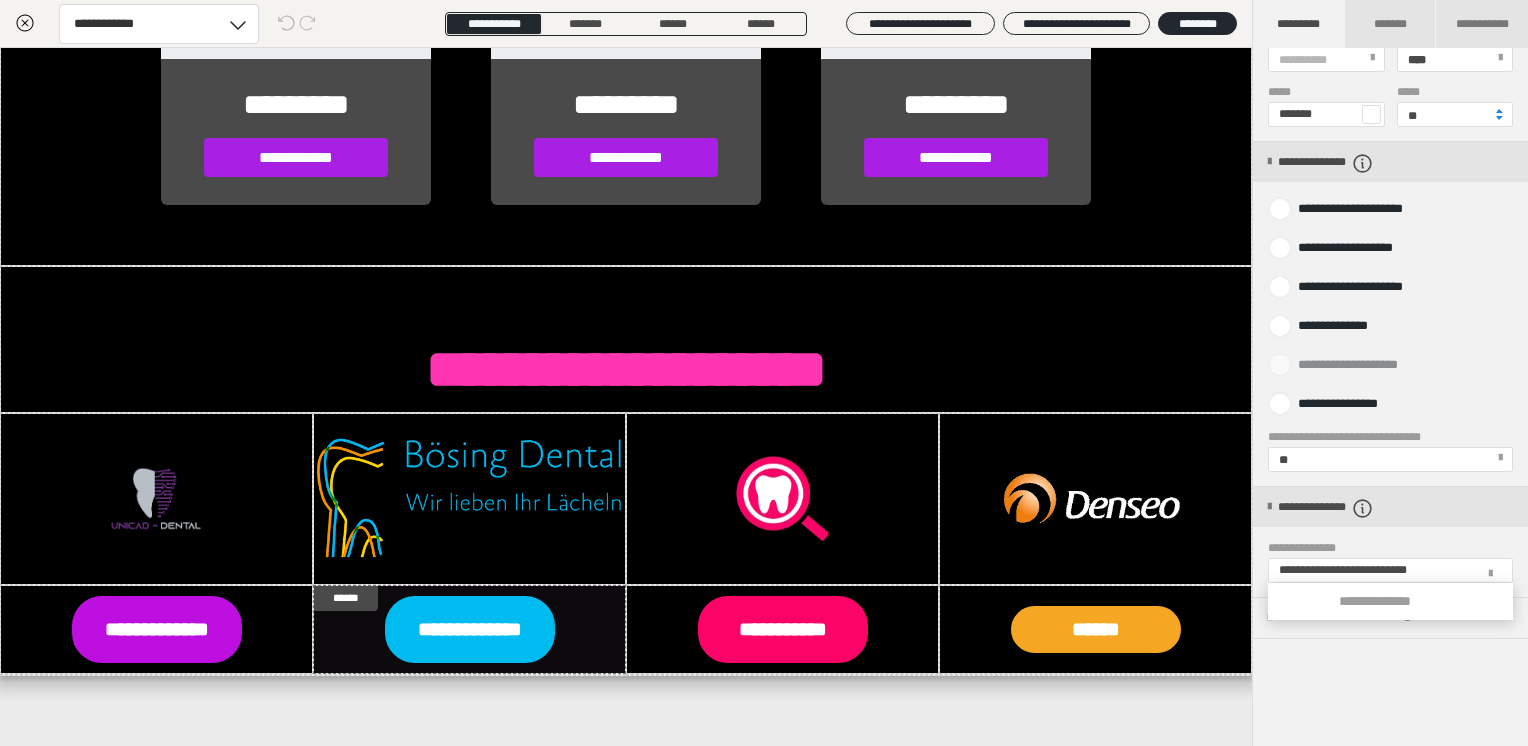 click at bounding box center [764, 373] 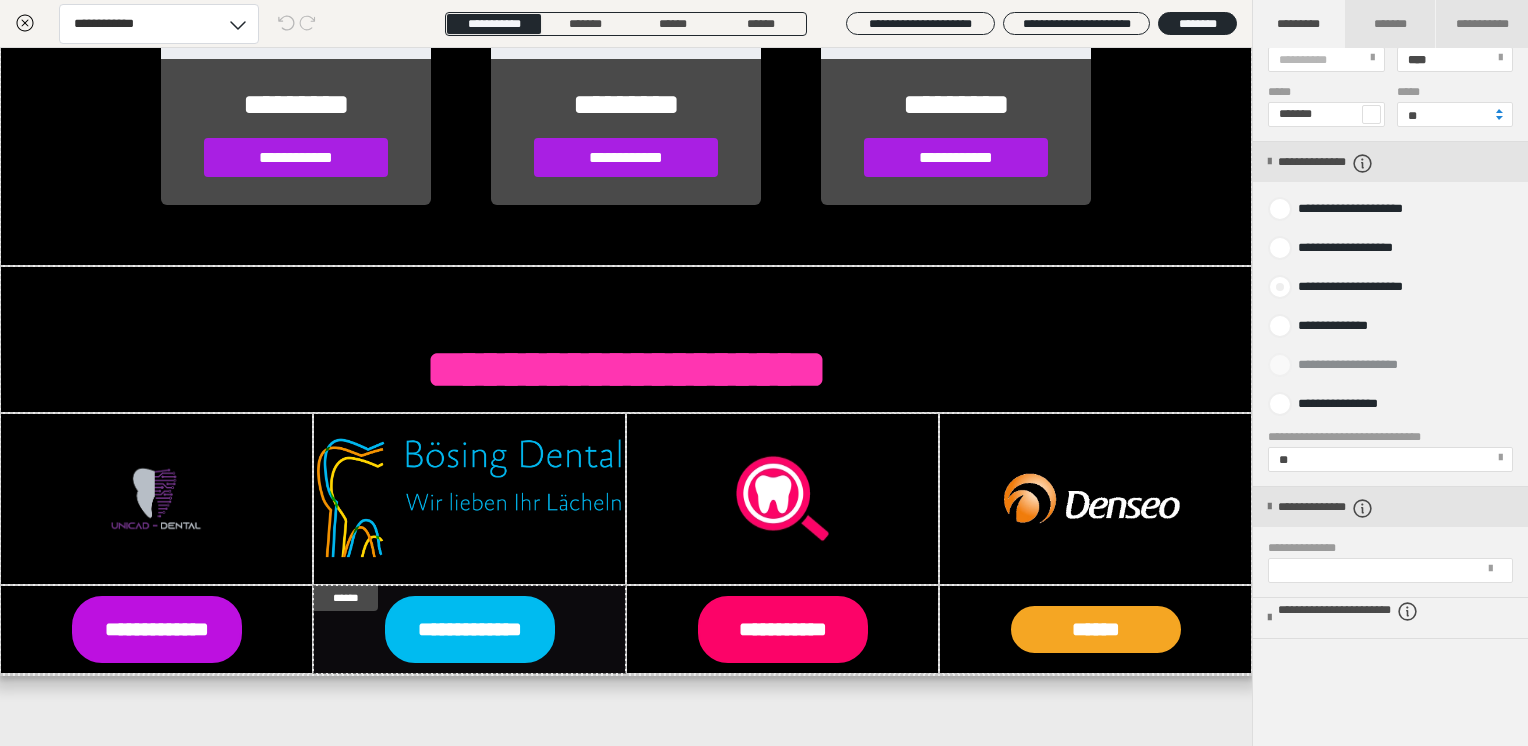 click at bounding box center [1280, 287] 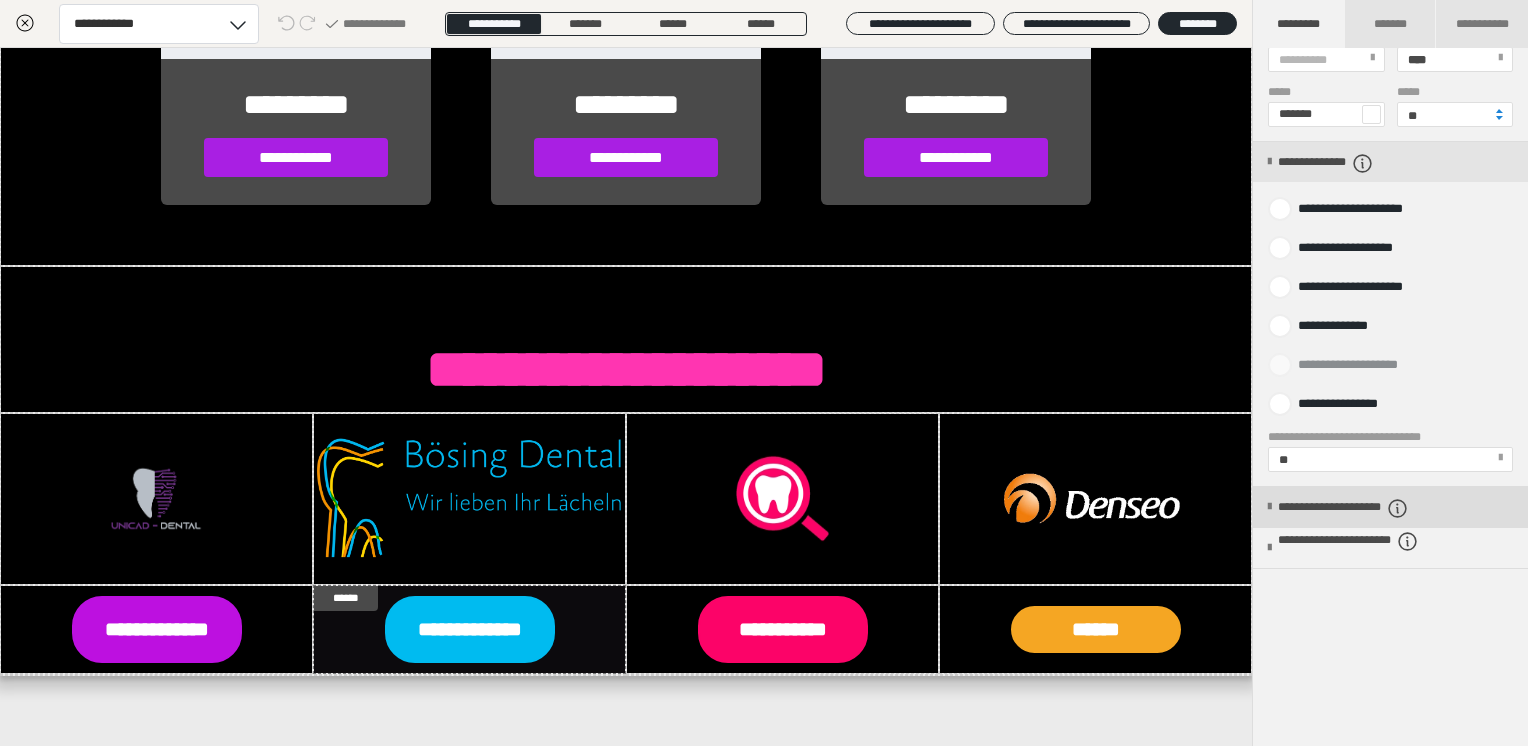 click on "**********" at bounding box center [1390, 507] 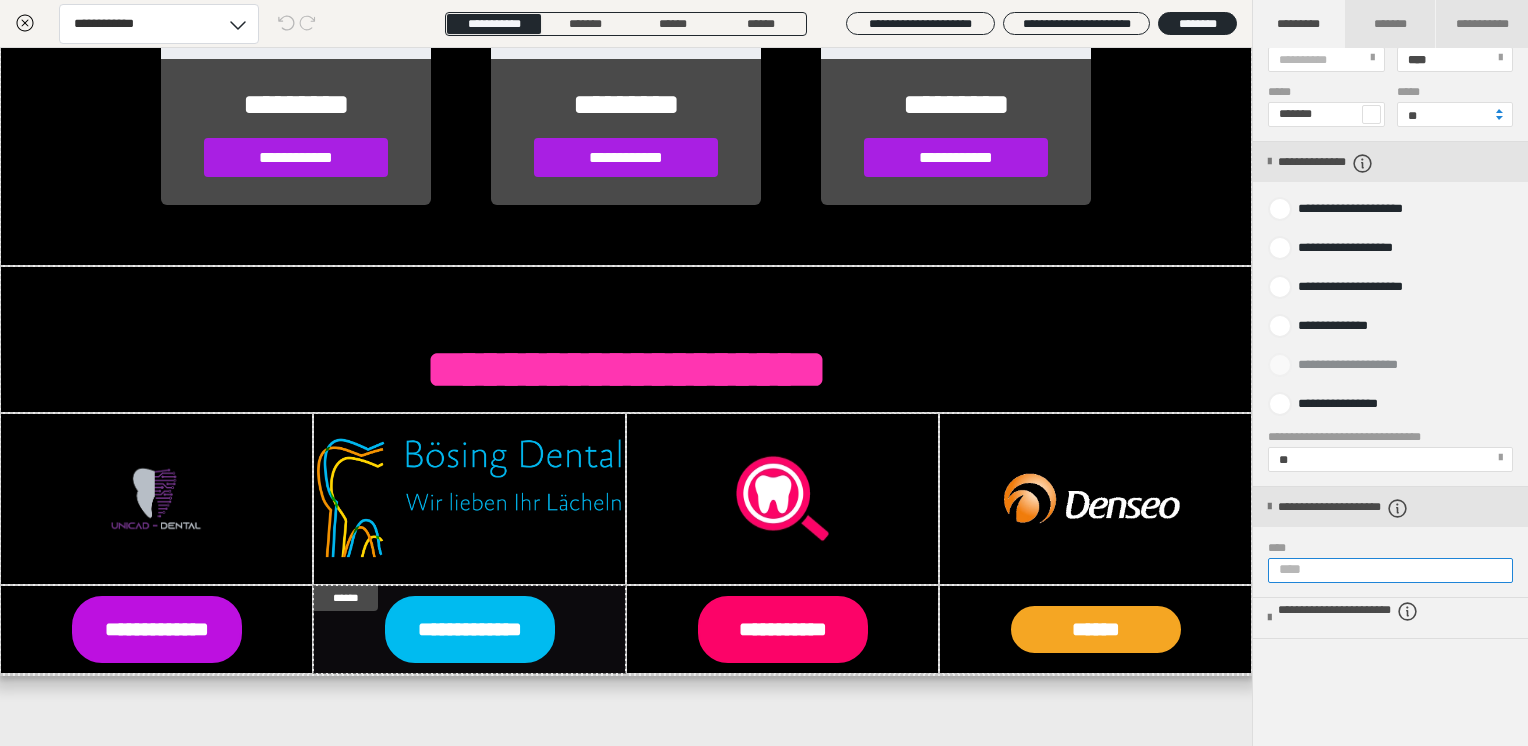 click on "****" at bounding box center (1390, 570) 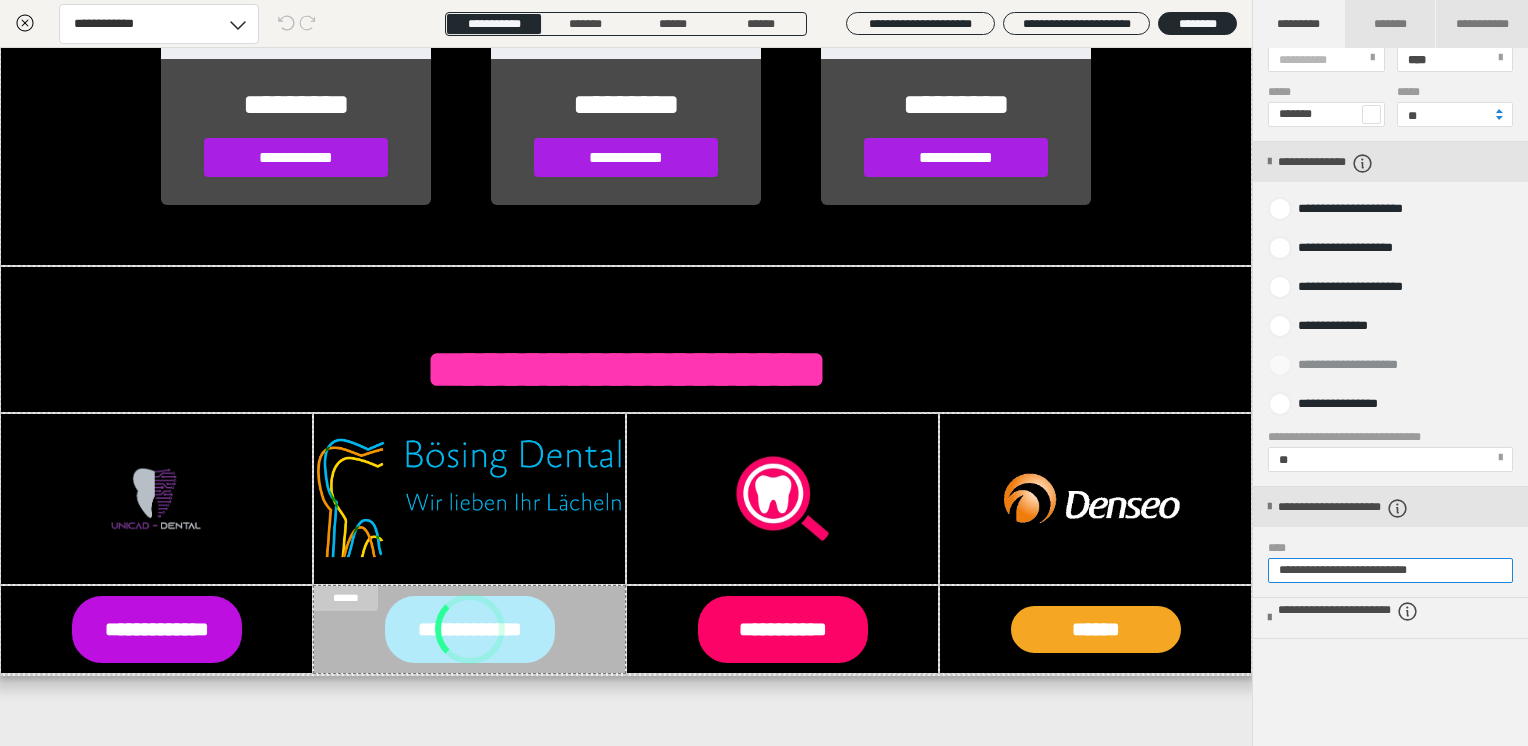 type on "**********" 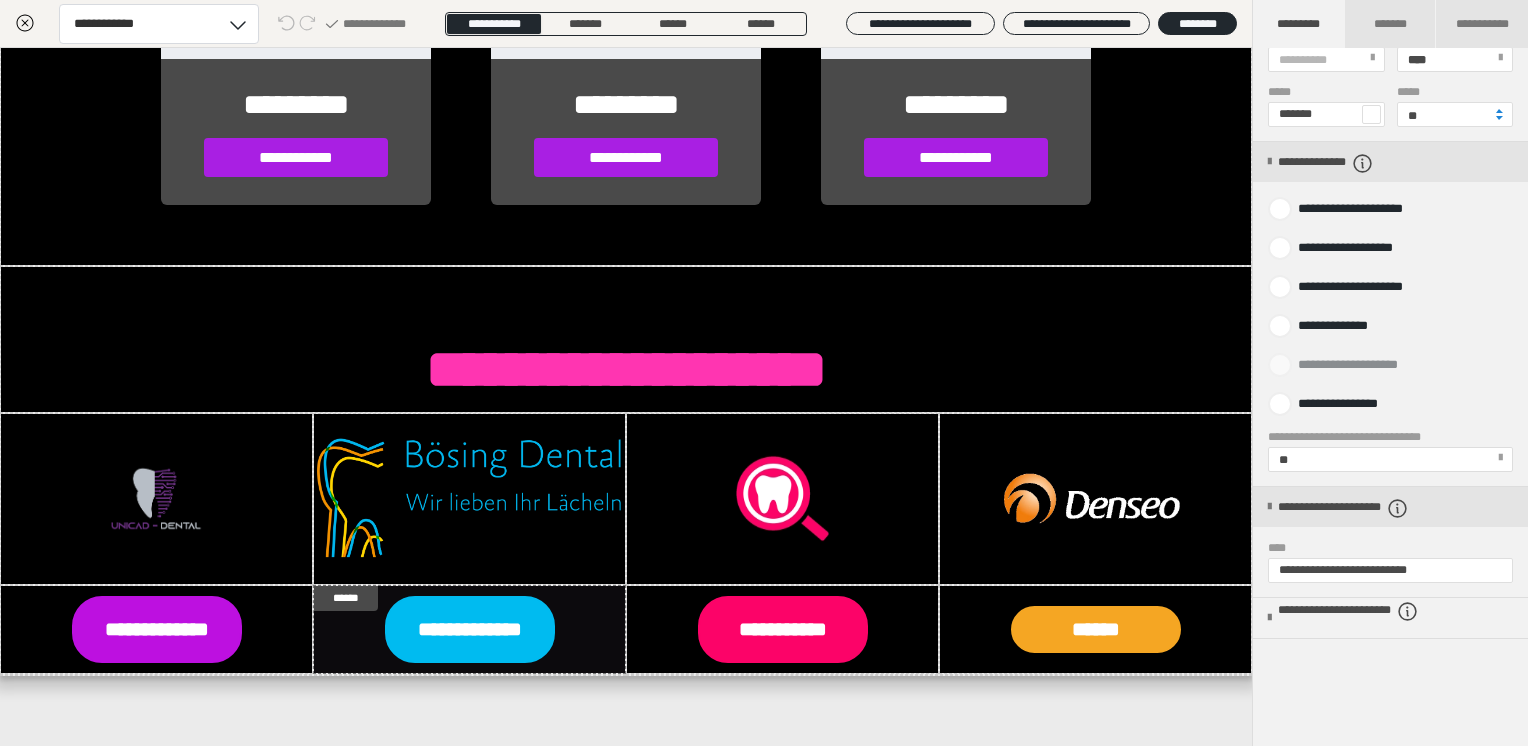 click on "**********" at bounding box center [1390, 421] 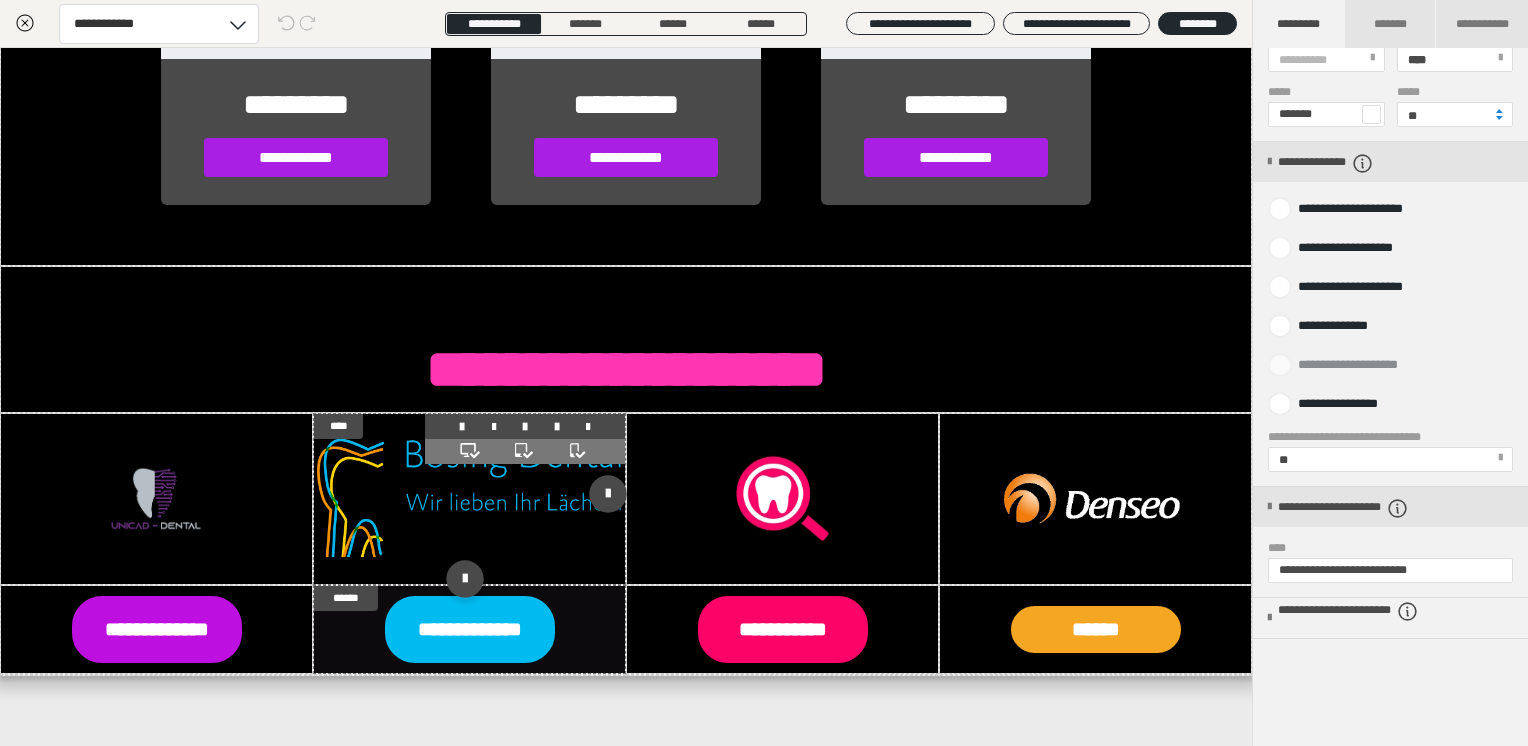 click at bounding box center [469, 499] 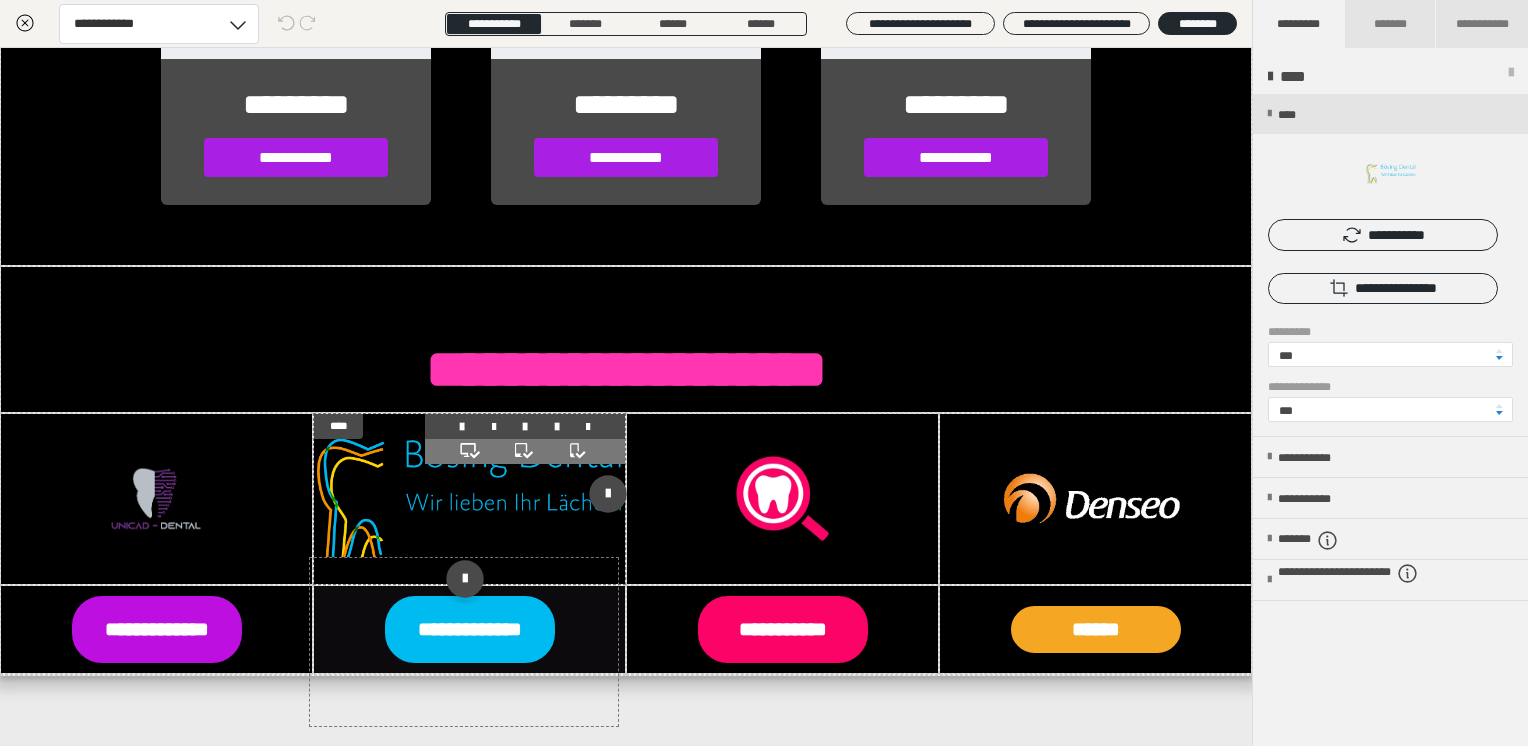 click at bounding box center (557, 427) 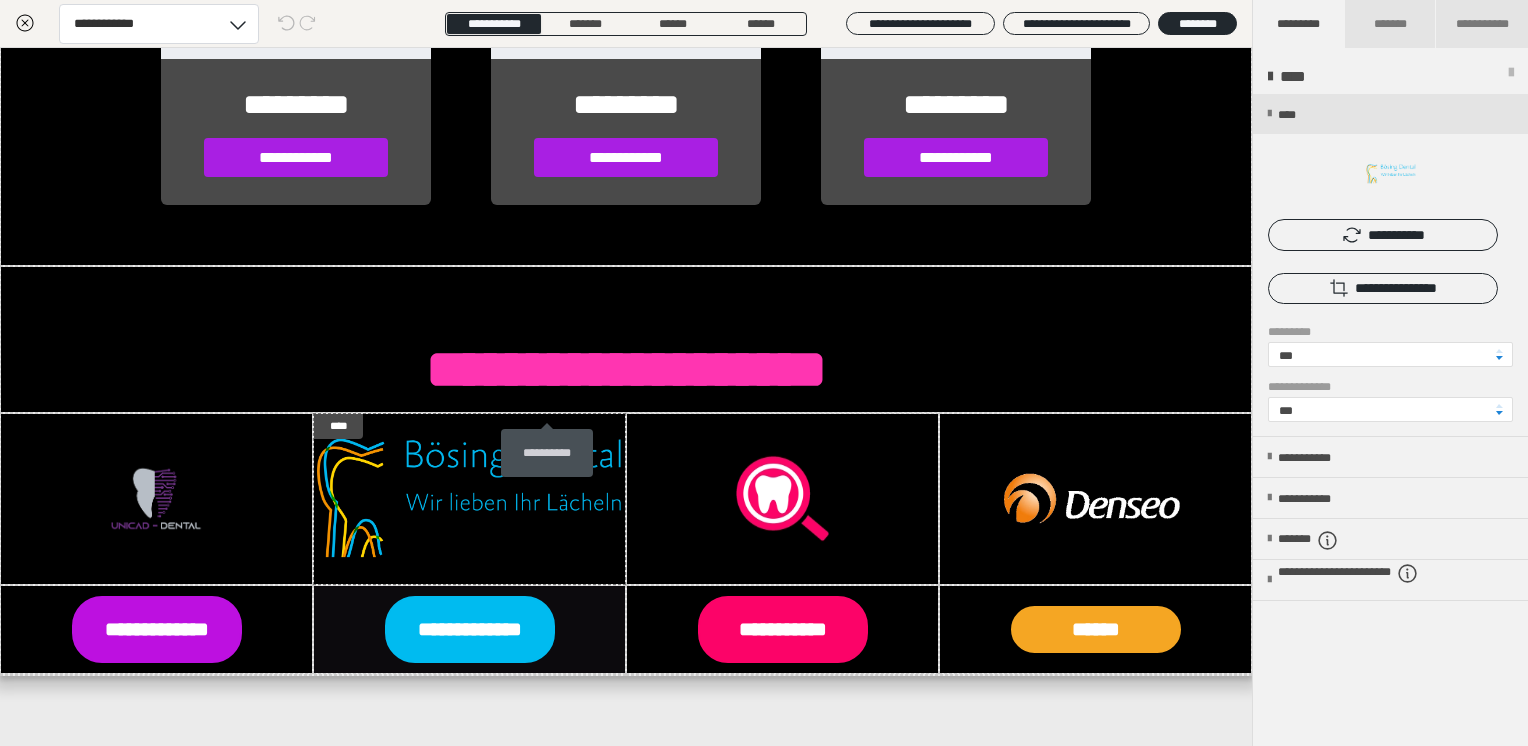 click on "**********" at bounding box center [547, 453] 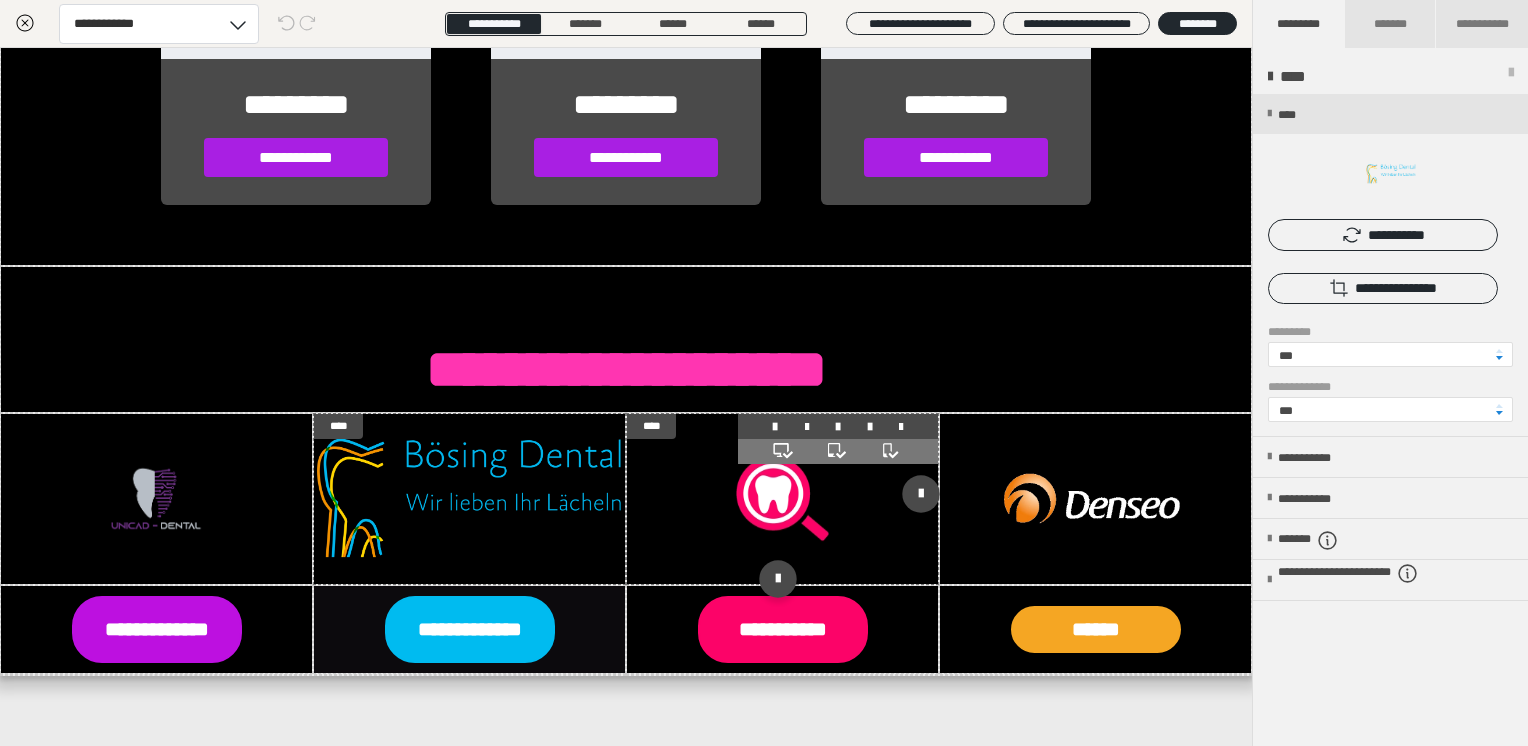 click at bounding box center [782, 498] 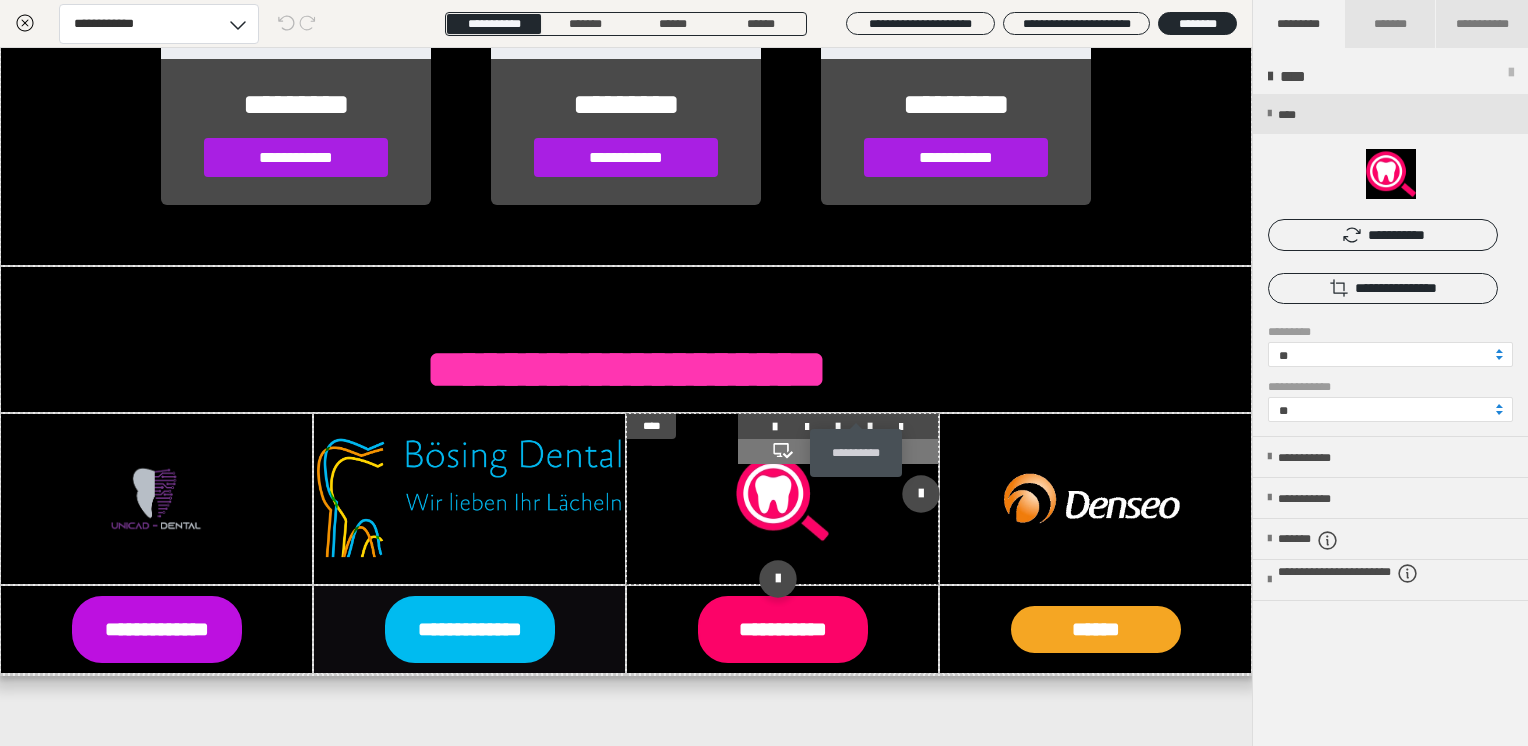 click at bounding box center (870, 427) 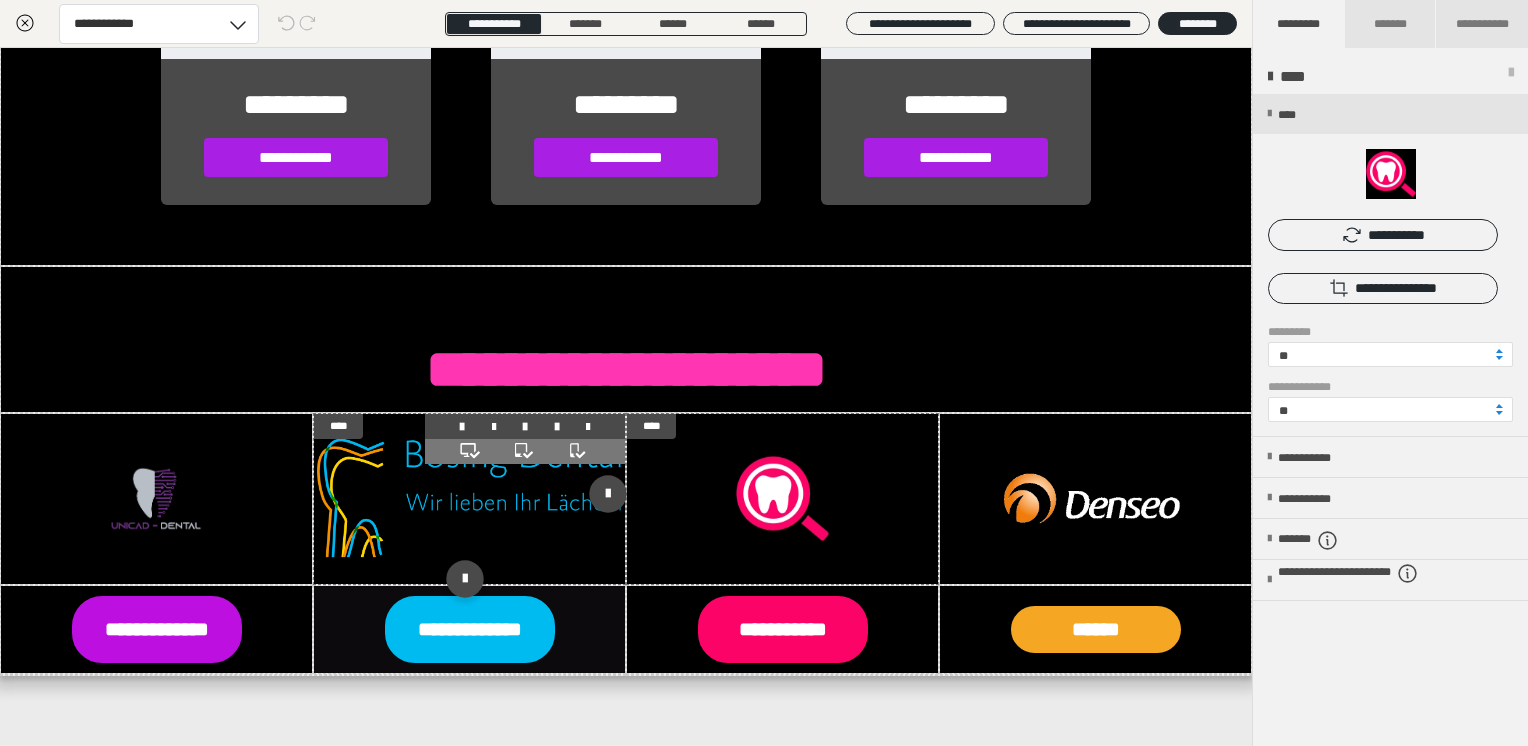 click at bounding box center [469, 499] 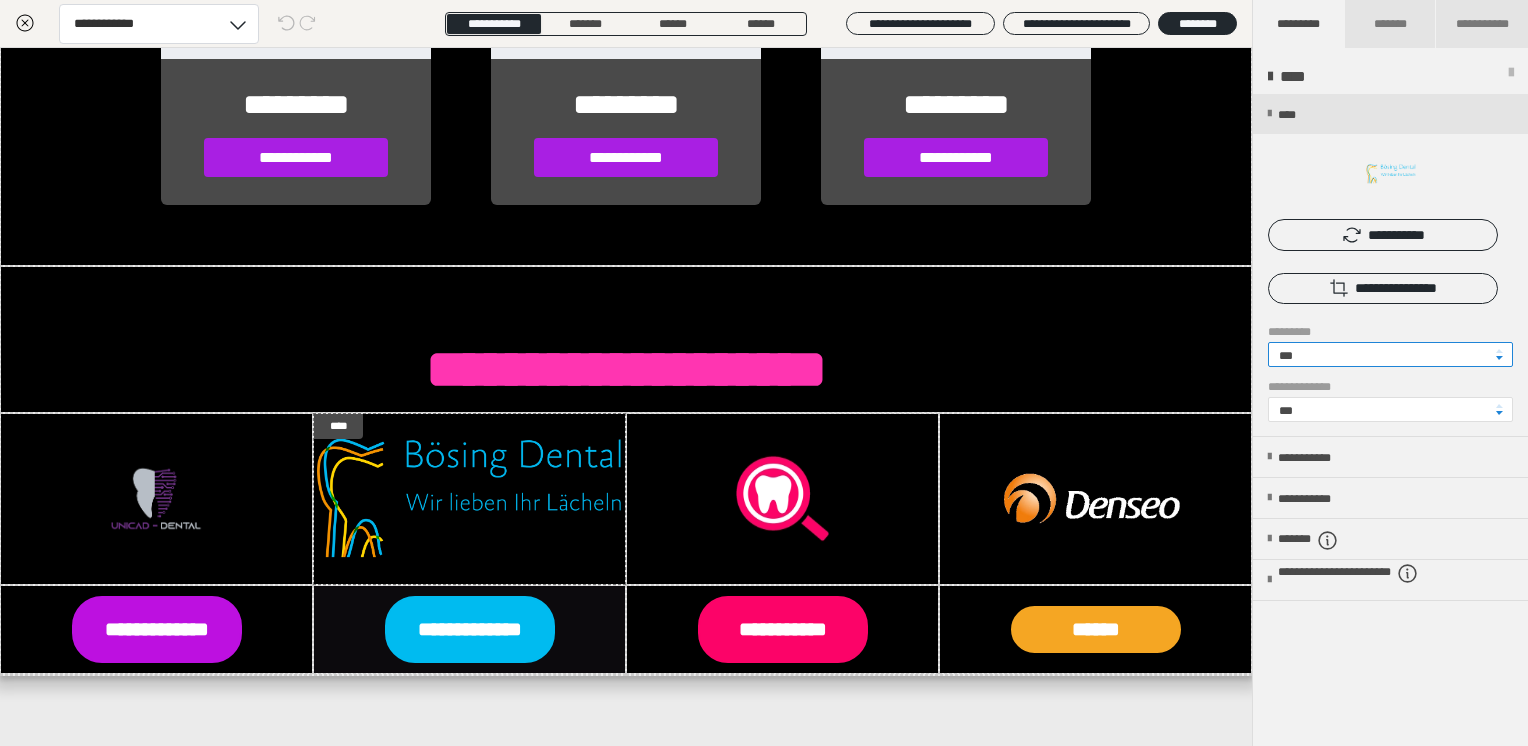 click on "***" at bounding box center (1390, 354) 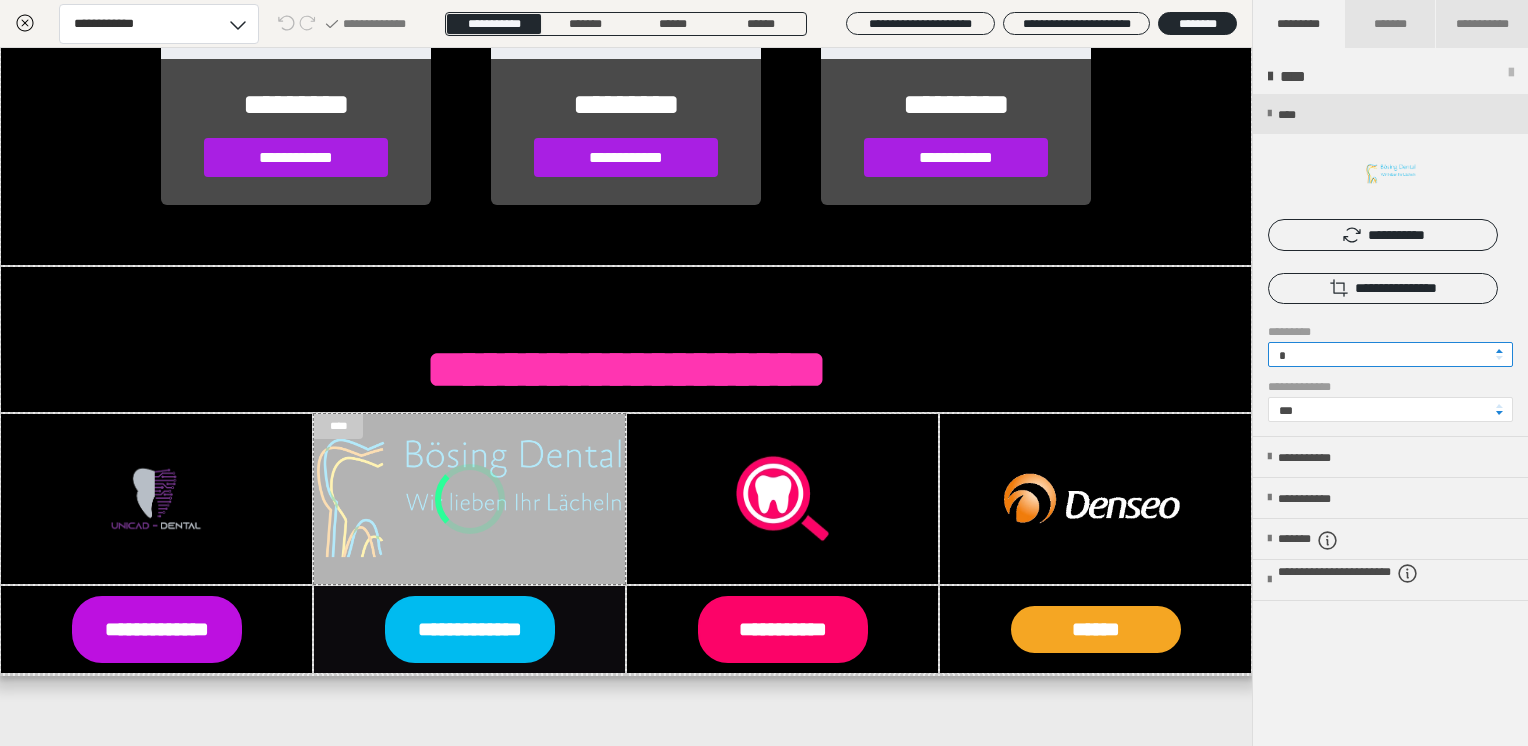 scroll, scrollTop: 2695, scrollLeft: 0, axis: vertical 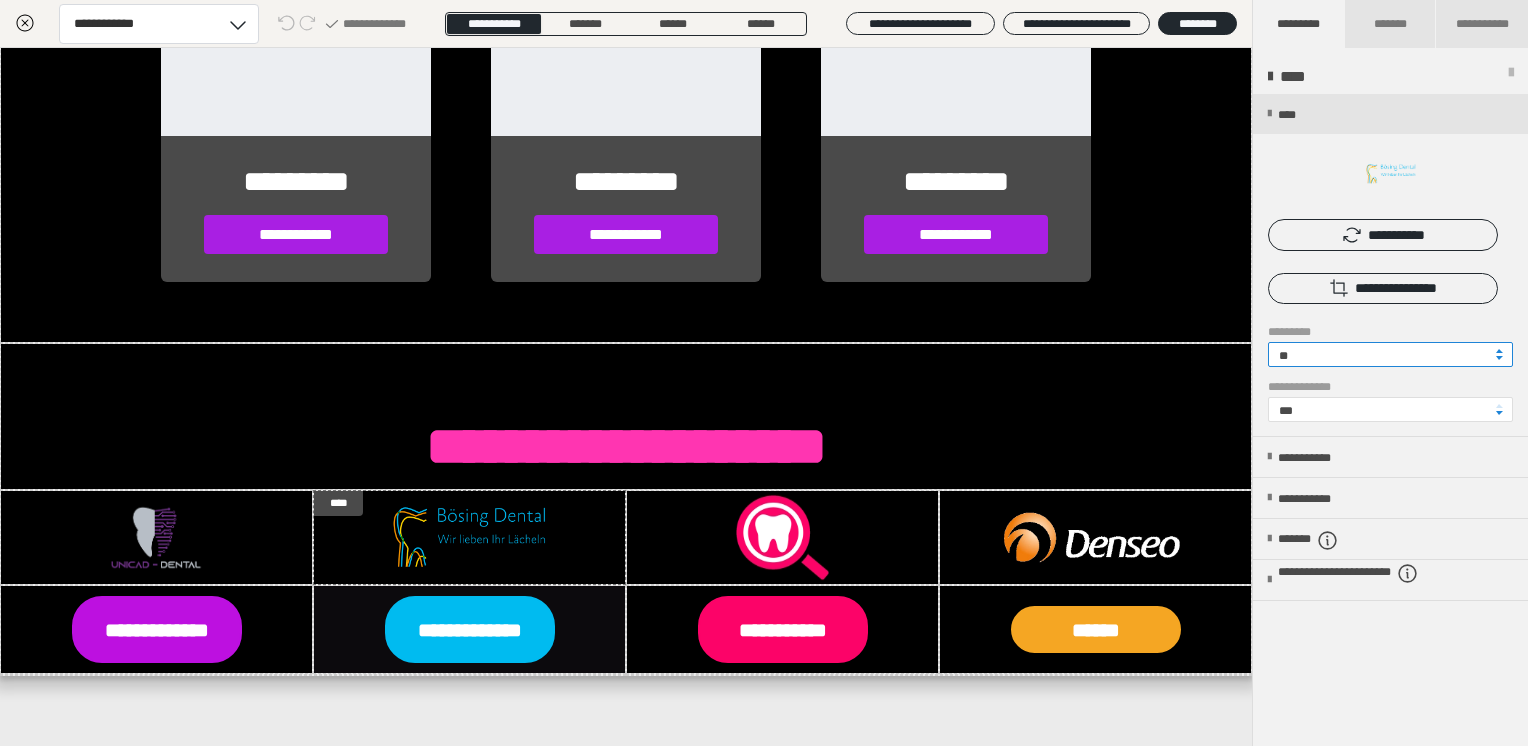 click on "**" at bounding box center (1390, 354) 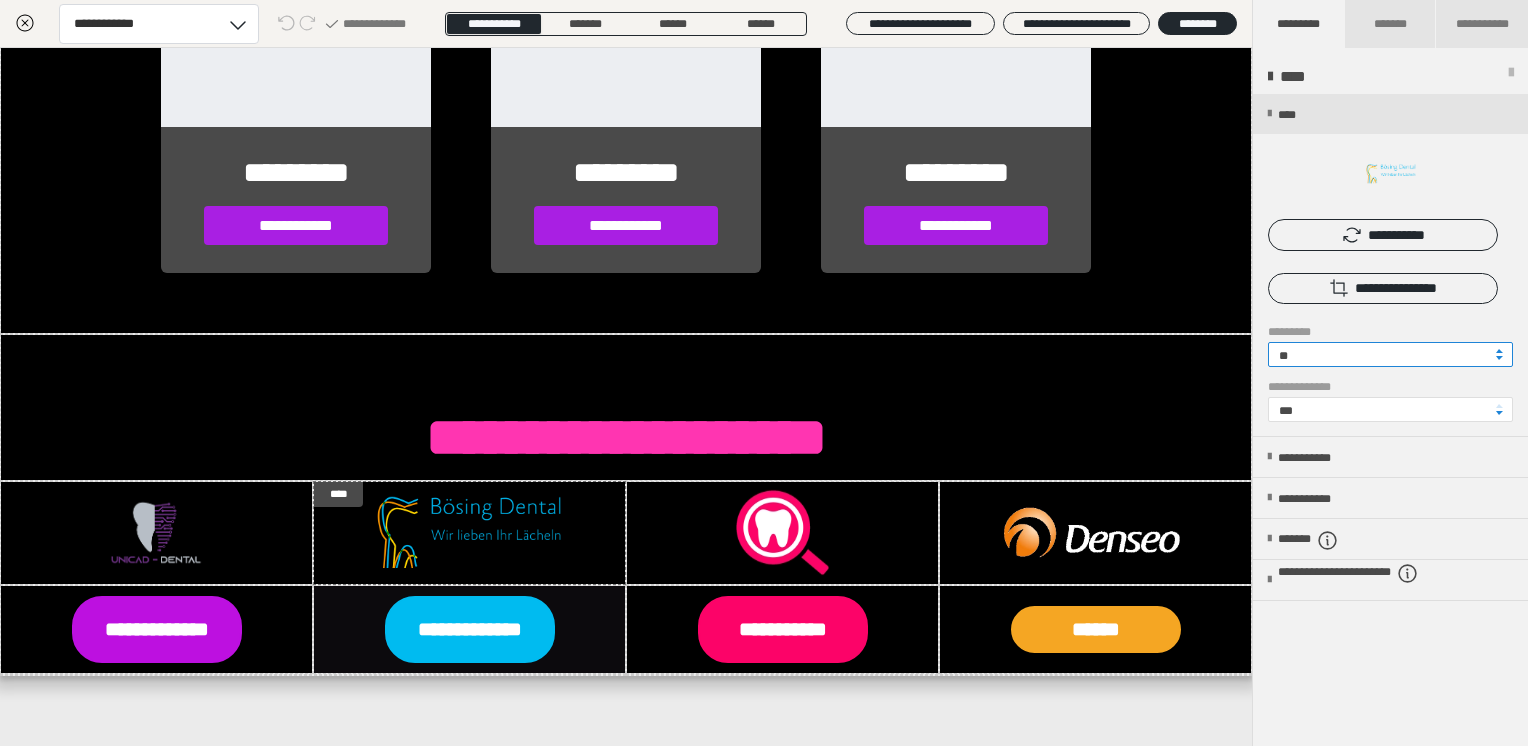scroll, scrollTop: 2703, scrollLeft: 0, axis: vertical 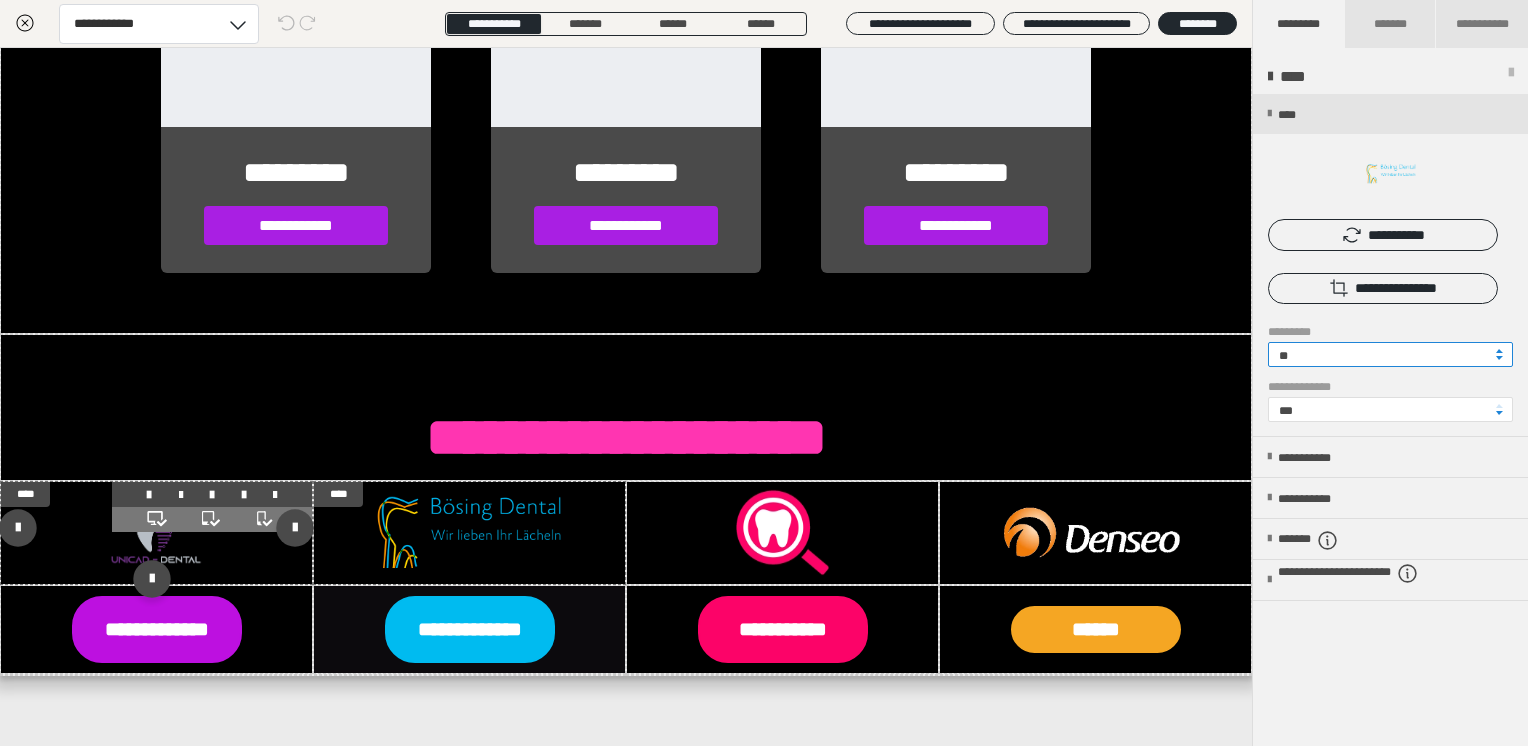 type on "**" 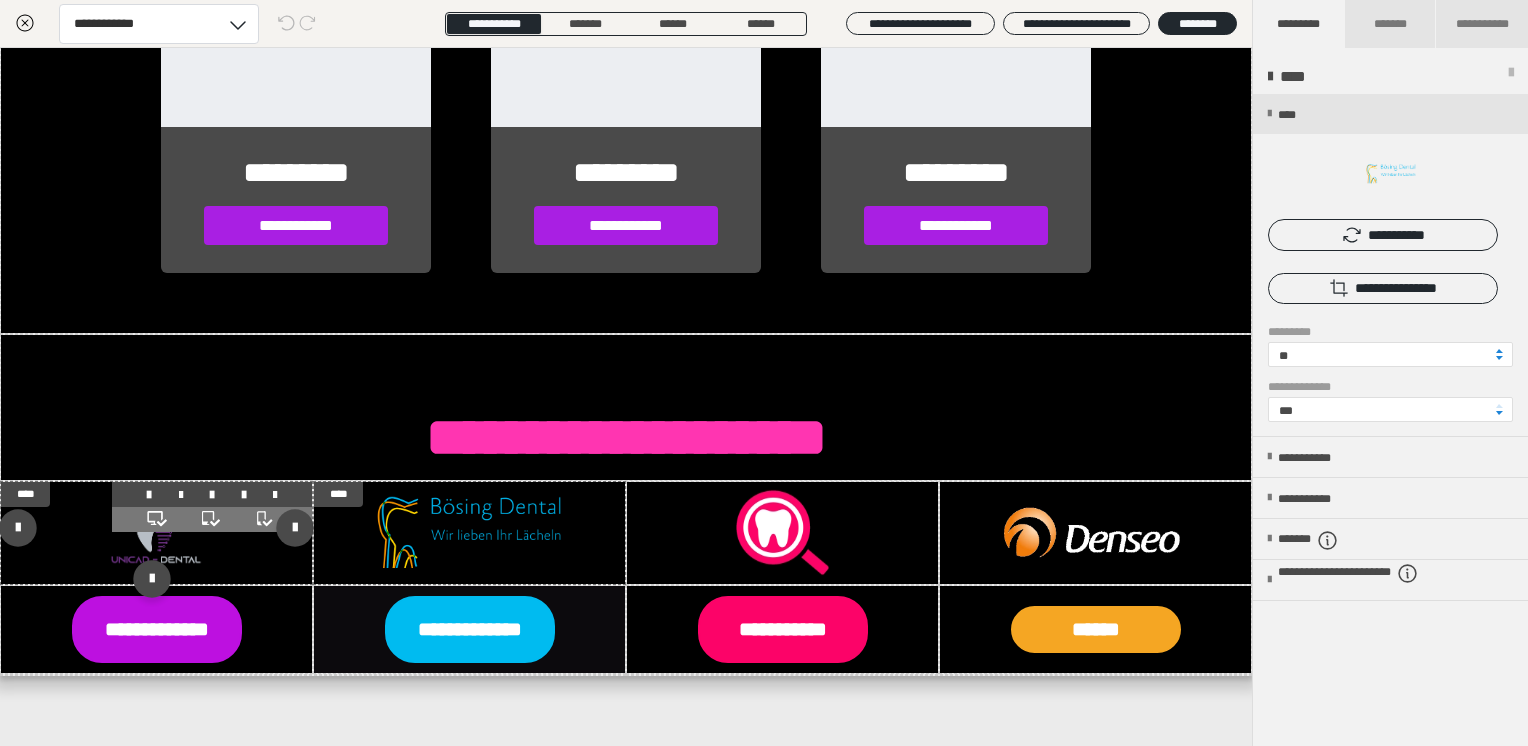 click at bounding box center (156, 532) 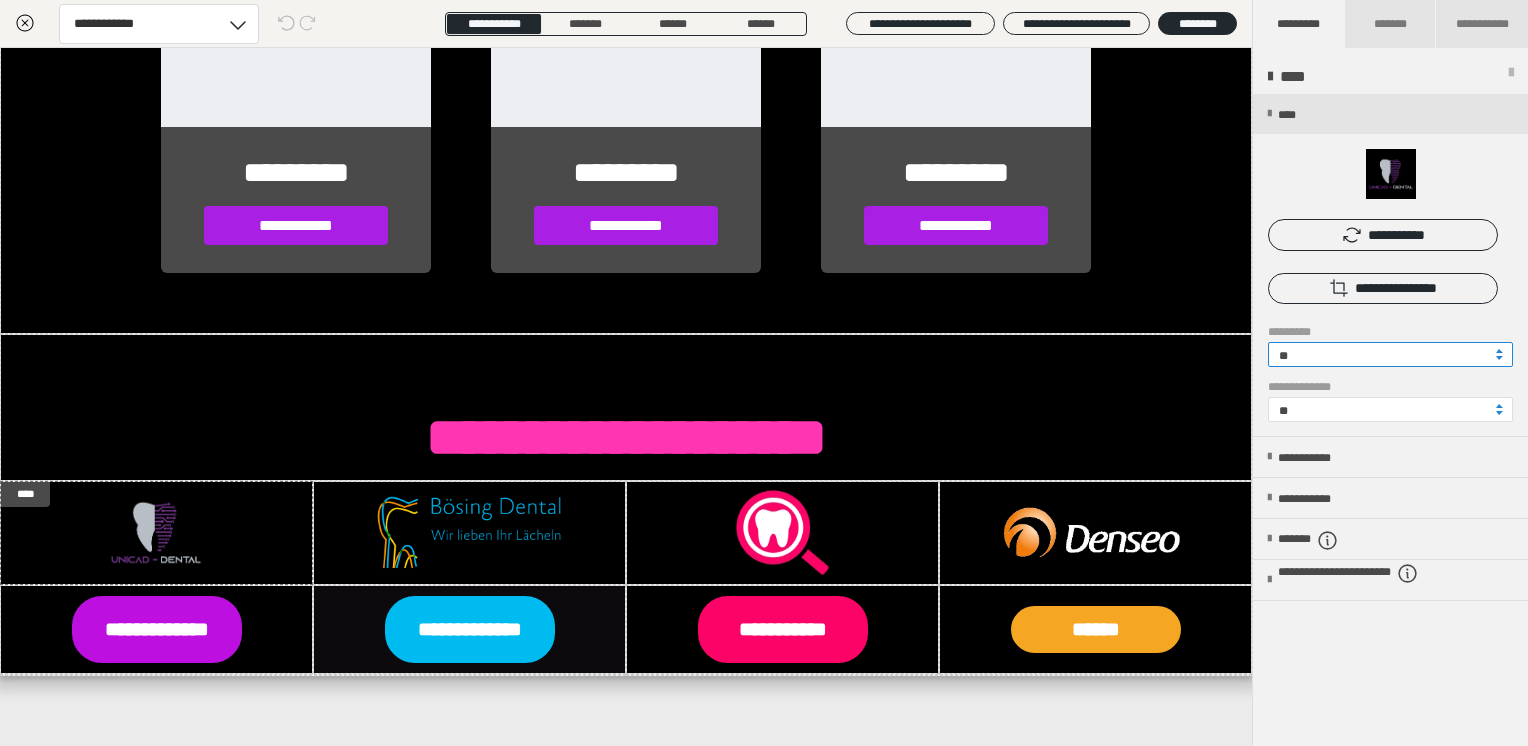 click on "**" at bounding box center (1390, 354) 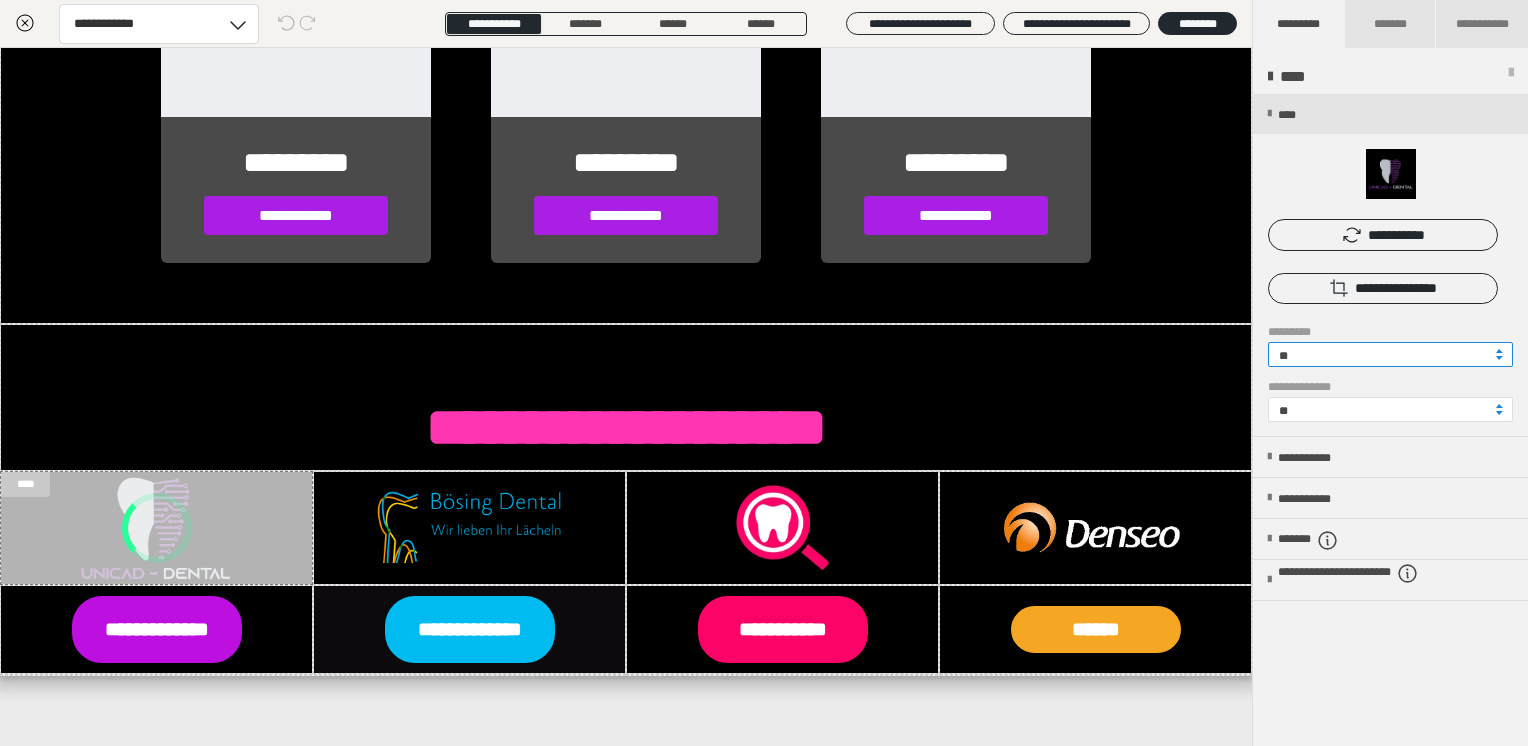 scroll, scrollTop: 2713, scrollLeft: 0, axis: vertical 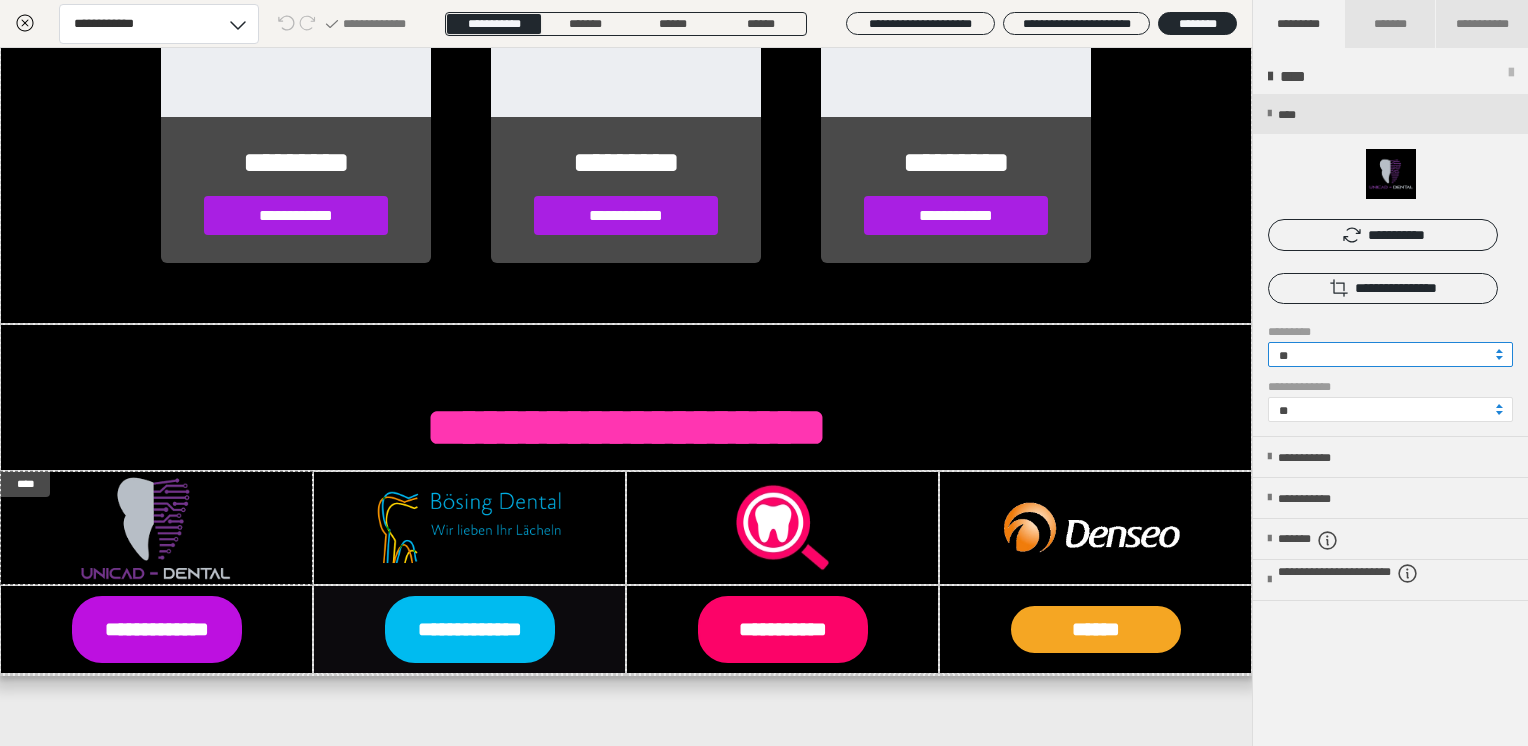 click on "**" at bounding box center (1390, 354) 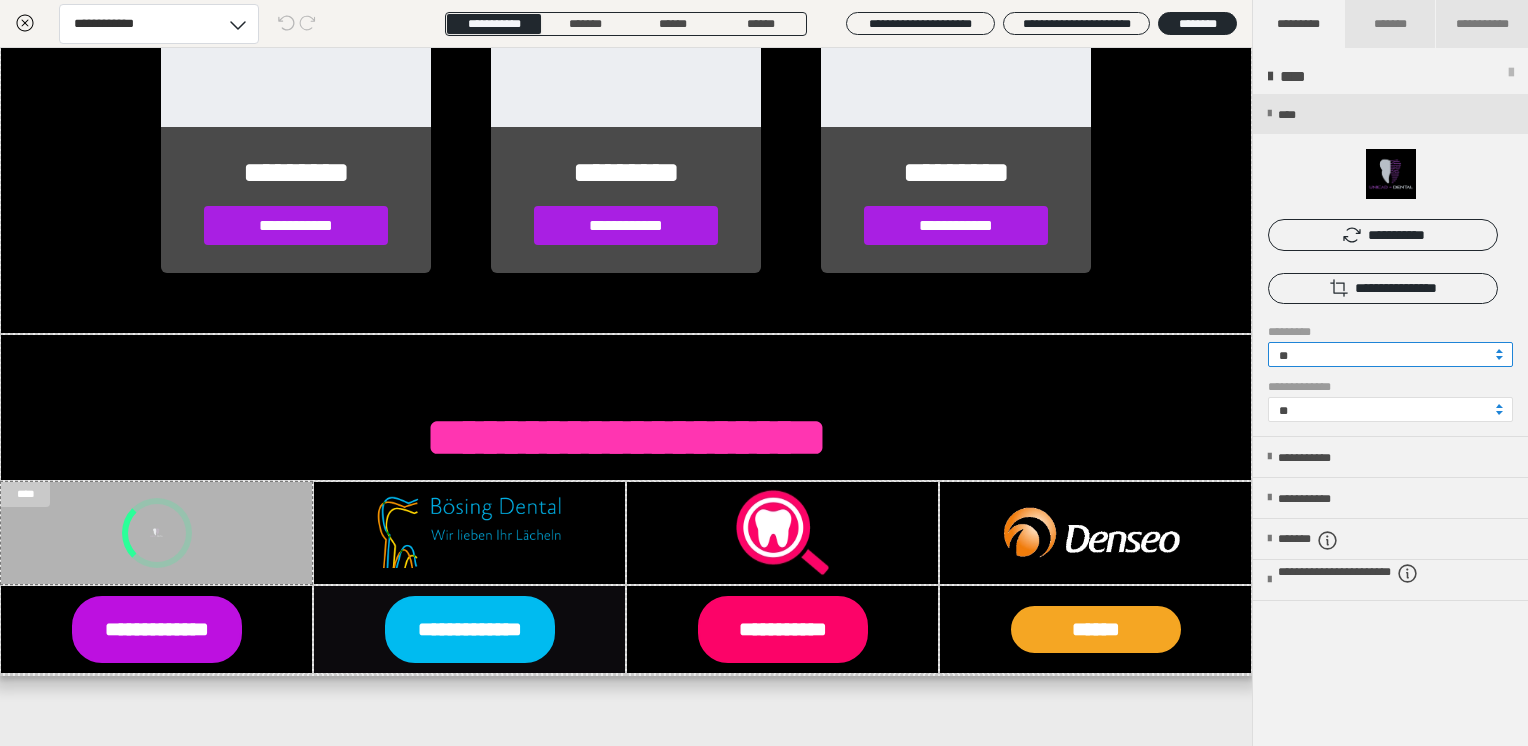 scroll, scrollTop: 2703, scrollLeft: 0, axis: vertical 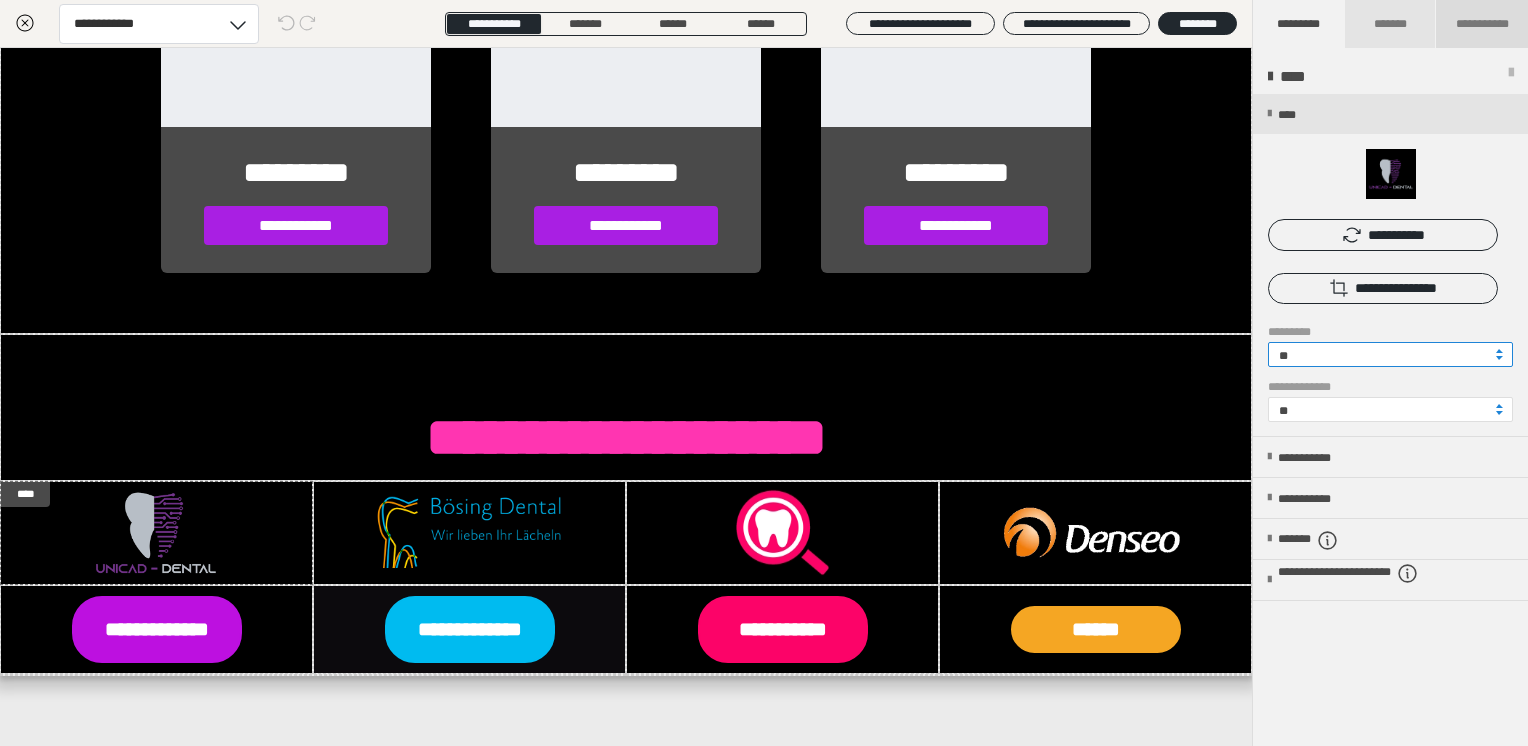 type on "**" 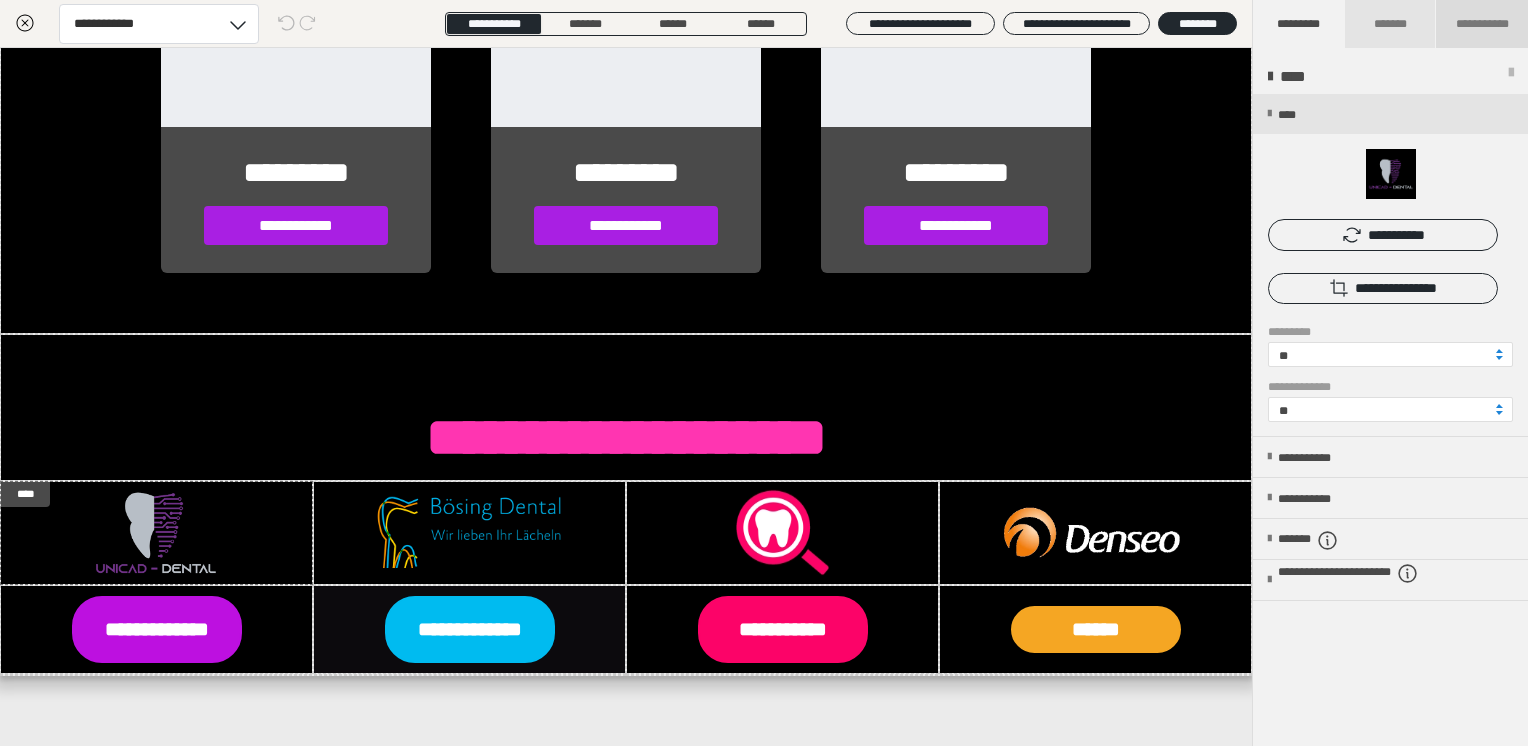 click on "**********" at bounding box center [1482, 24] 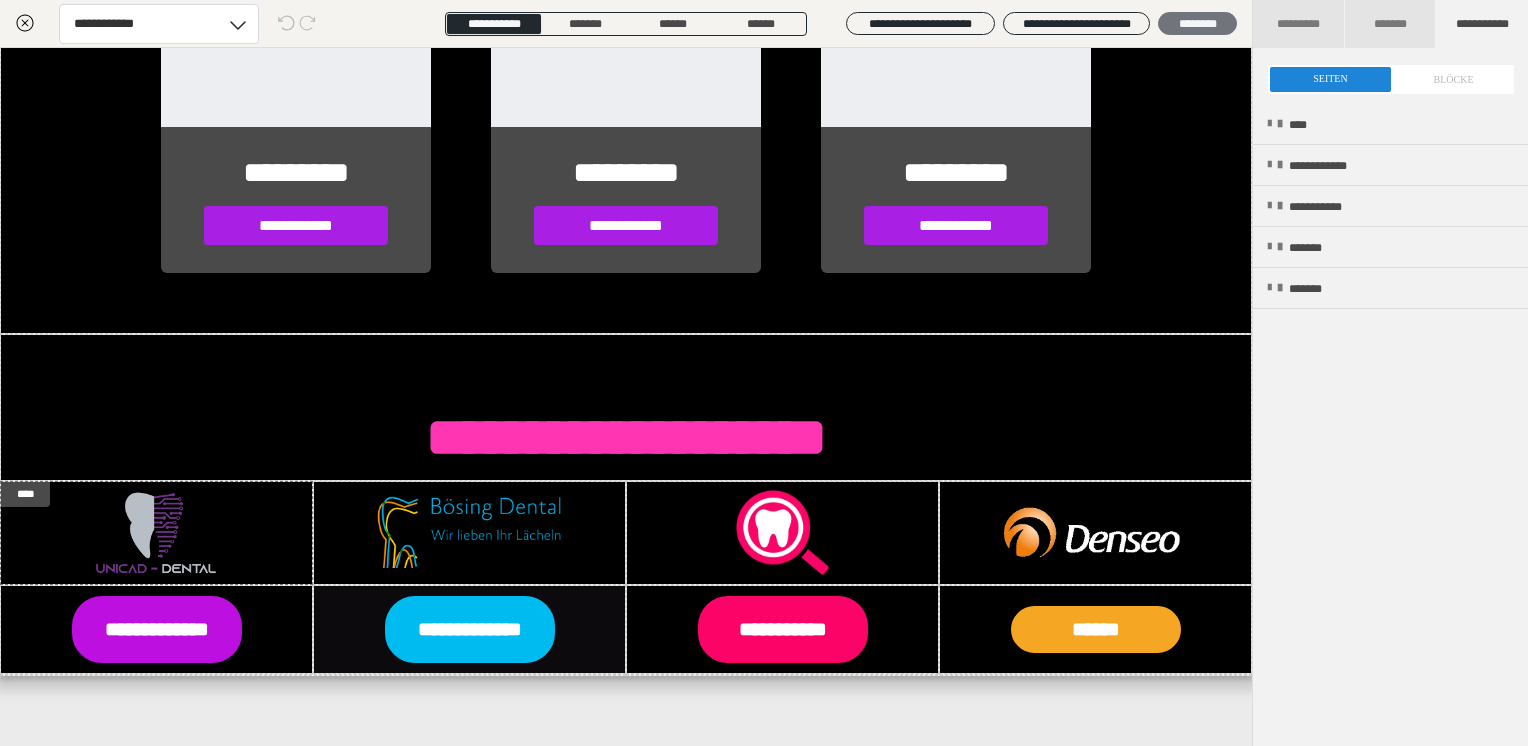 click on "********" at bounding box center [1197, 24] 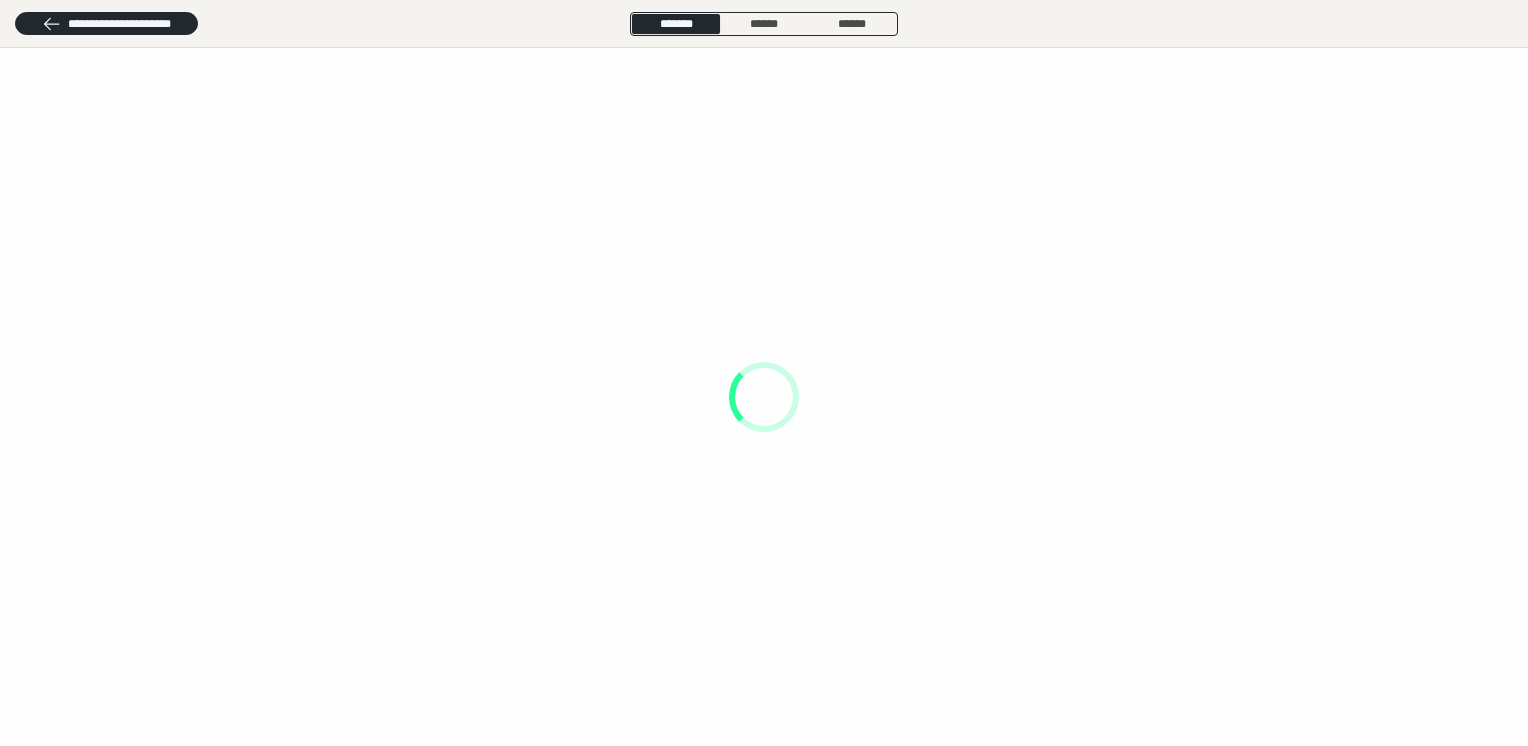 scroll, scrollTop: 0, scrollLeft: 0, axis: both 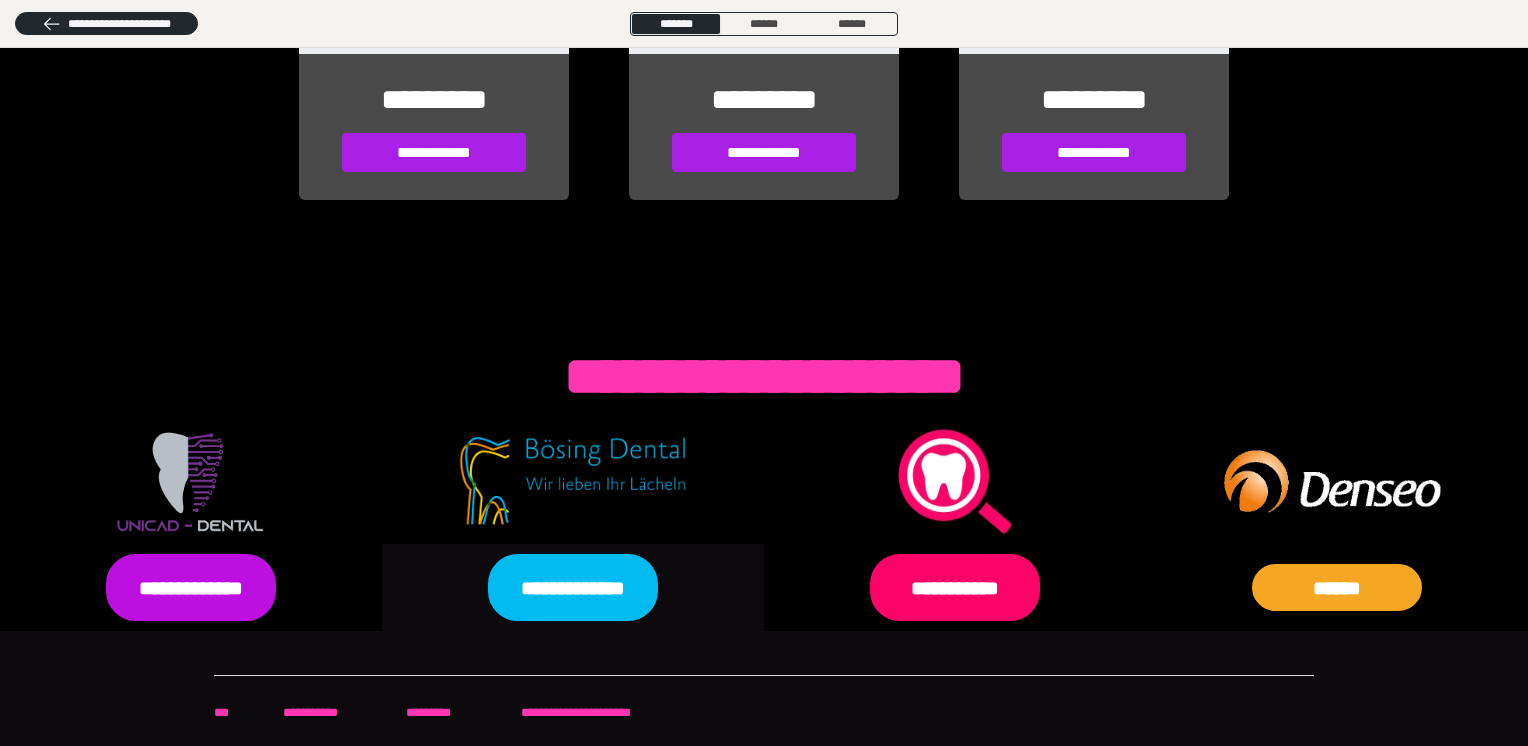 click on "**********" at bounding box center [573, 587] 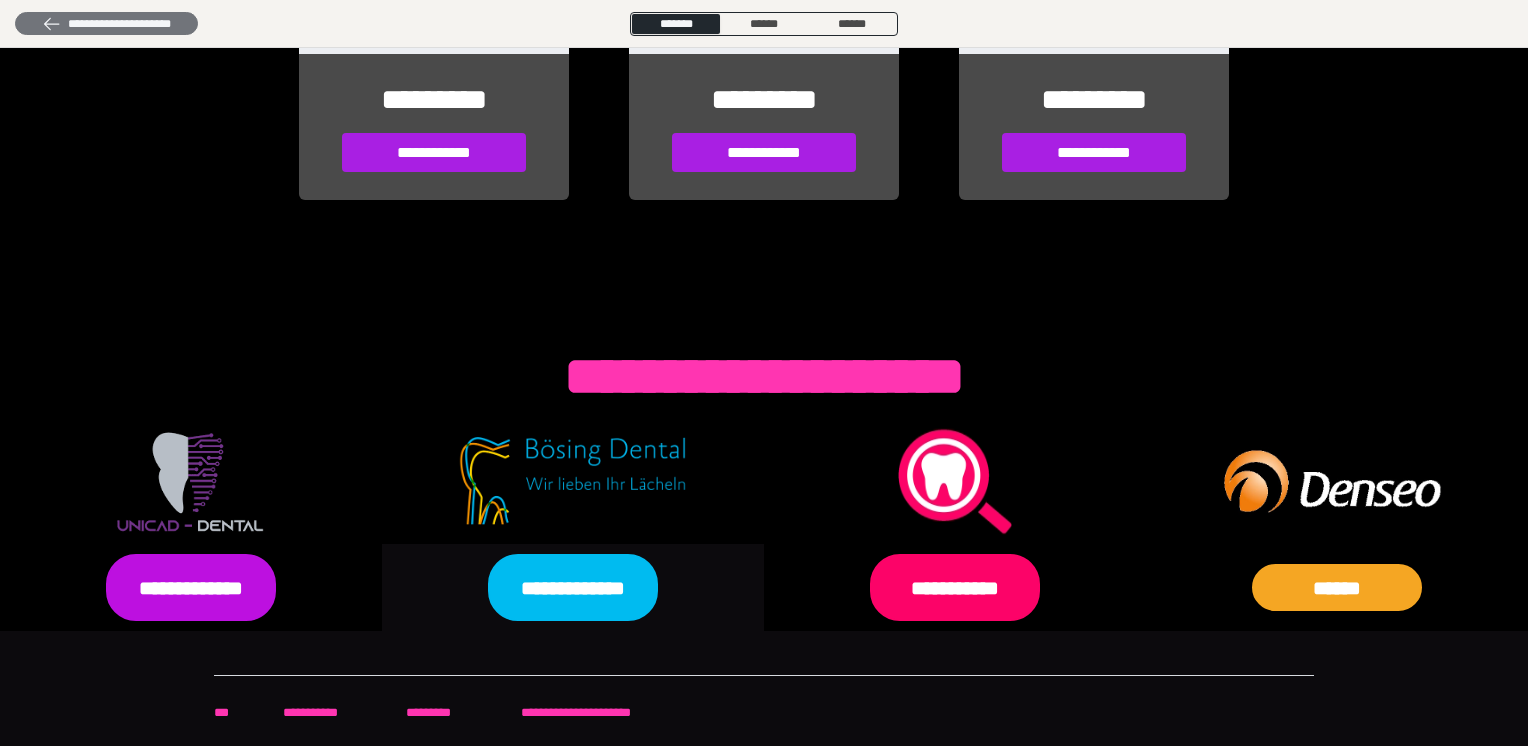 click on "**********" at bounding box center (106, 24) 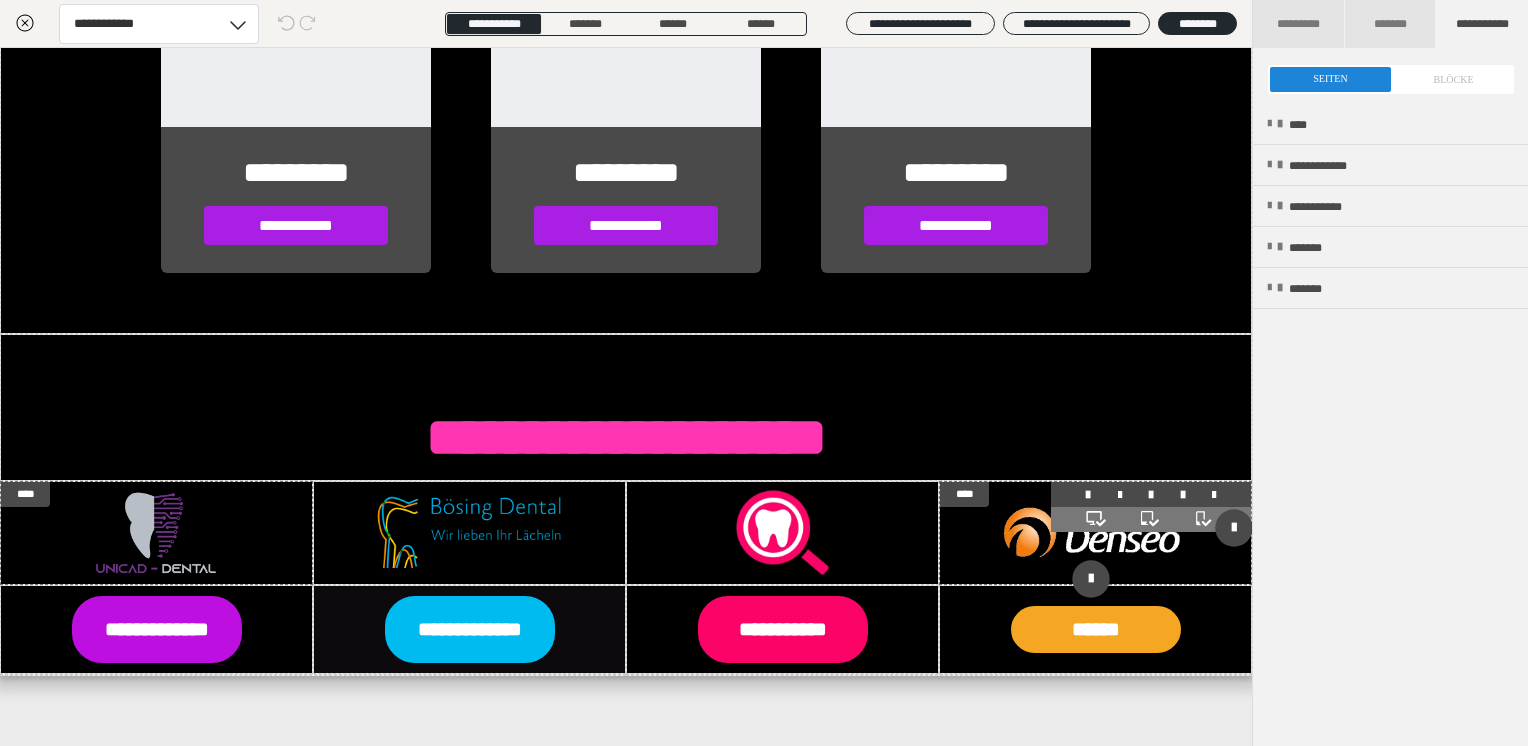 click at bounding box center [1095, 533] 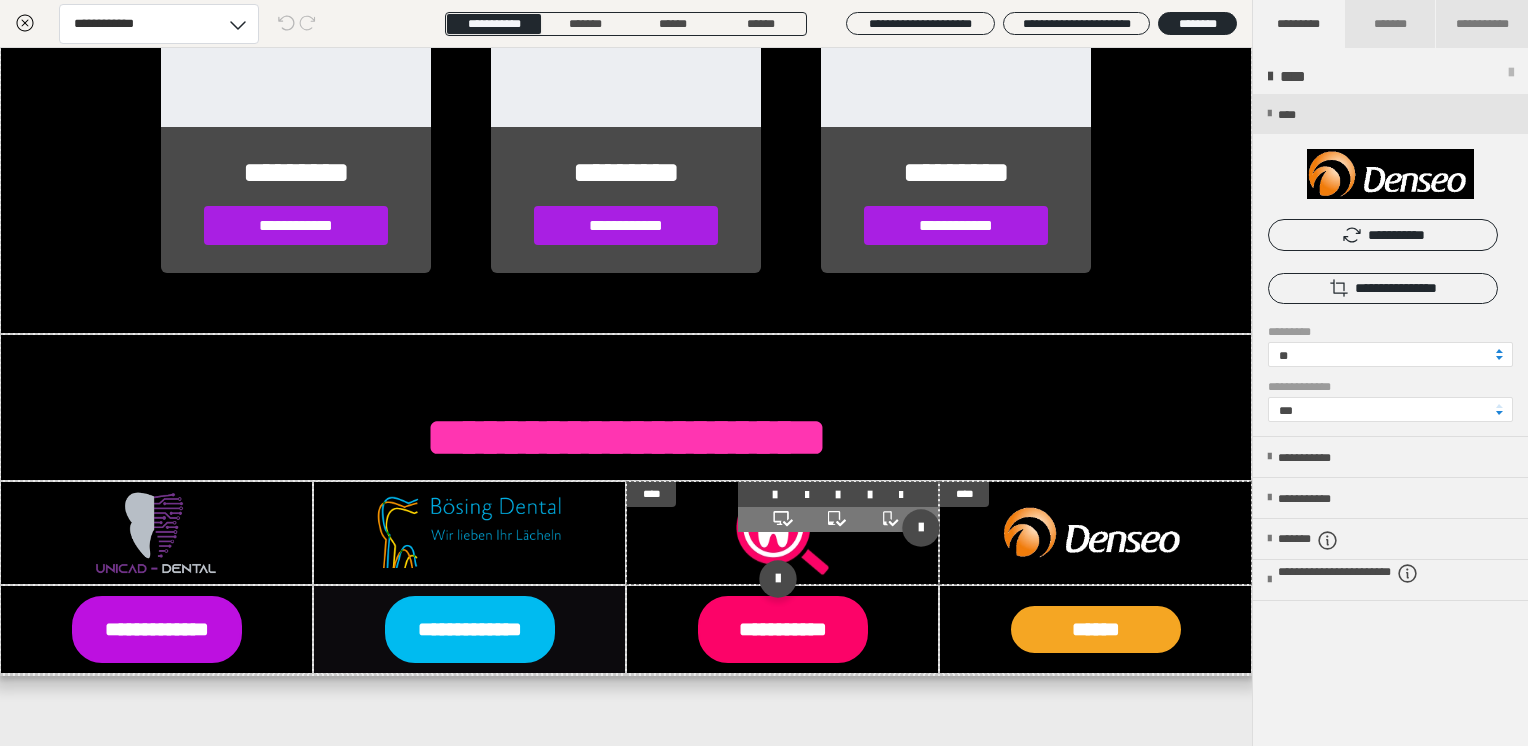 click at bounding box center (782, 532) 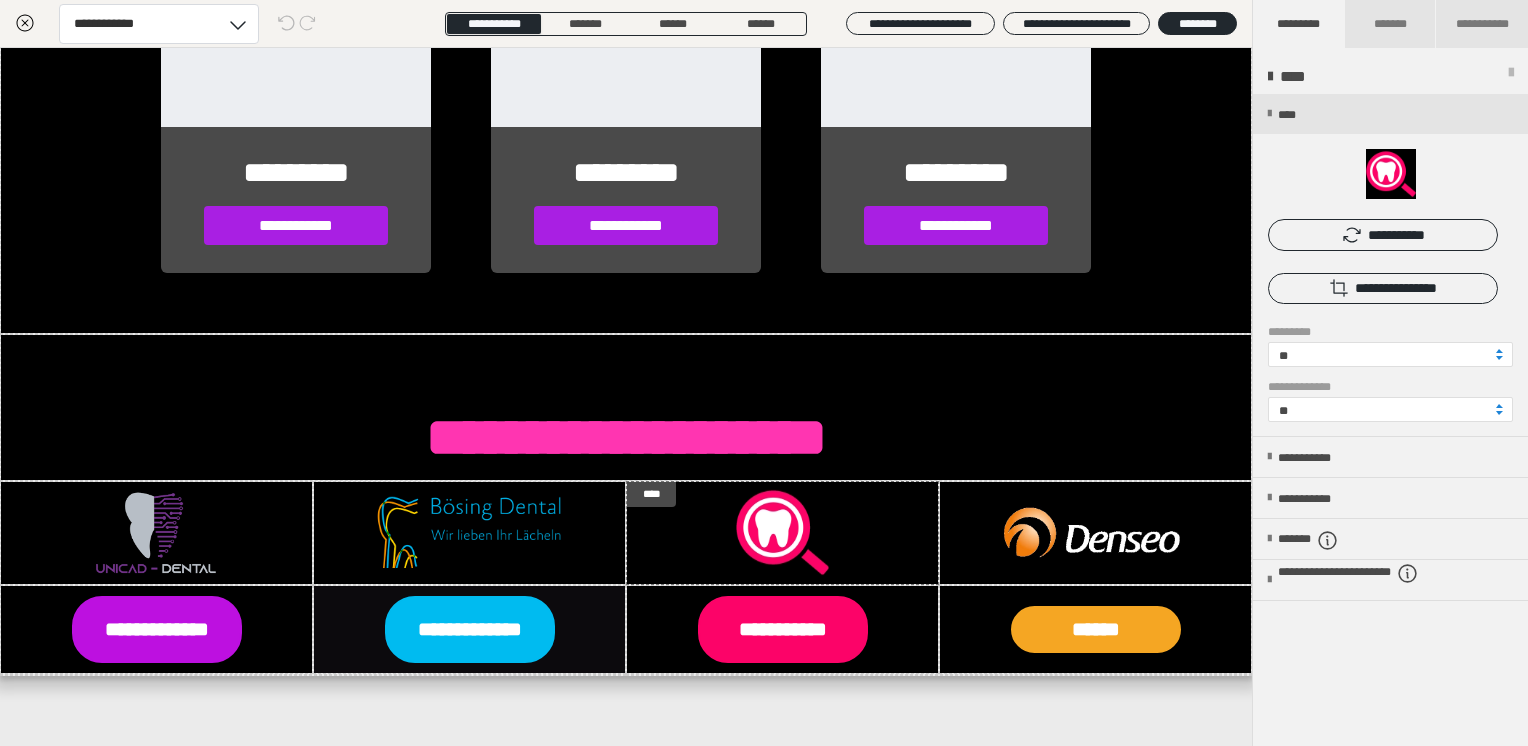 click on "**********" at bounding box center (626, 397) 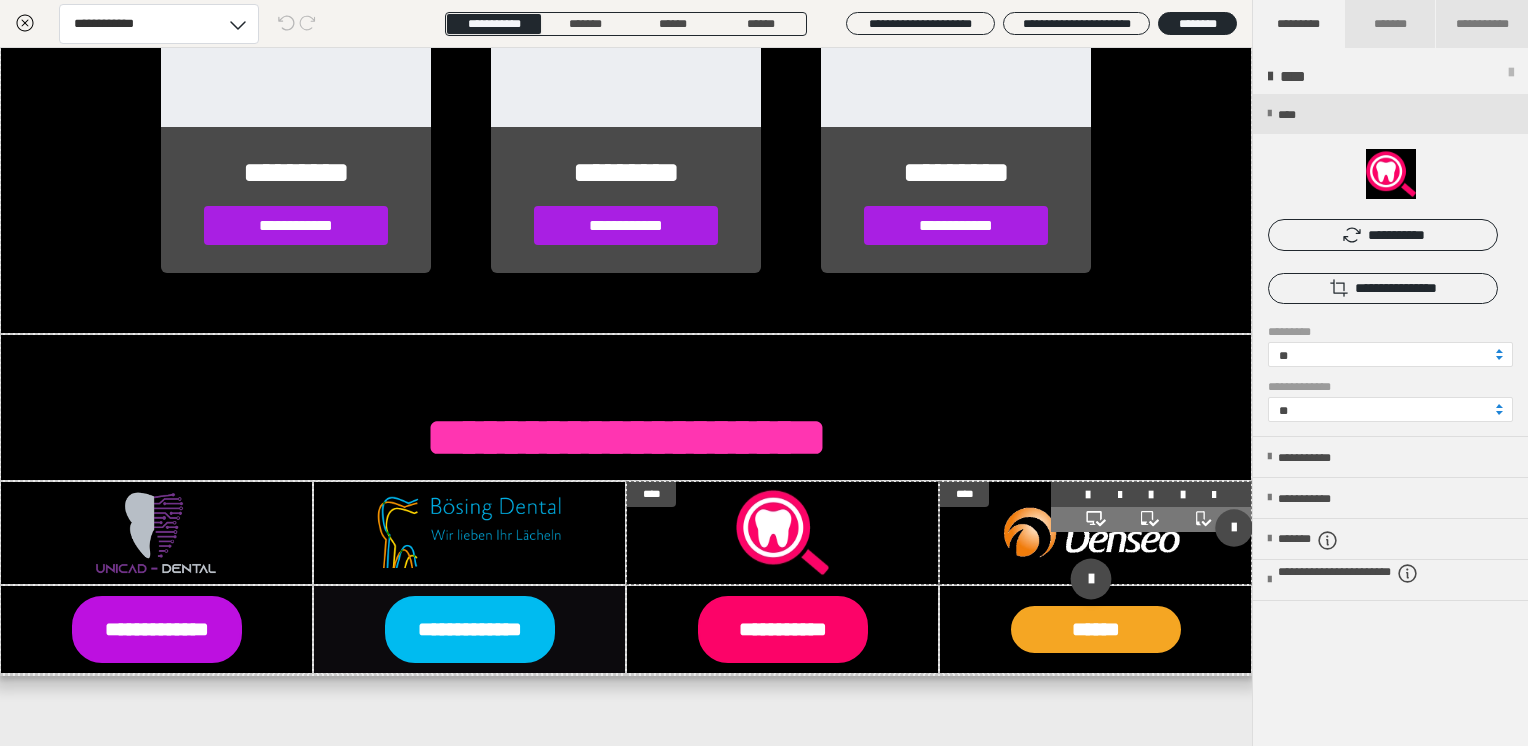 click at bounding box center [1091, 579] 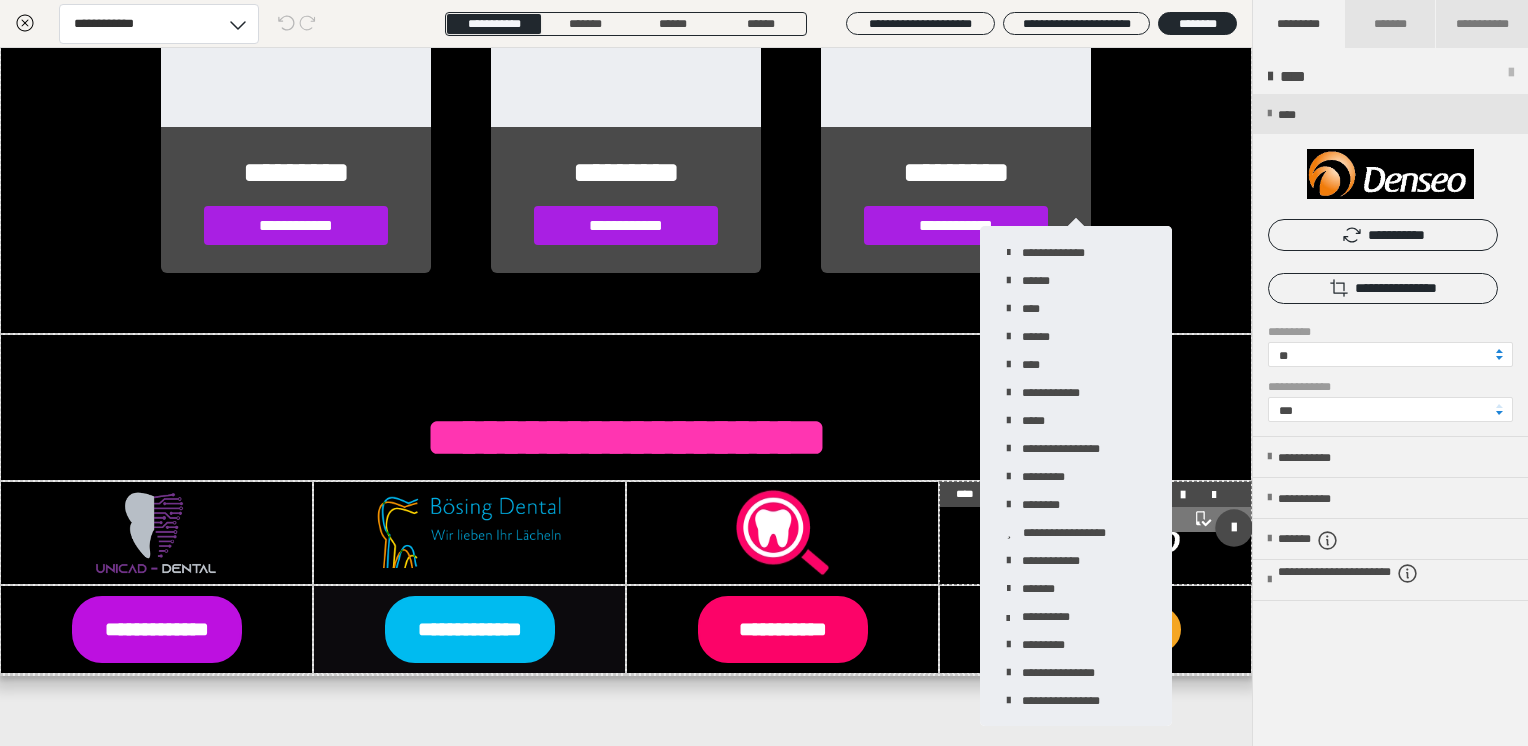 click at bounding box center [1095, 533] 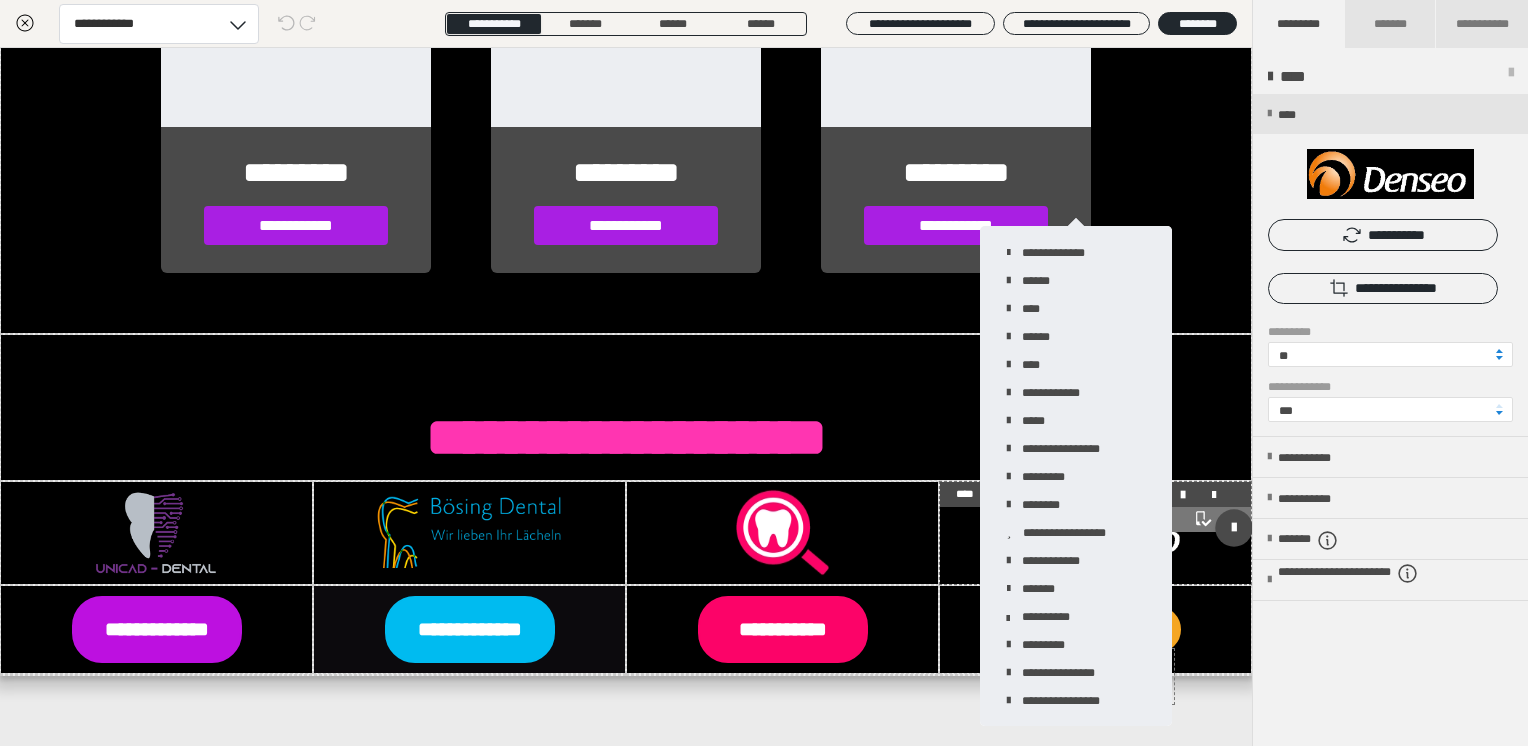 click at bounding box center (1095, 533) 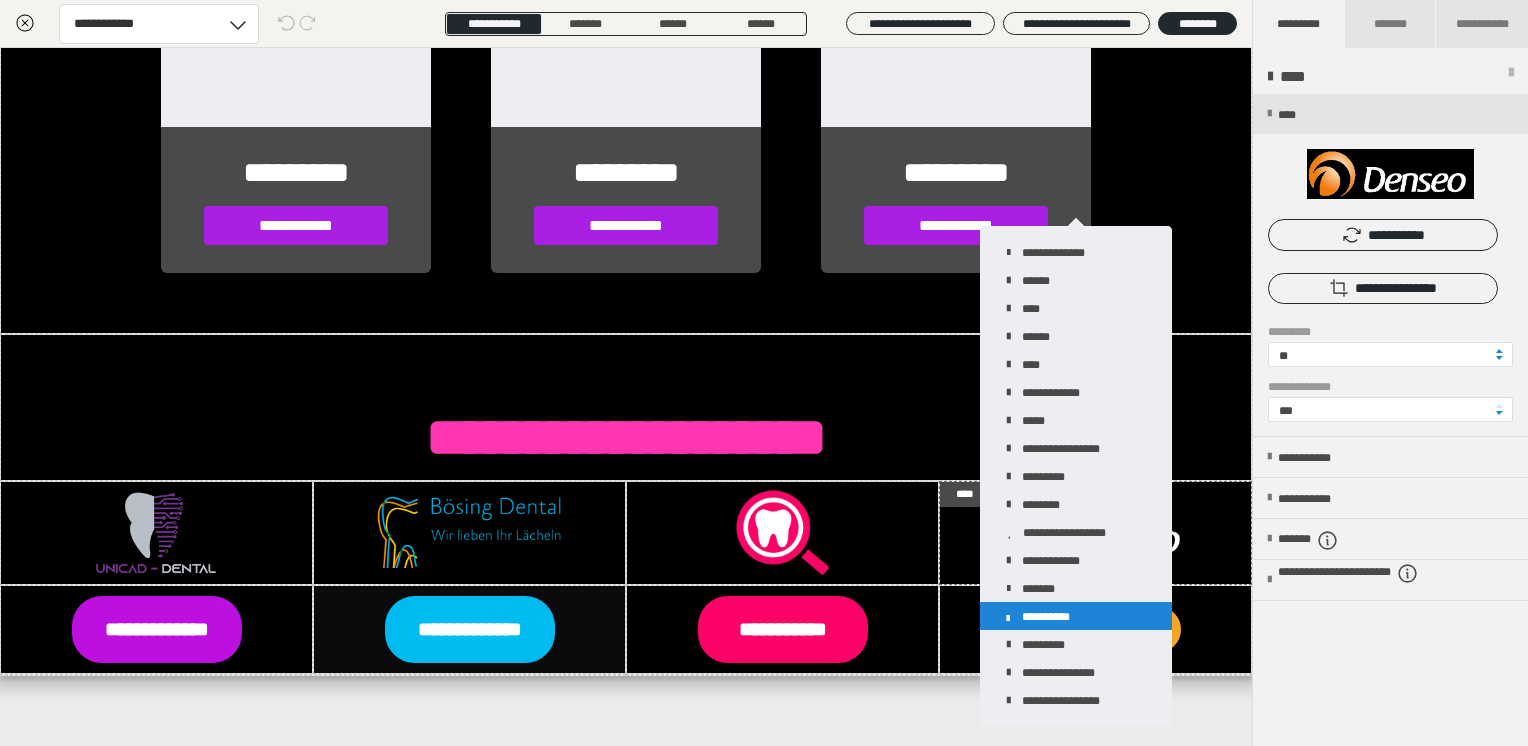 drag, startPoint x: 1185, startPoint y: 688, endPoint x: 996, endPoint y: 622, distance: 200.19241 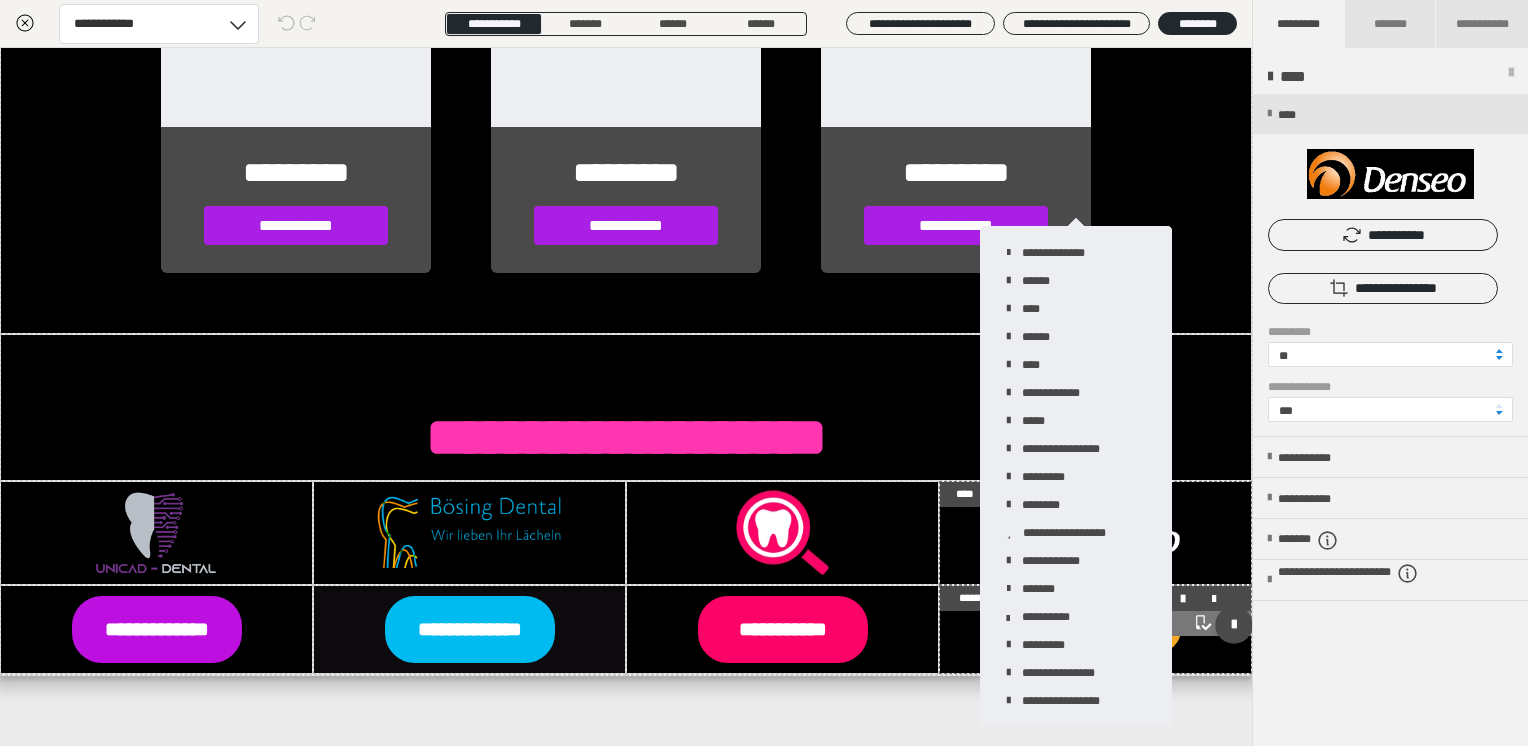 drag, startPoint x: 996, startPoint y: 622, endPoint x: 985, endPoint y: 636, distance: 17.804493 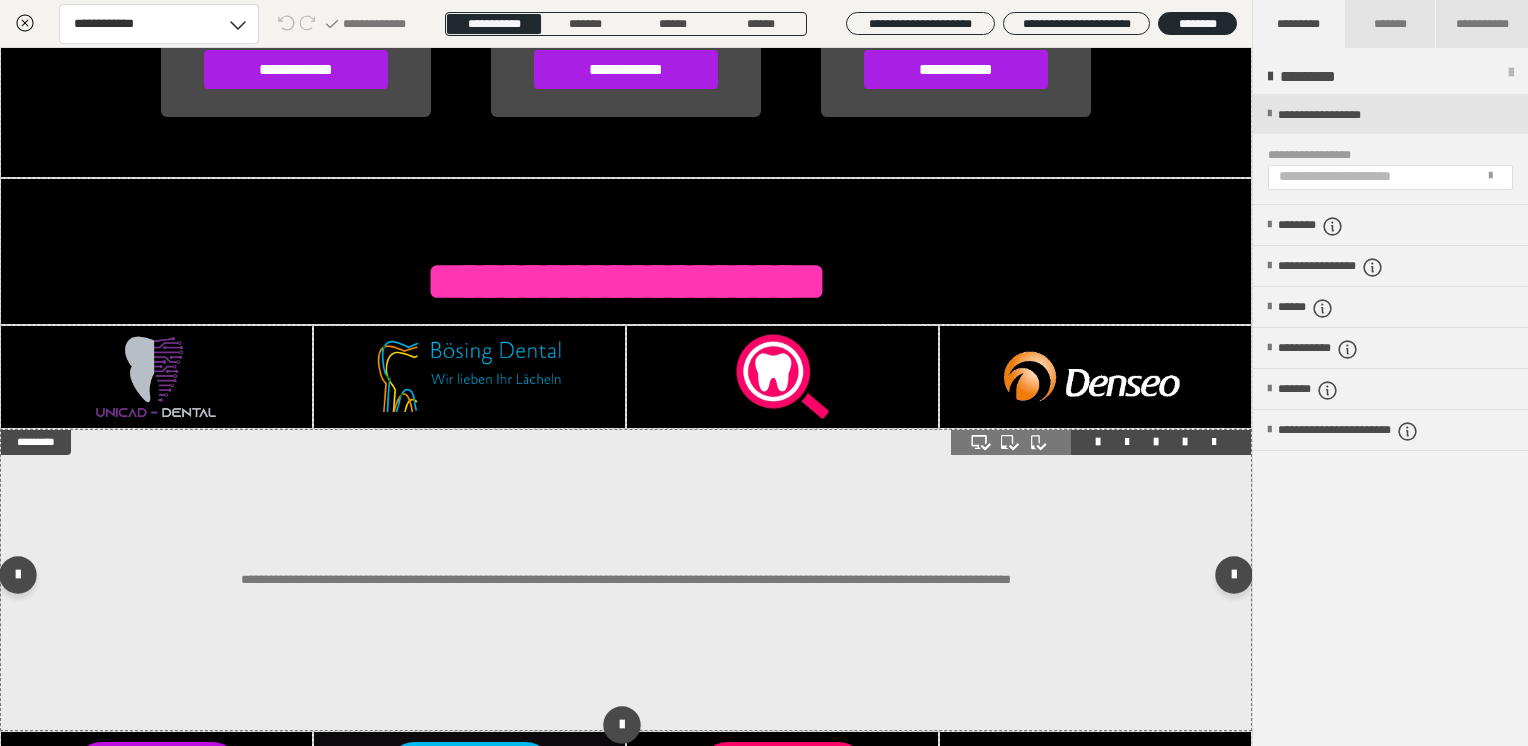 scroll, scrollTop: 2770, scrollLeft: 0, axis: vertical 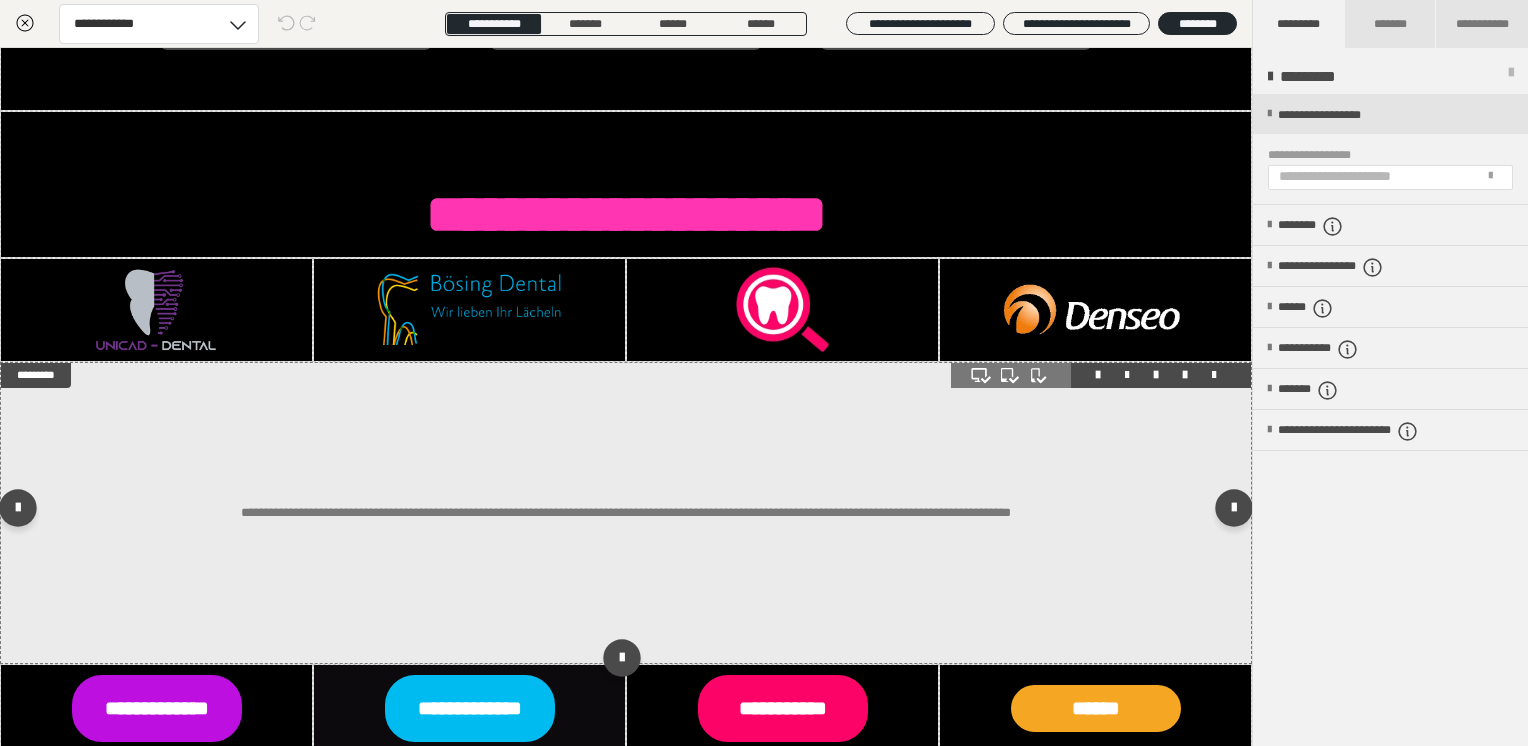 click on "**********" at bounding box center (764, 1107) 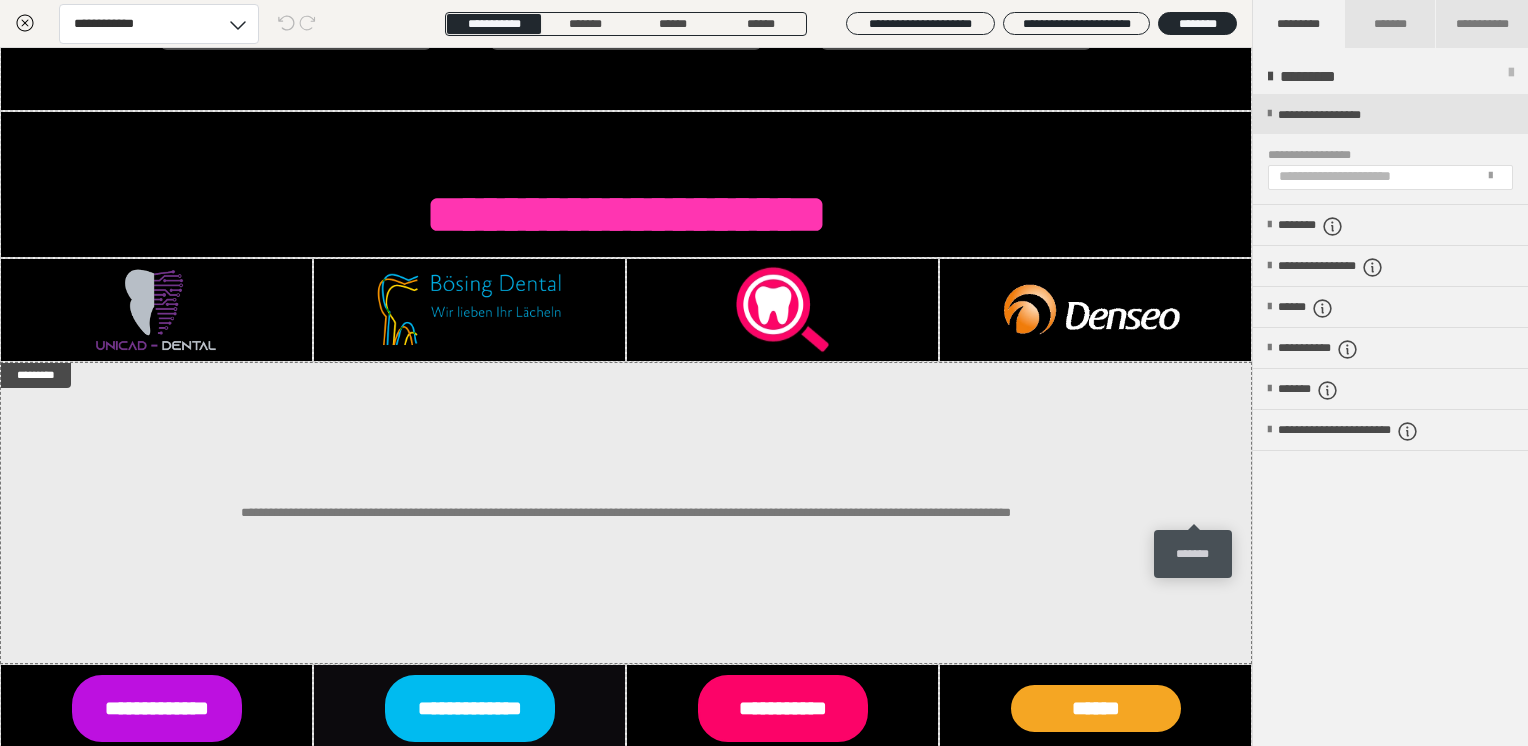 click on "*******" at bounding box center (1193, 554) 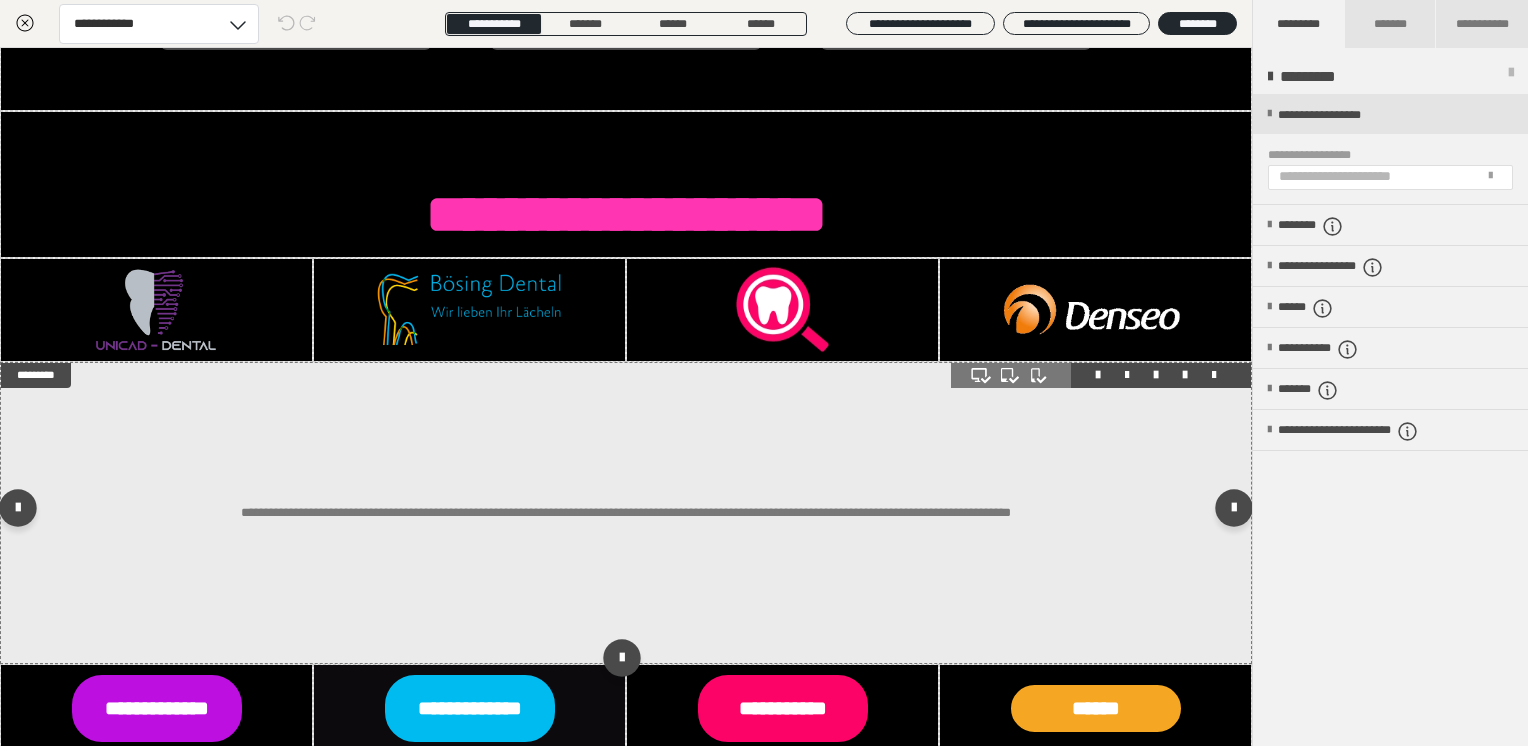 click at bounding box center (626, 513) 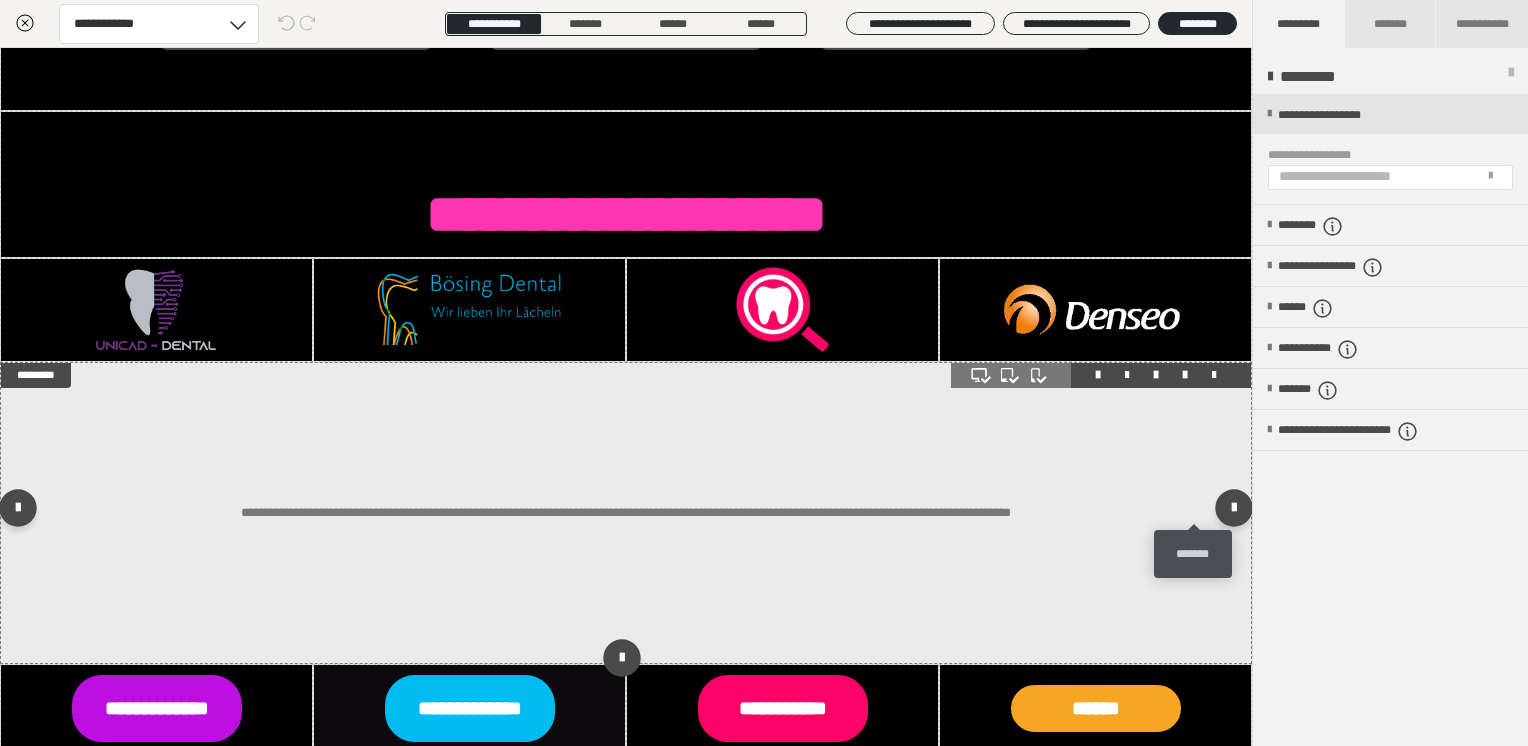 click at bounding box center (1214, 375) 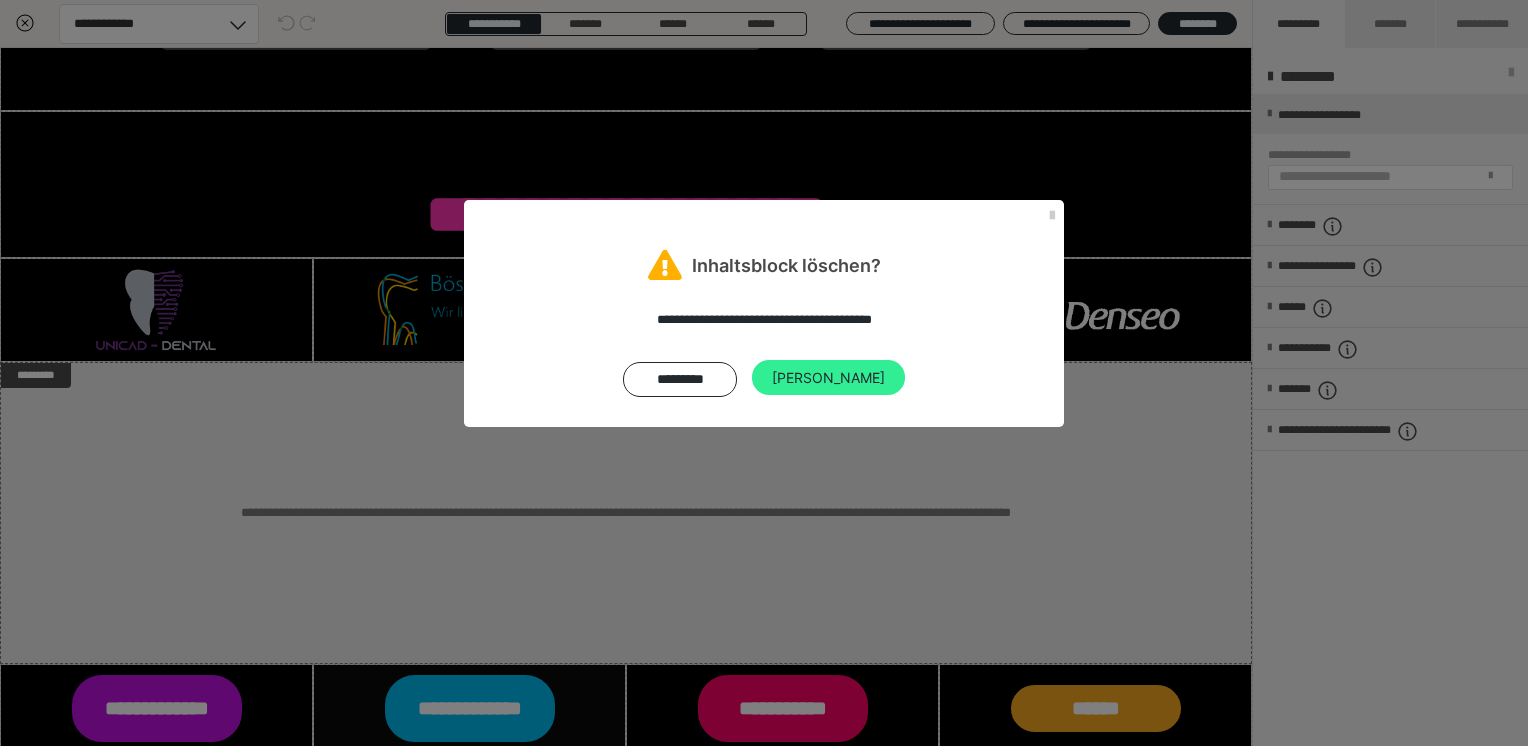 click on "[PERSON_NAME]" at bounding box center [828, 378] 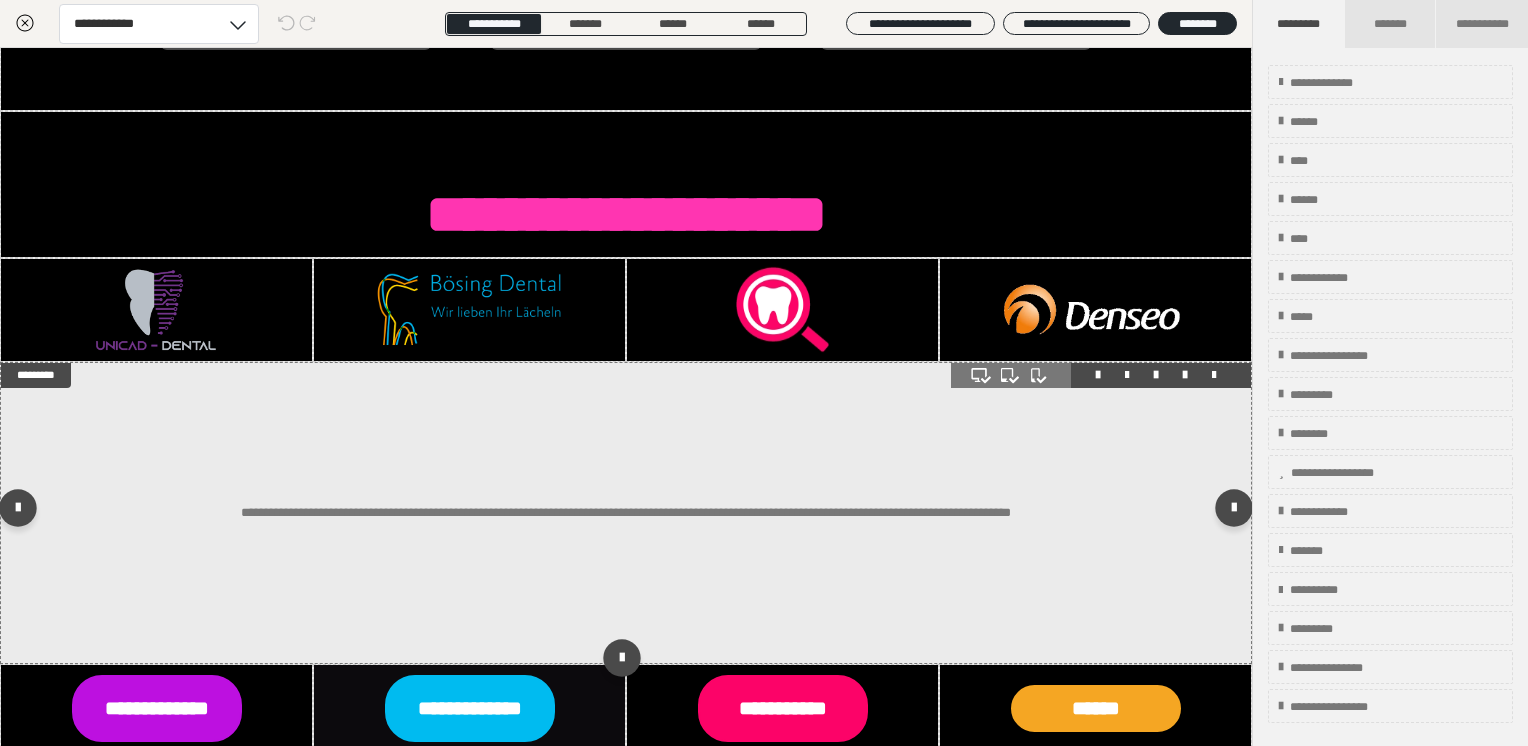 scroll, scrollTop: 2703, scrollLeft: 0, axis: vertical 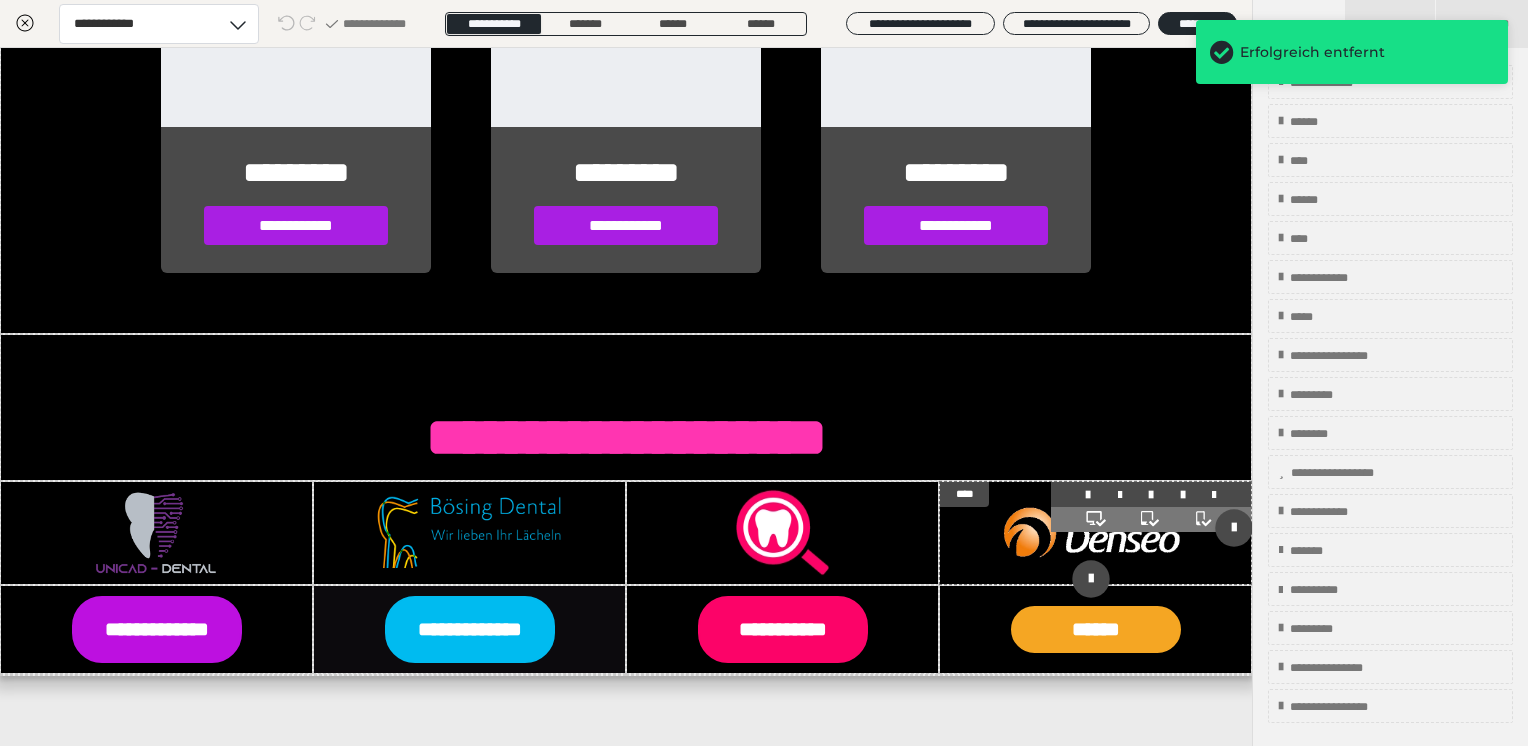 click at bounding box center (1095, 533) 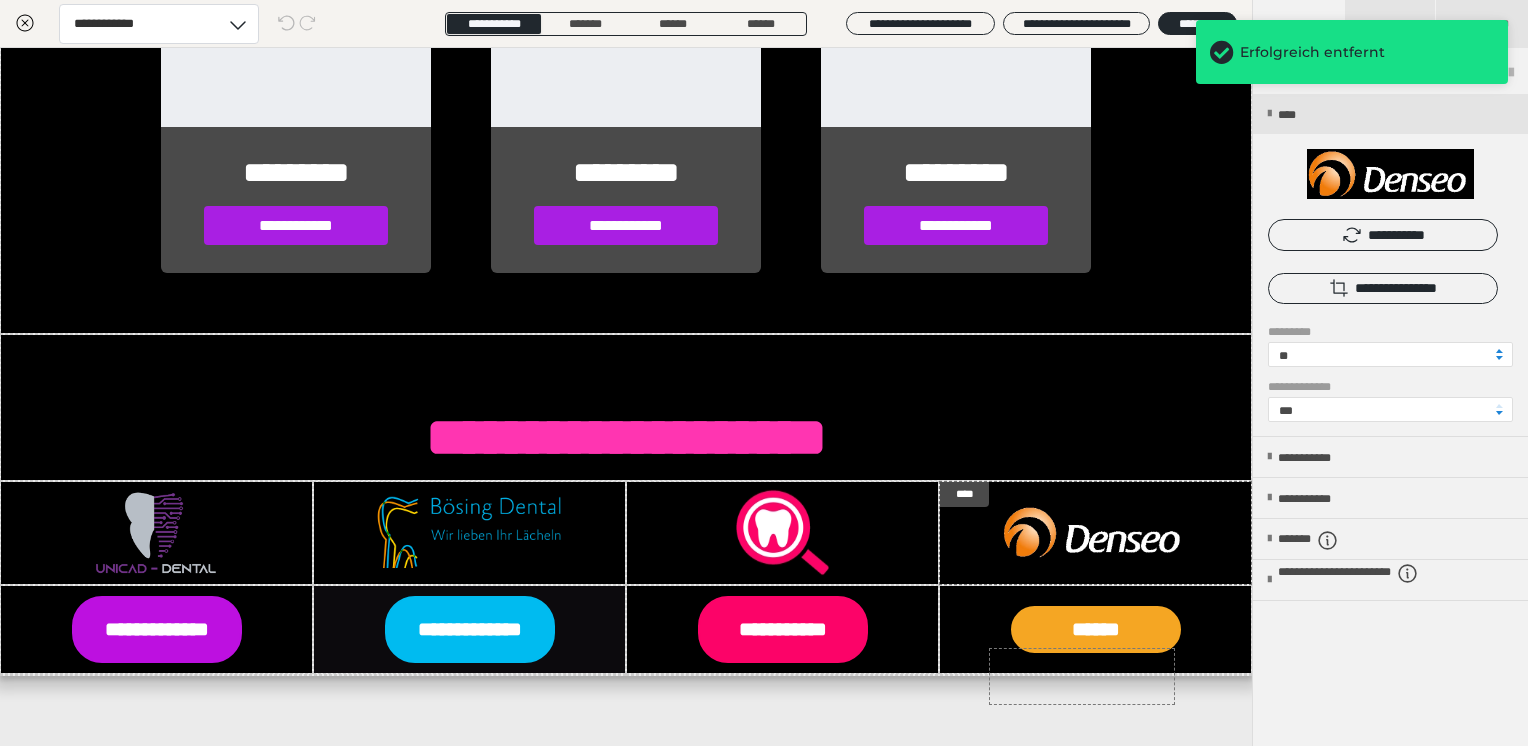 click on "**********" at bounding box center [1383, 235] 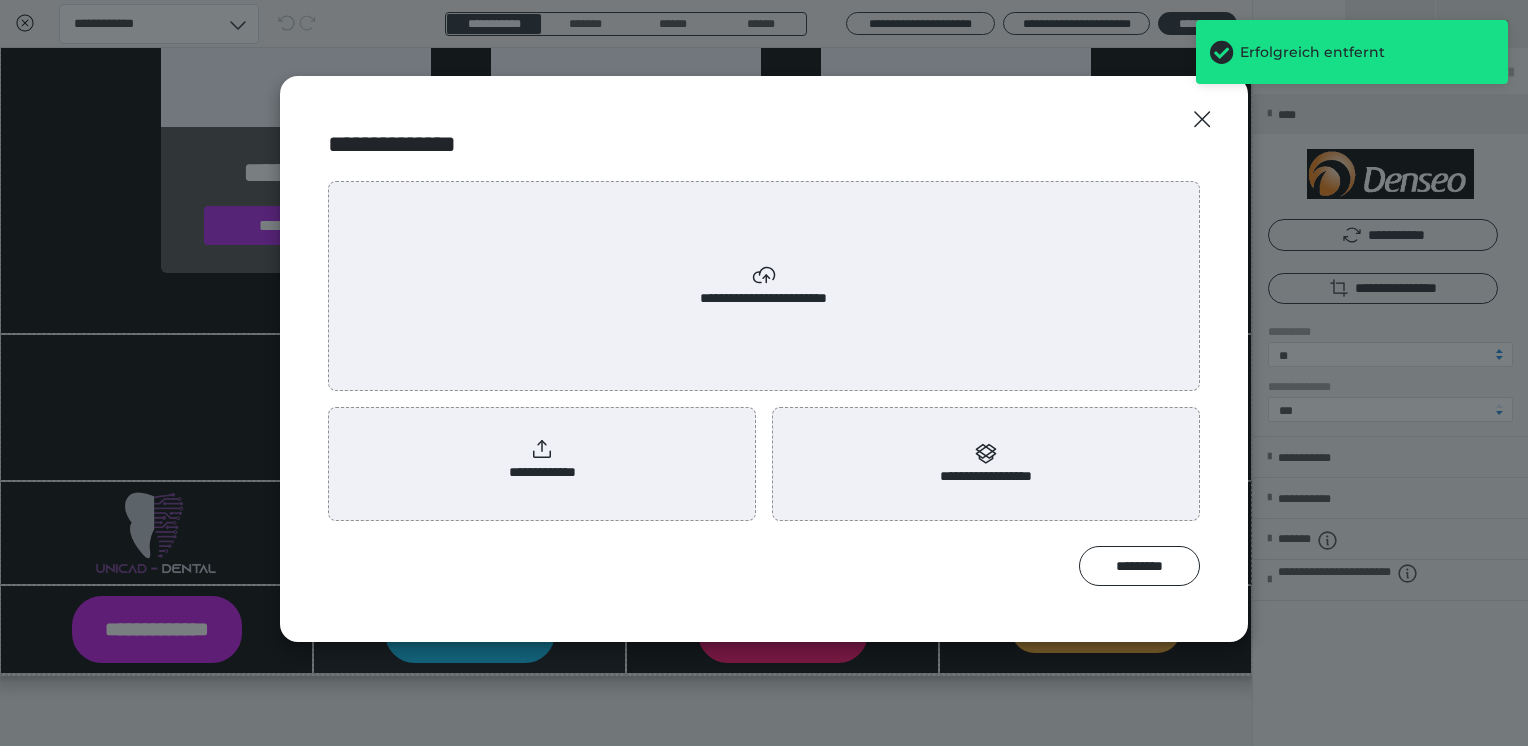 click on "**********" at bounding box center [764, 286] 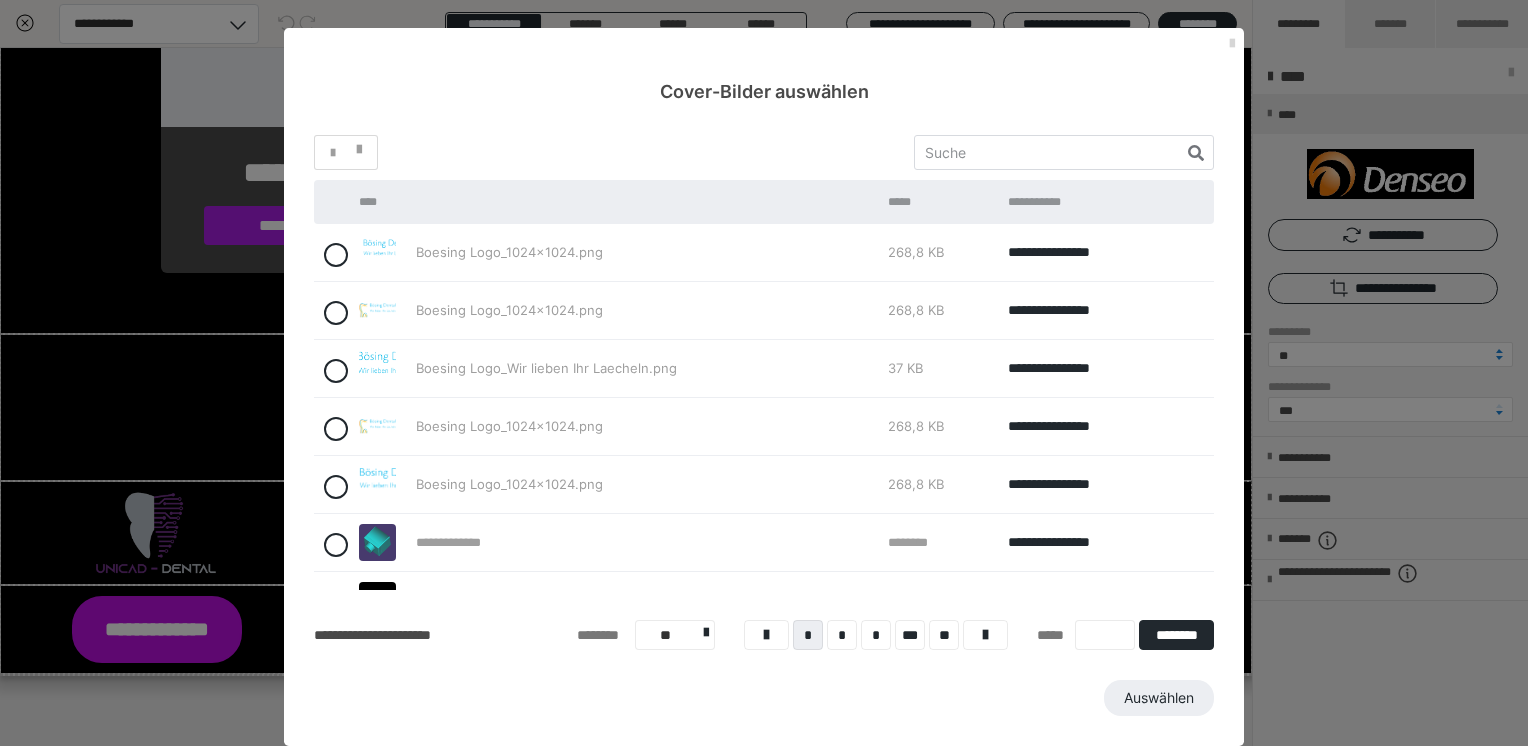 click at bounding box center [1232, 44] 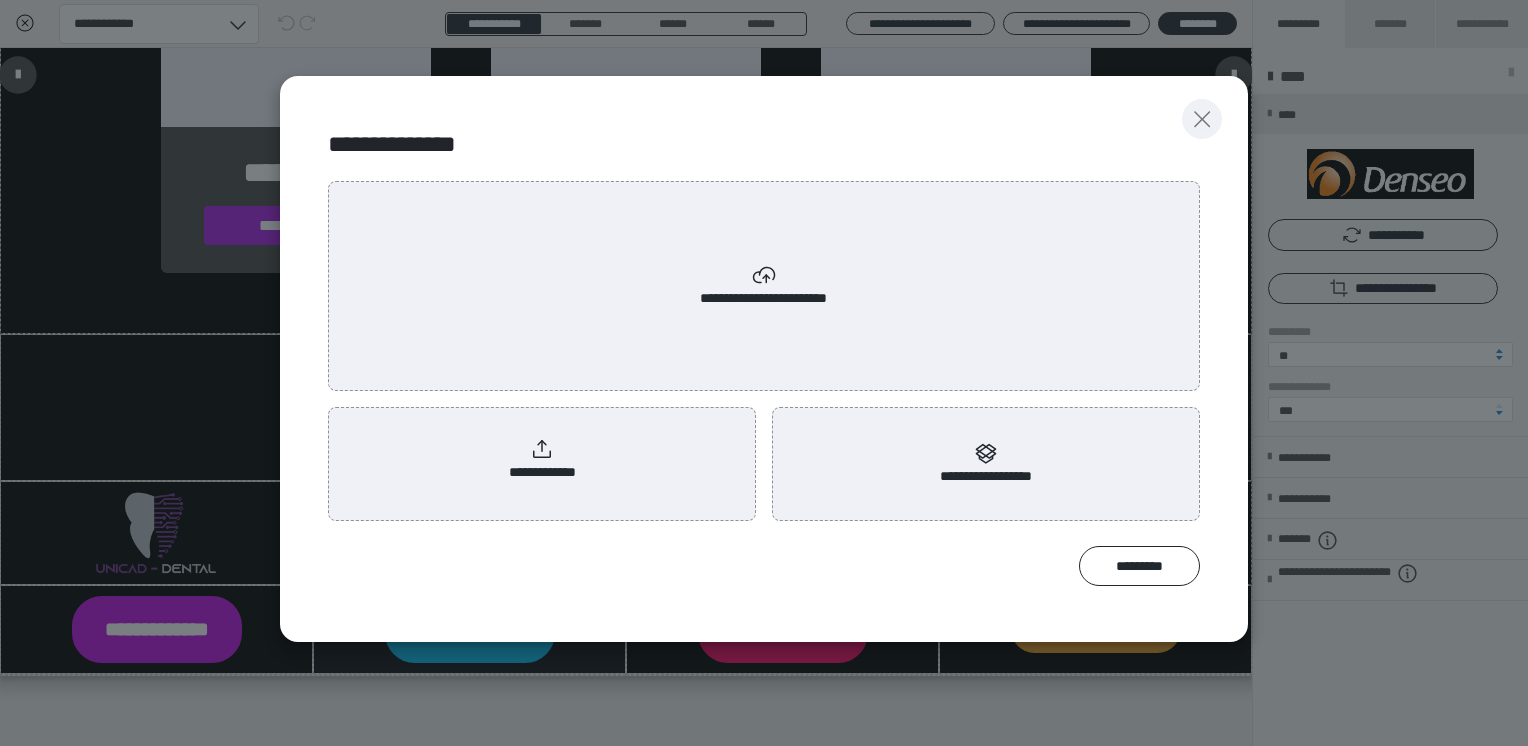 click 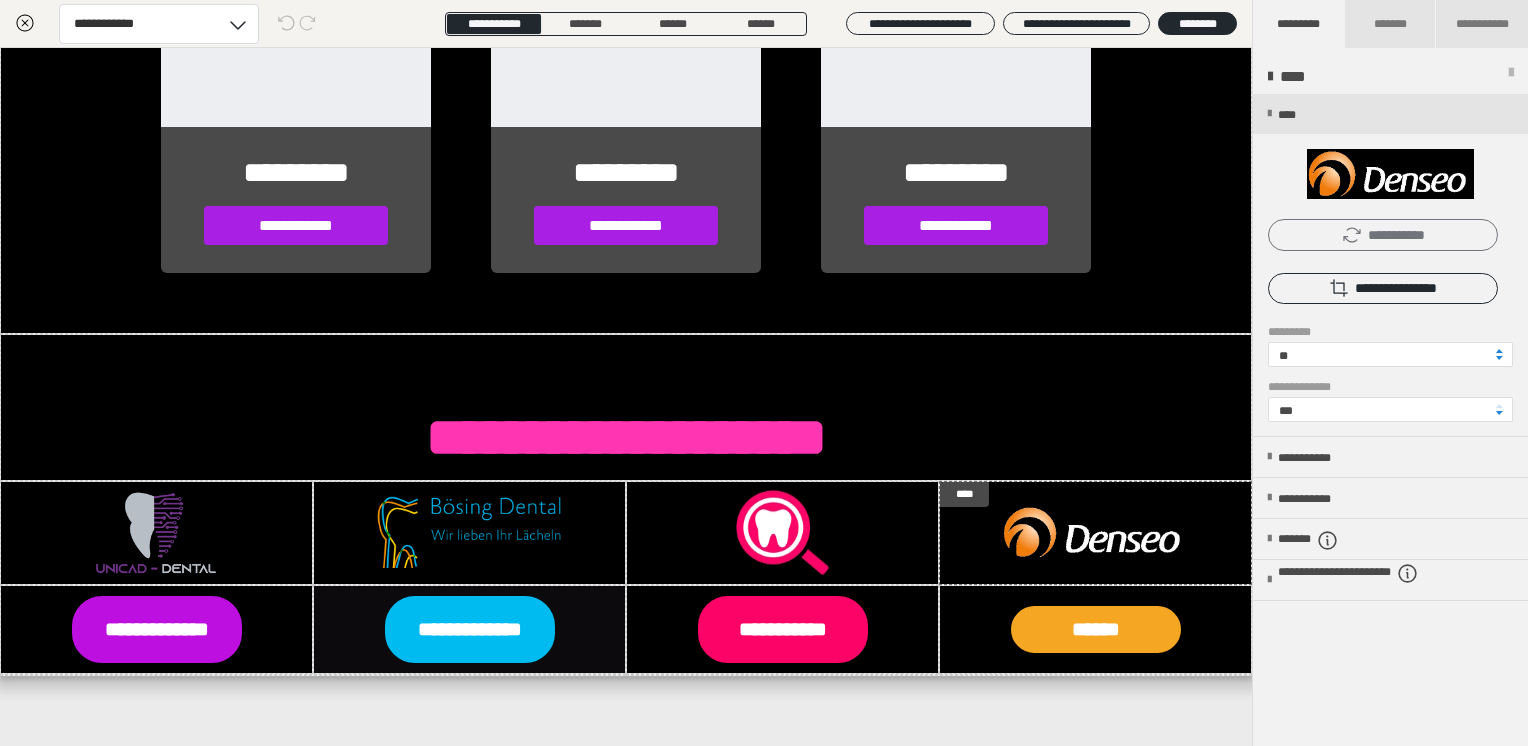 click on "**********" at bounding box center [1383, 235] 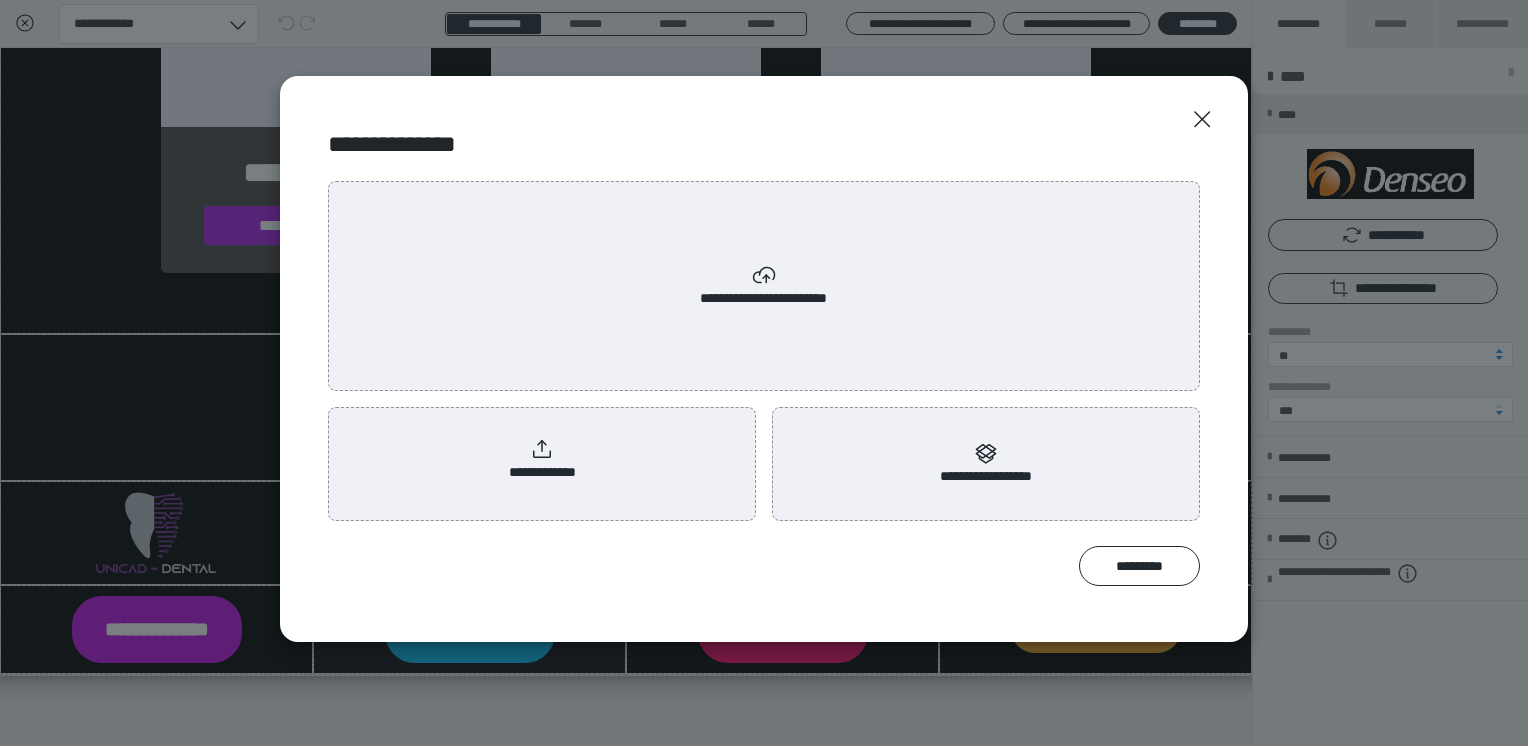 click on "**********" at bounding box center [542, 460] 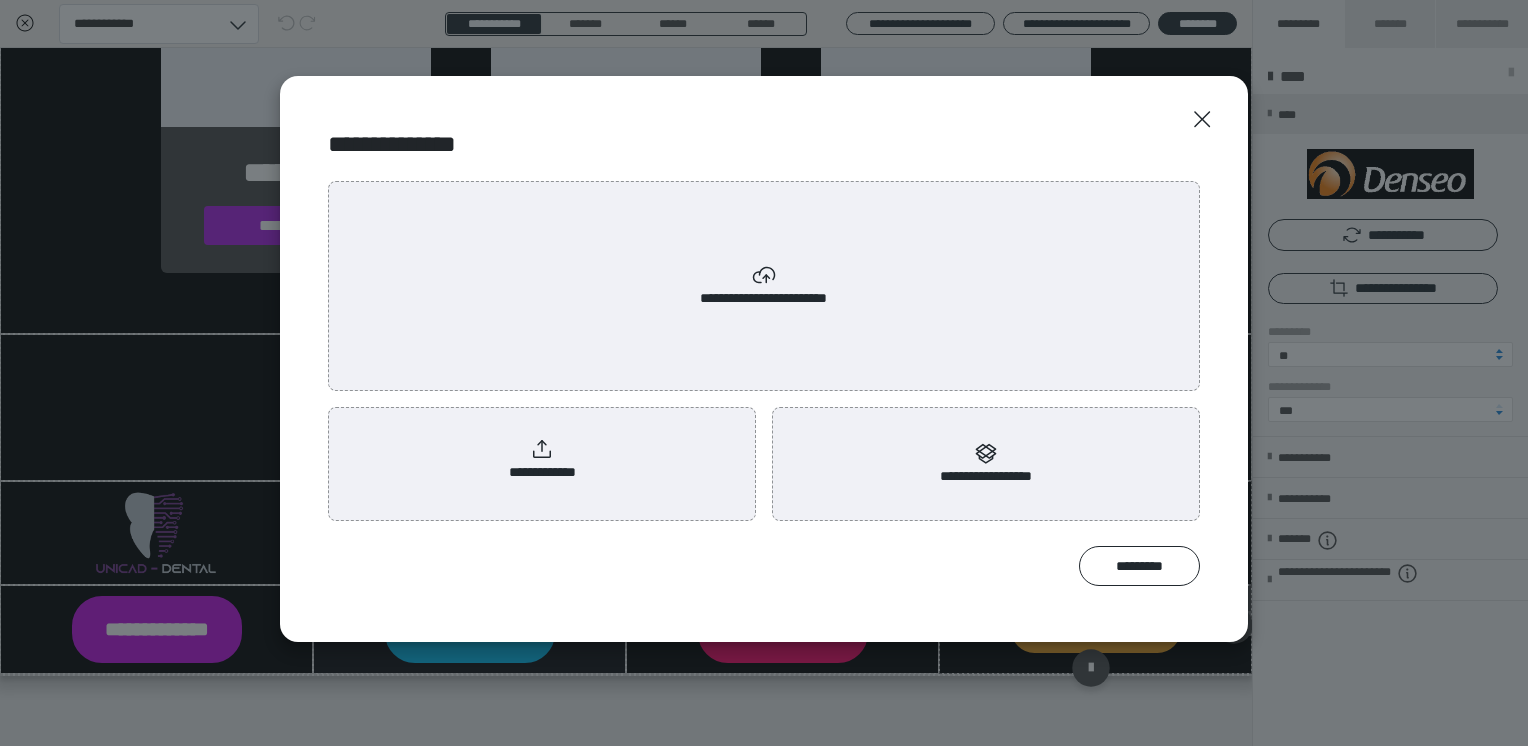 click on "*********" at bounding box center (1139, 566) 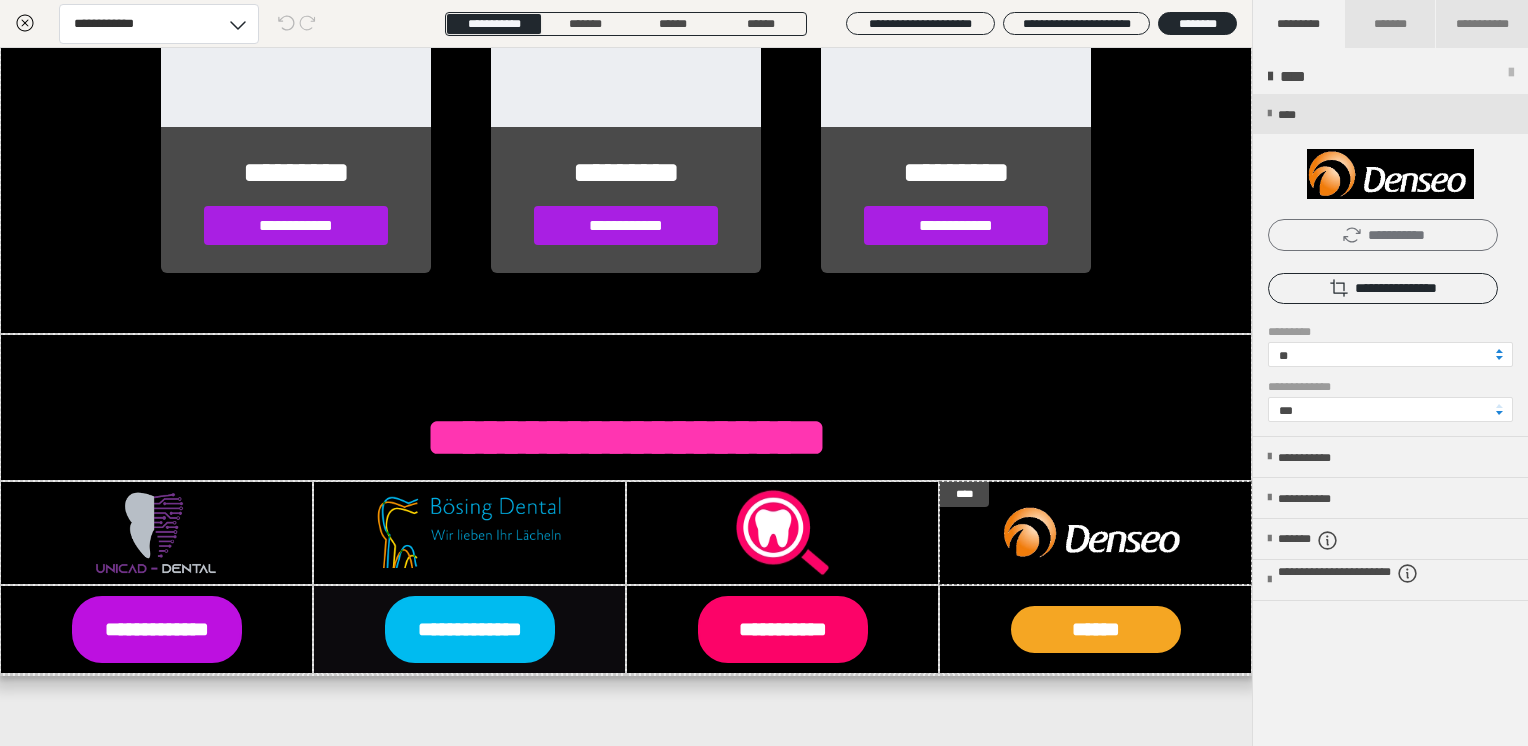 click on "**********" at bounding box center [1383, 235] 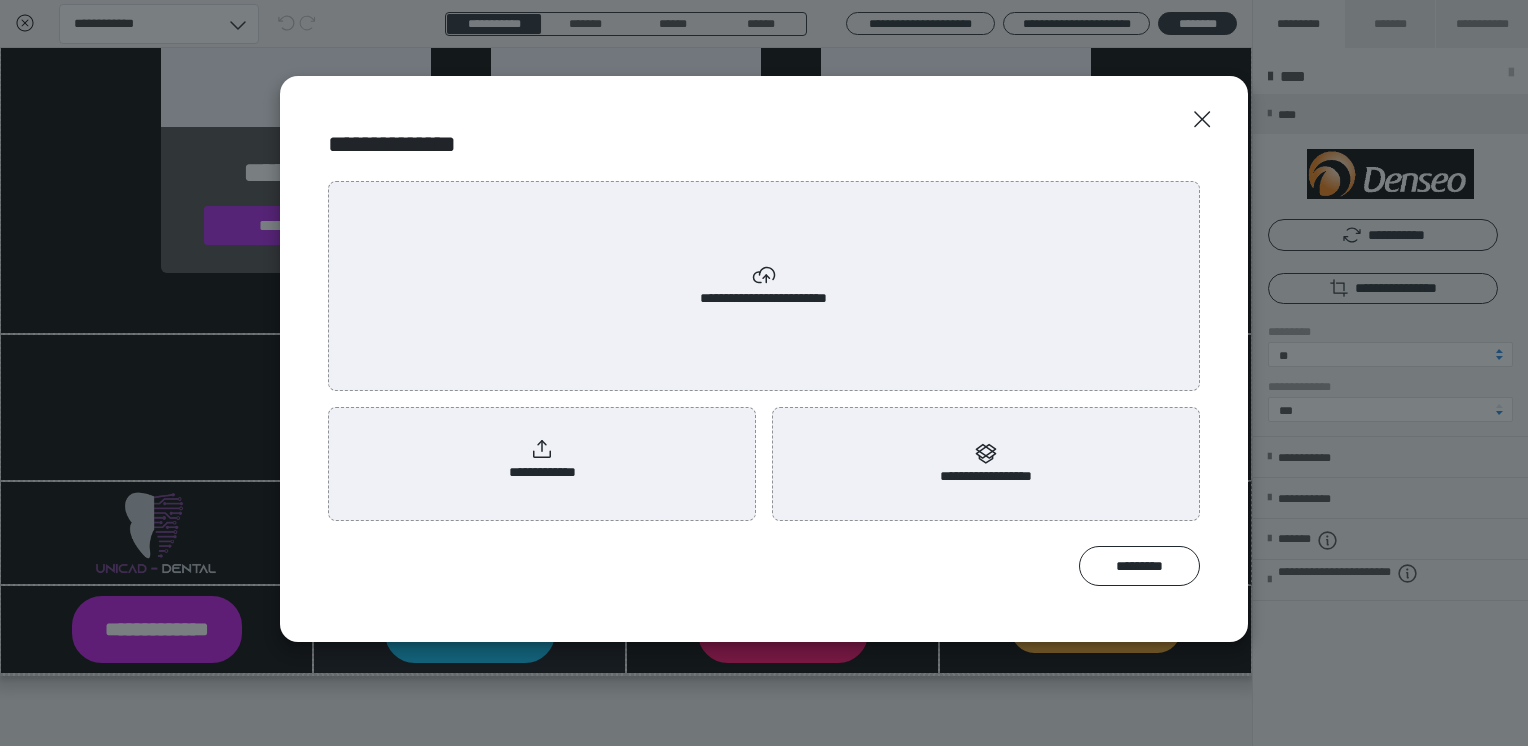 click on "**********" at bounding box center (542, 460) 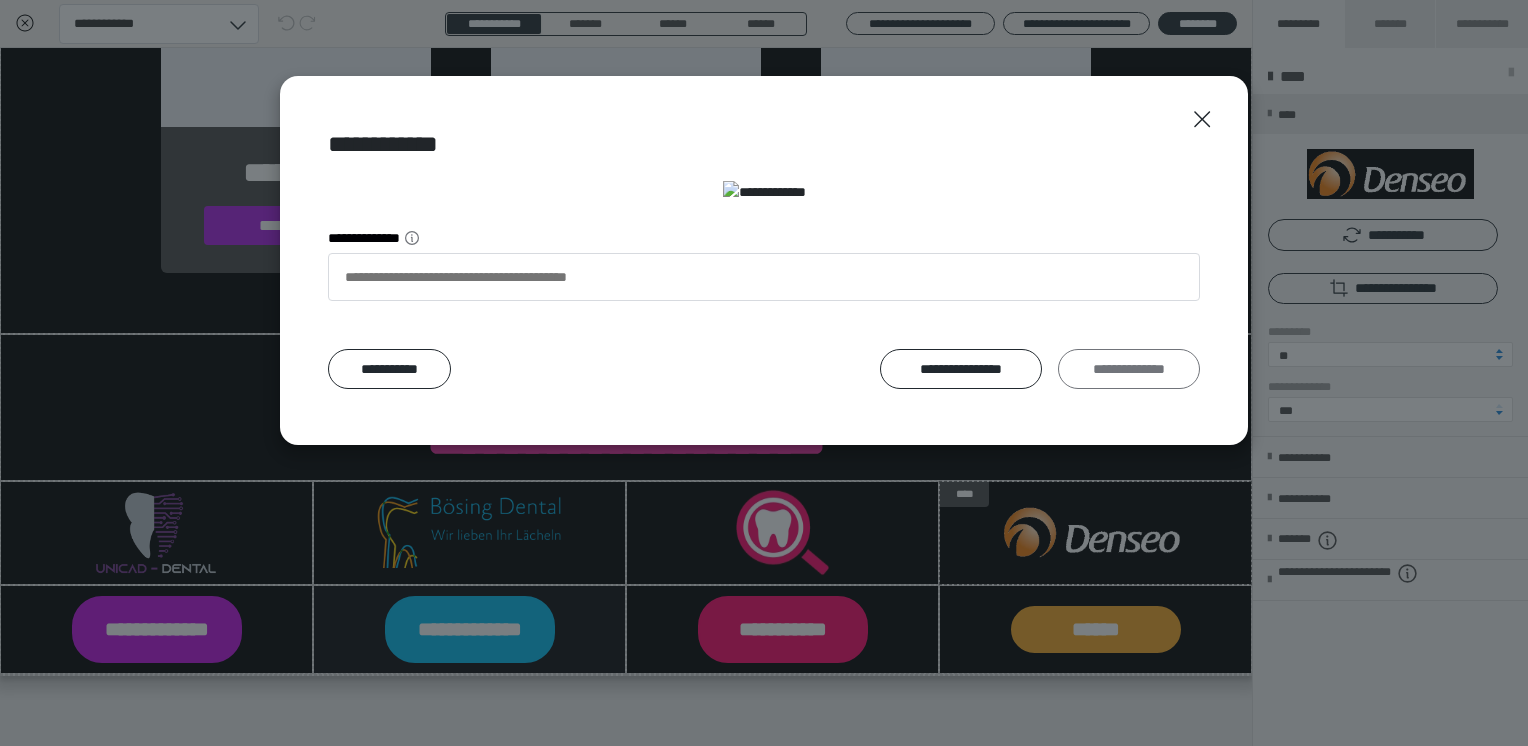 click on "**********" at bounding box center [1129, 369] 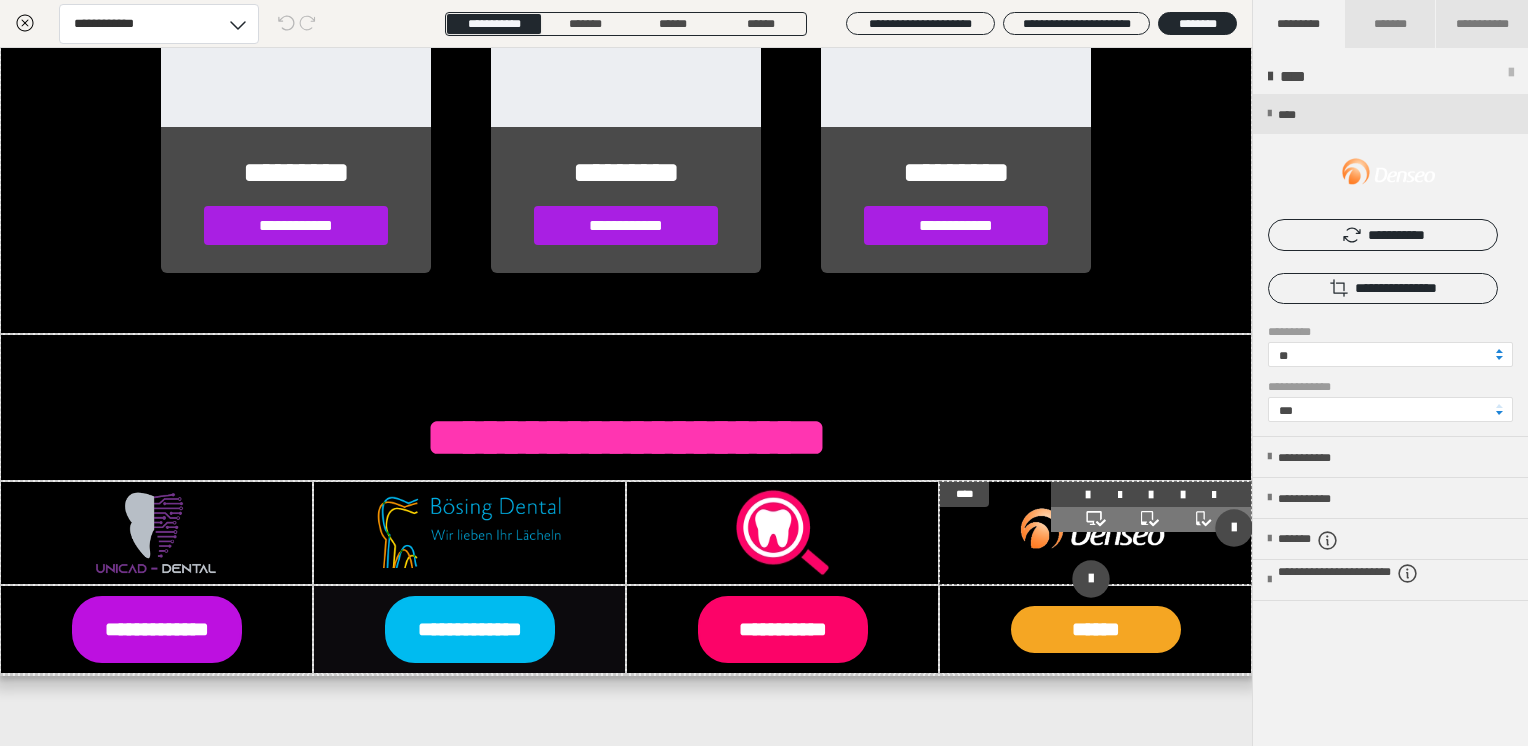 click at bounding box center [1095, 532] 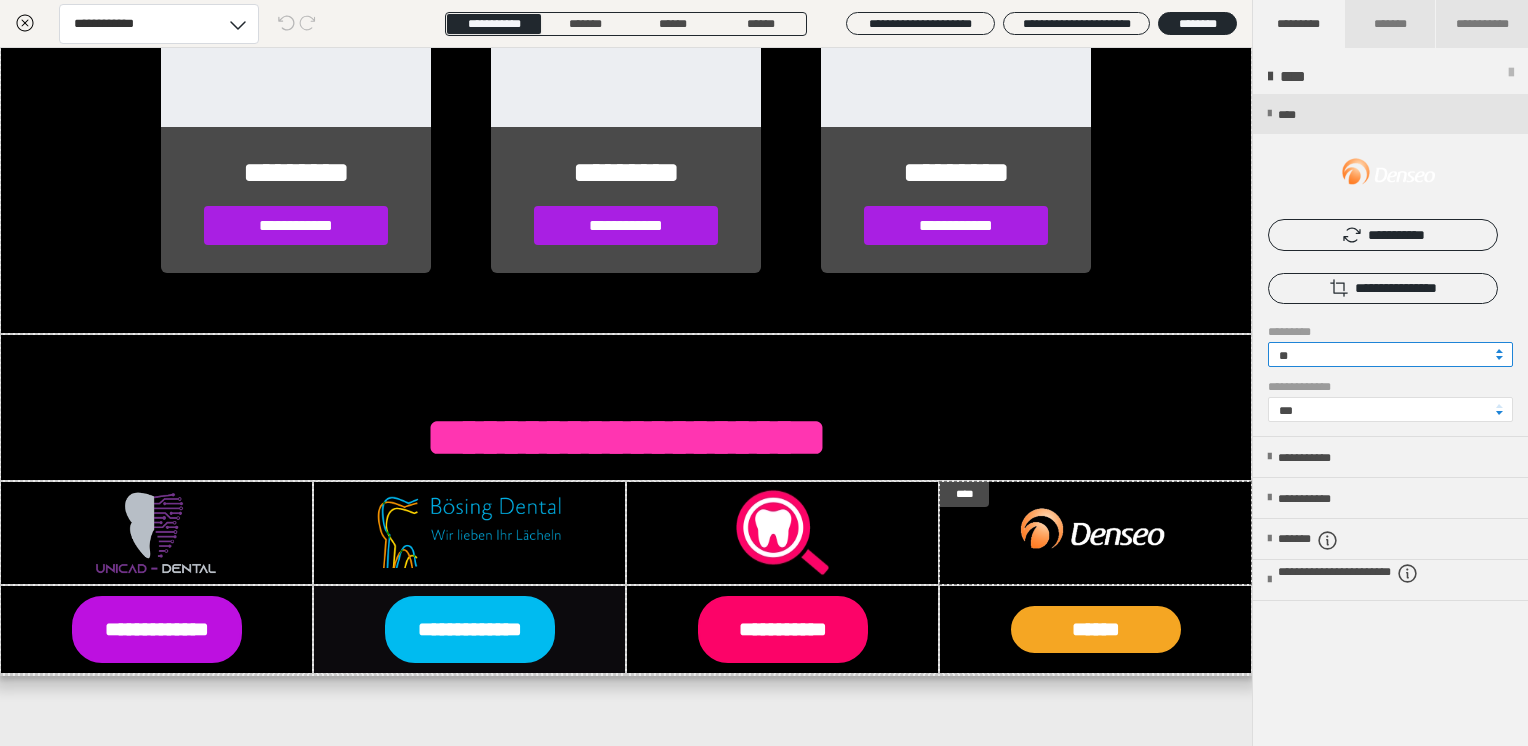drag, startPoint x: 1310, startPoint y: 351, endPoint x: 1276, endPoint y: 355, distance: 34.234486 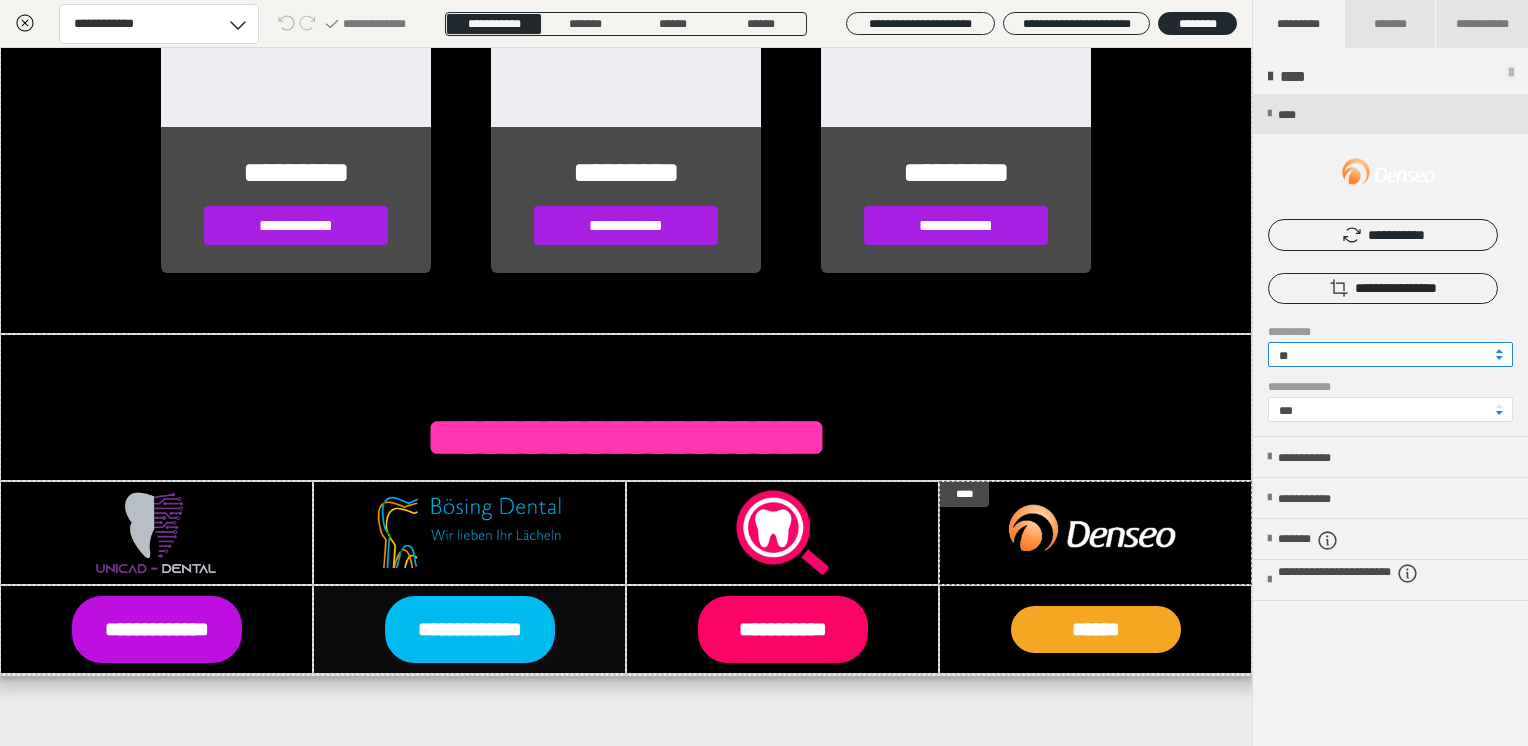 drag, startPoint x: 1289, startPoint y: 354, endPoint x: 1262, endPoint y: 354, distance: 27 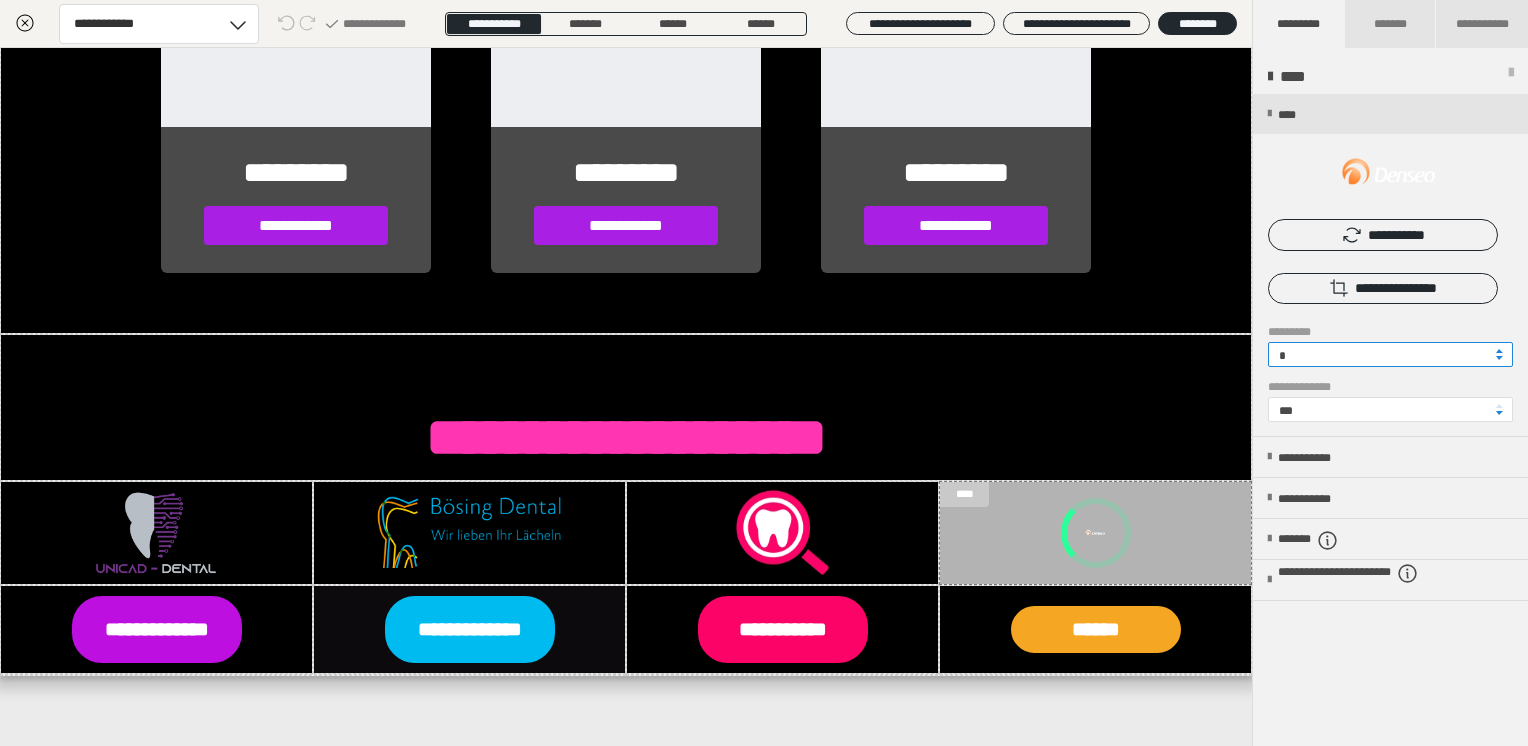 type on "**" 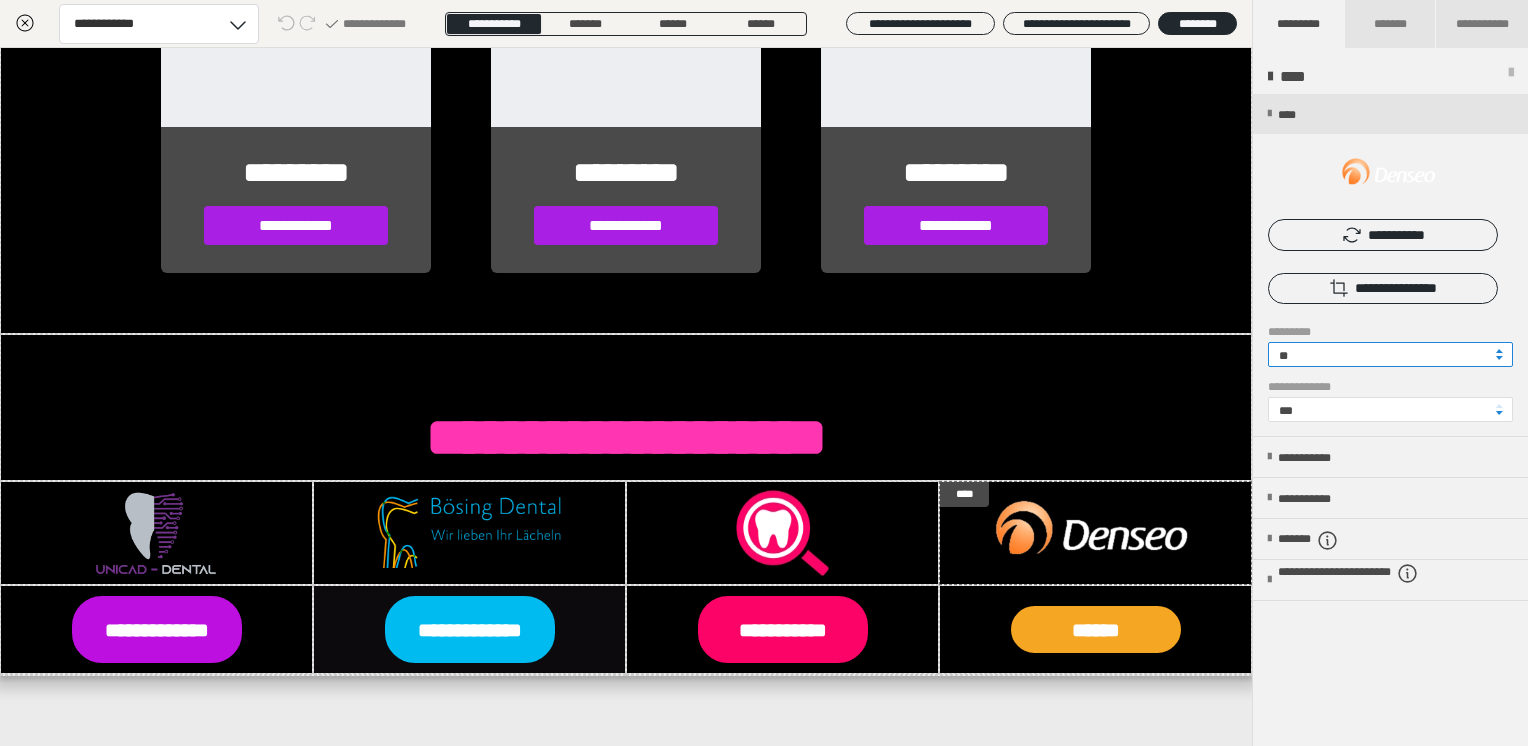 scroll, scrollTop: 2704, scrollLeft: 0, axis: vertical 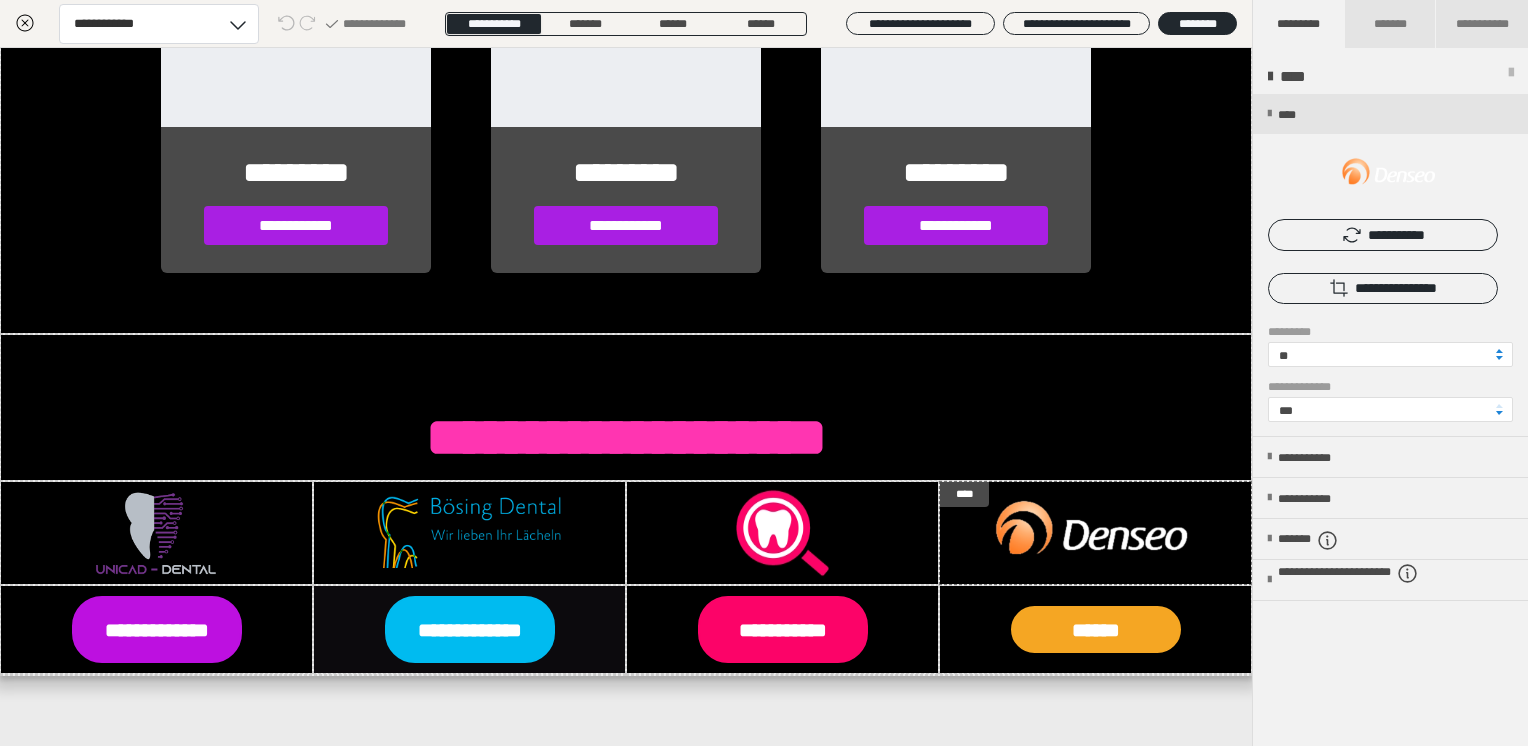 click on "**********" at bounding box center (626, 397) 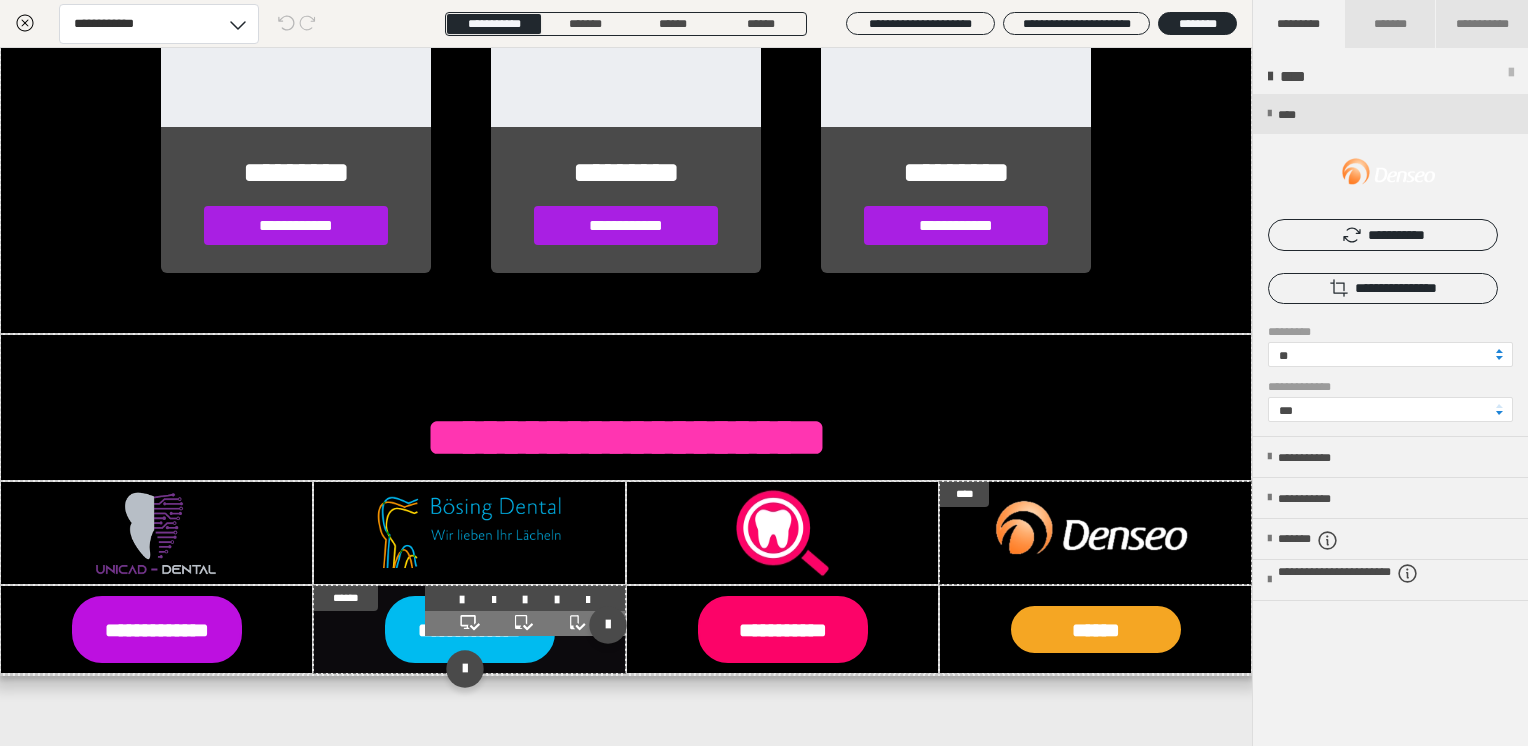 click at bounding box center [469, 629] 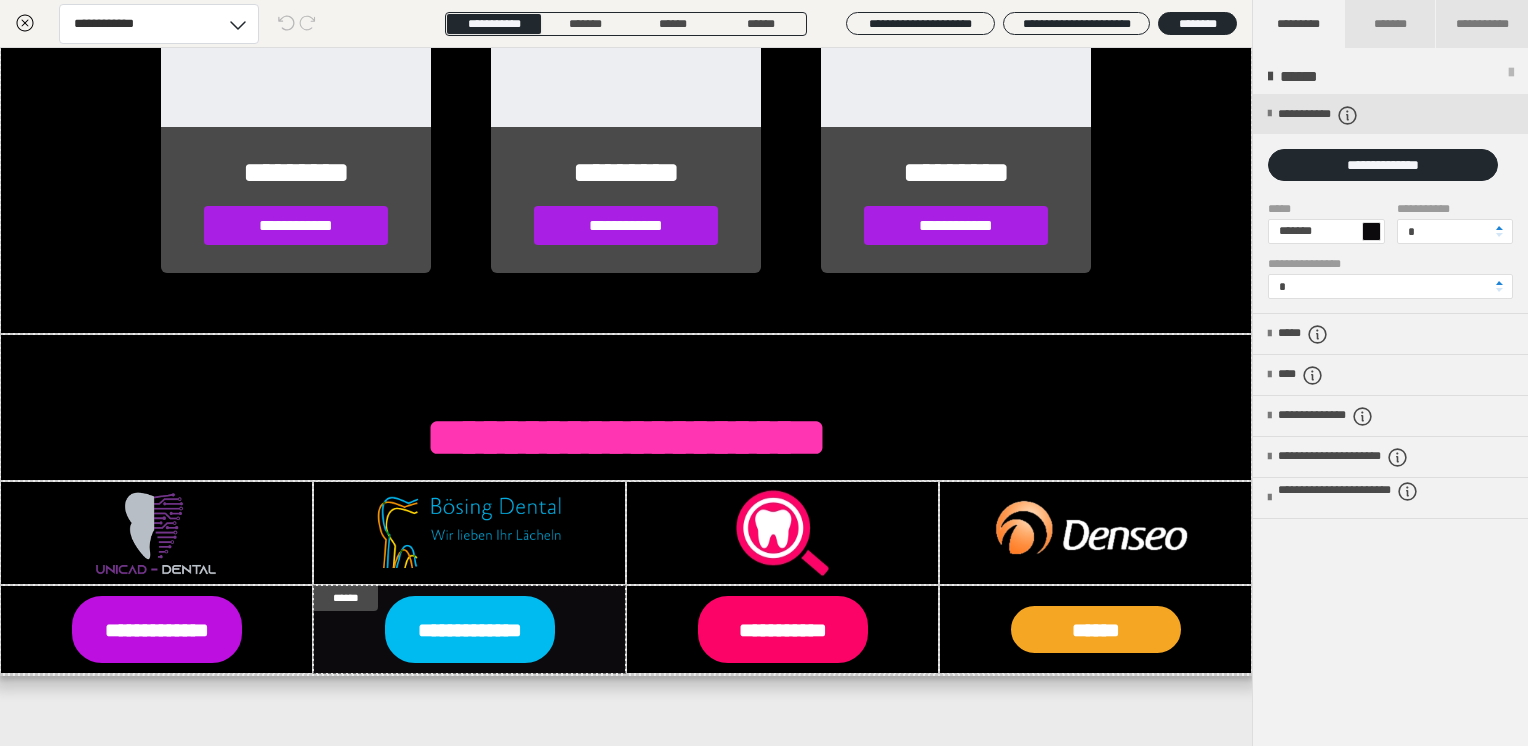 click at bounding box center [1371, 231] 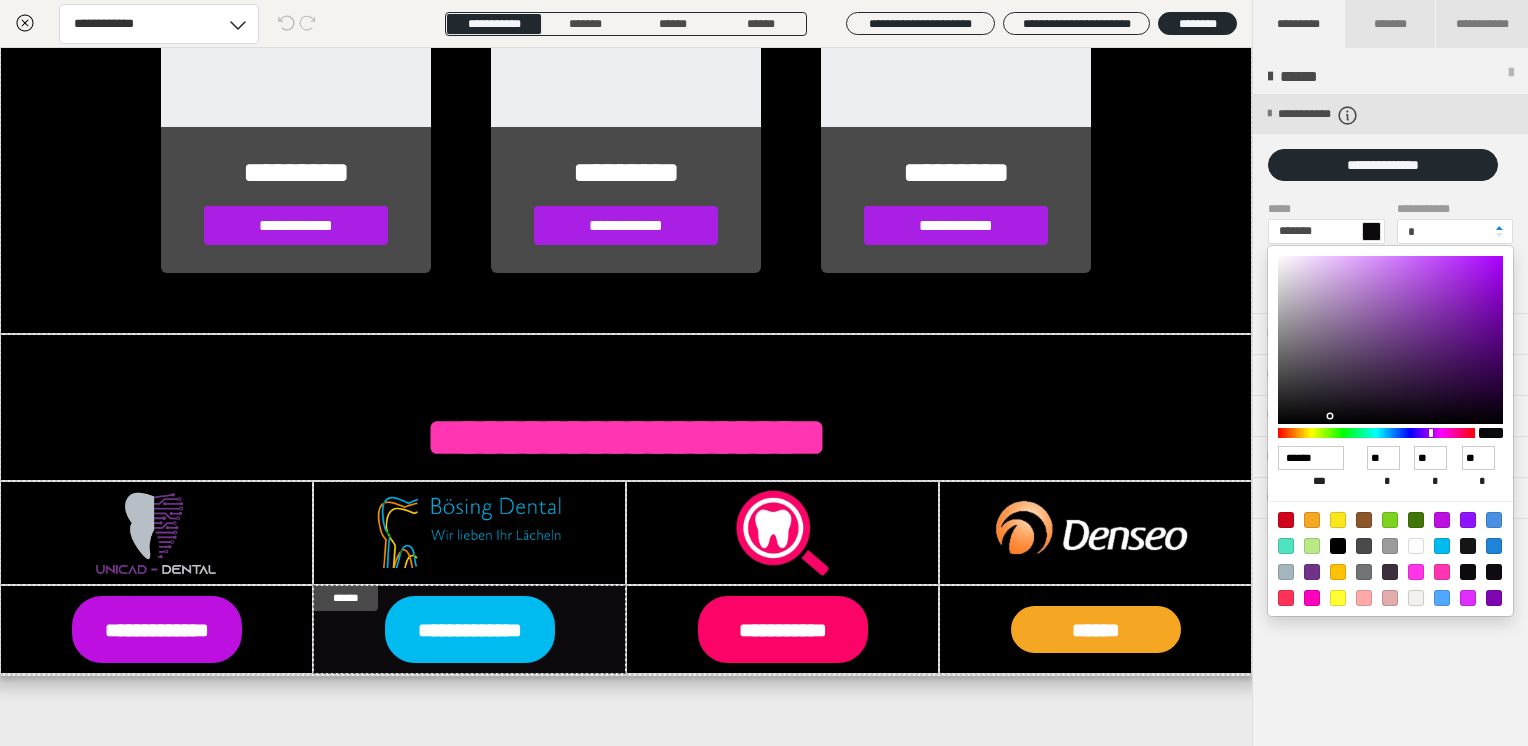 click at bounding box center [1468, 572] 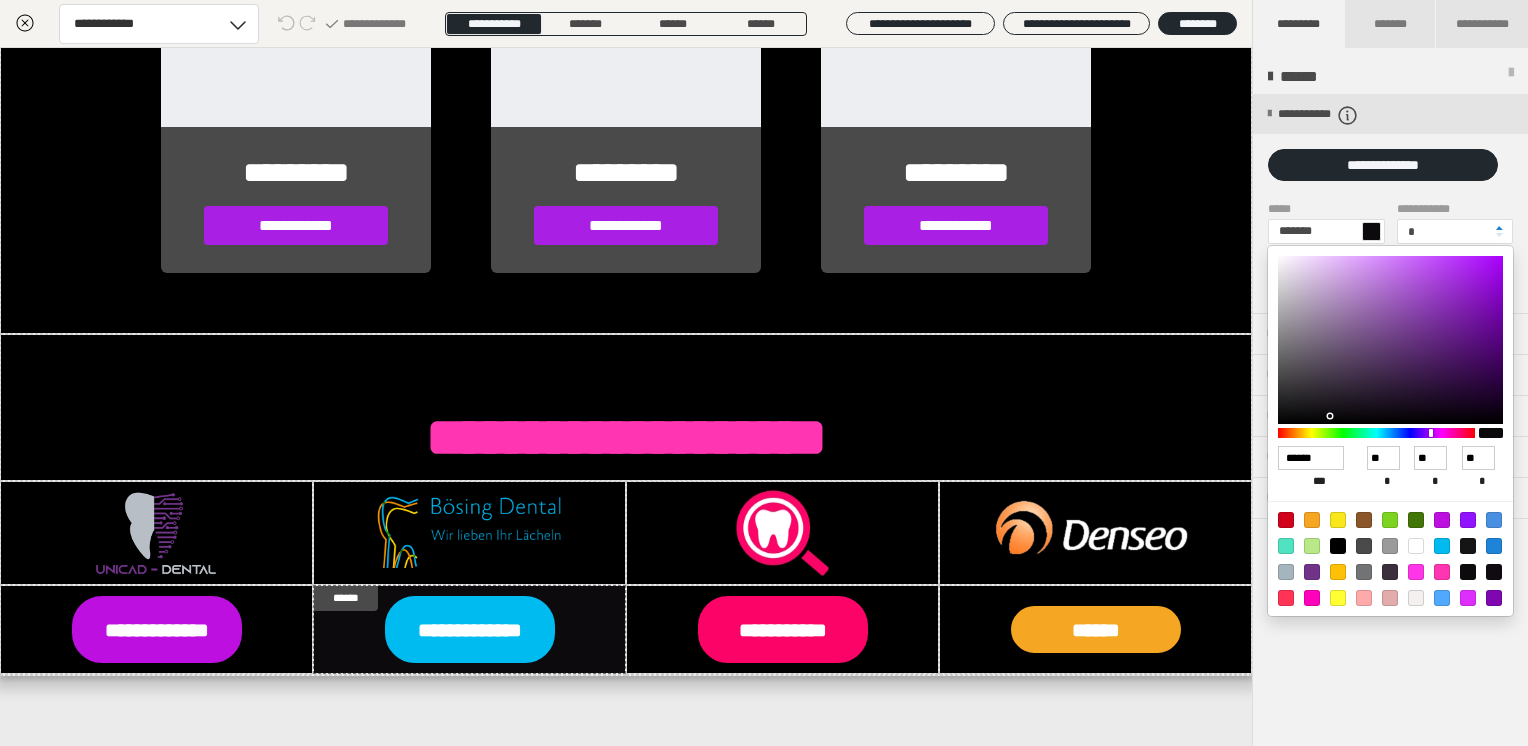drag, startPoint x: 1300, startPoint y: 416, endPoint x: 1304, endPoint y: 434, distance: 18.439089 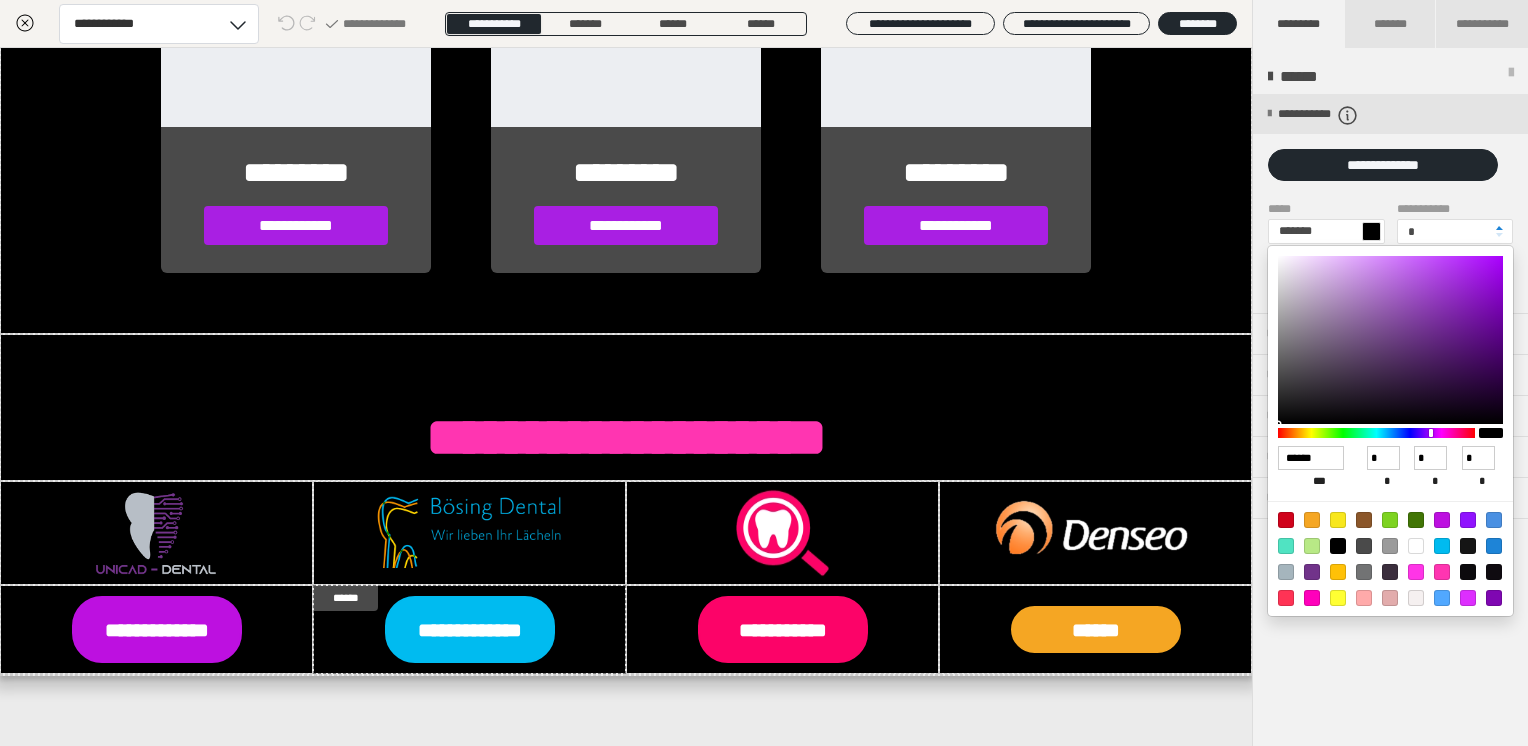type on "*******" 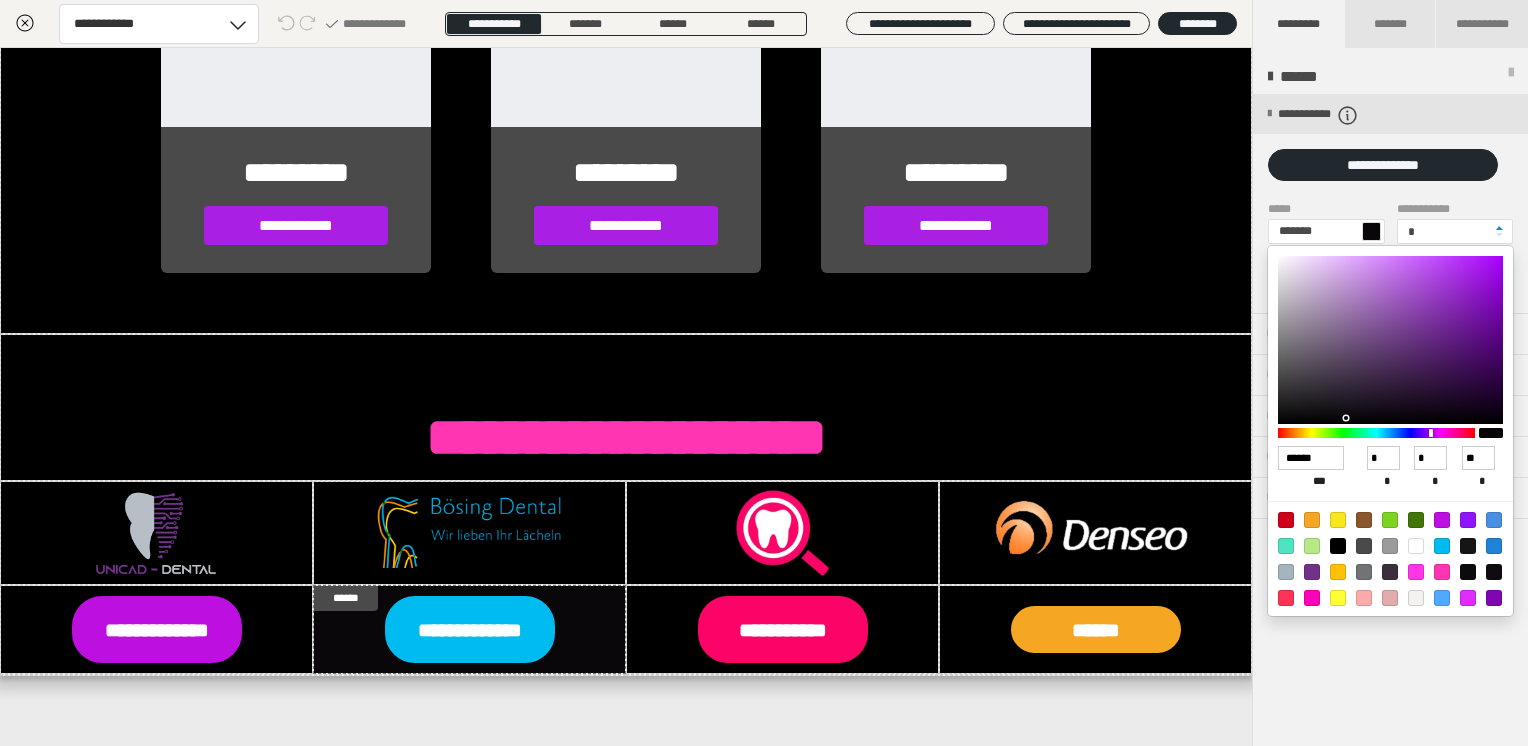 type on "*******" 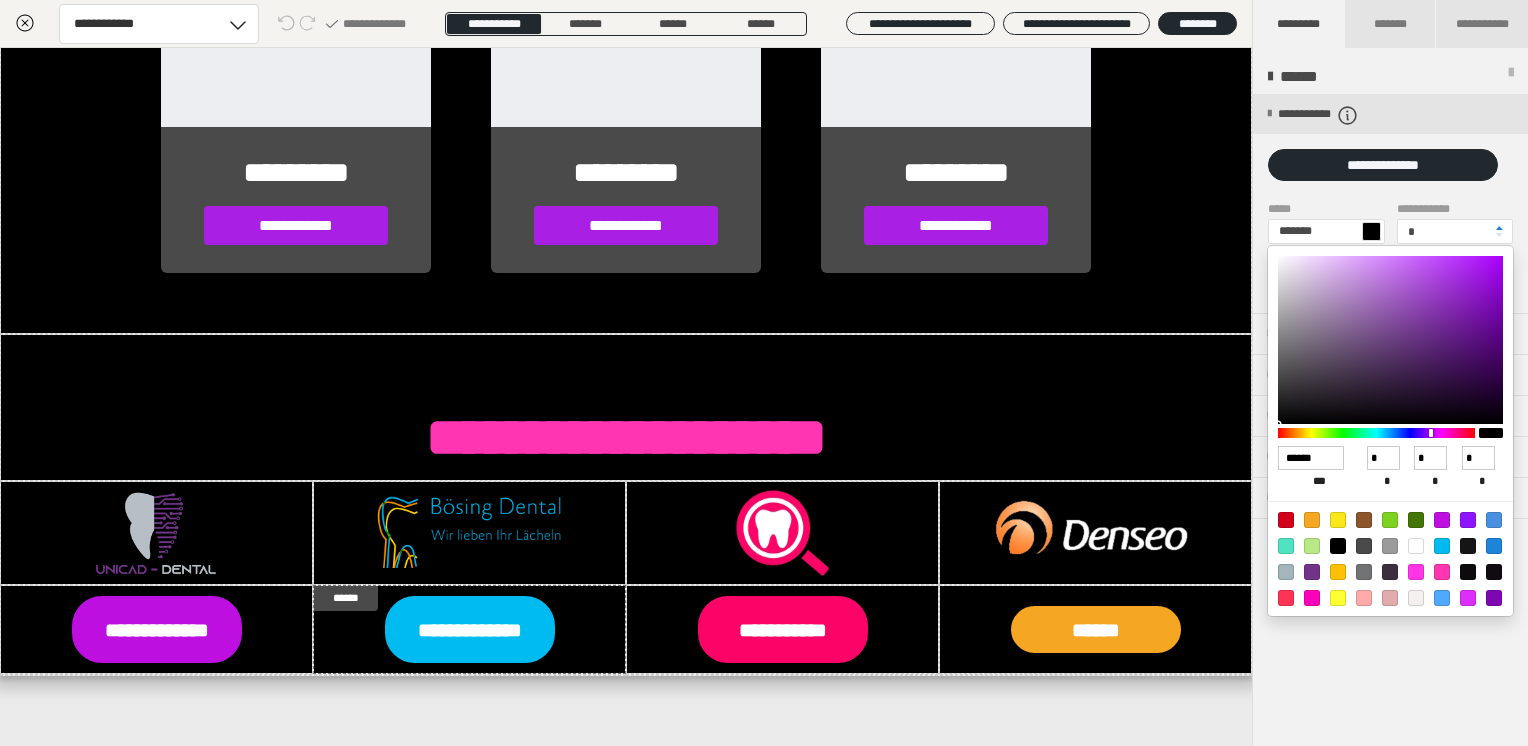click at bounding box center (764, 373) 